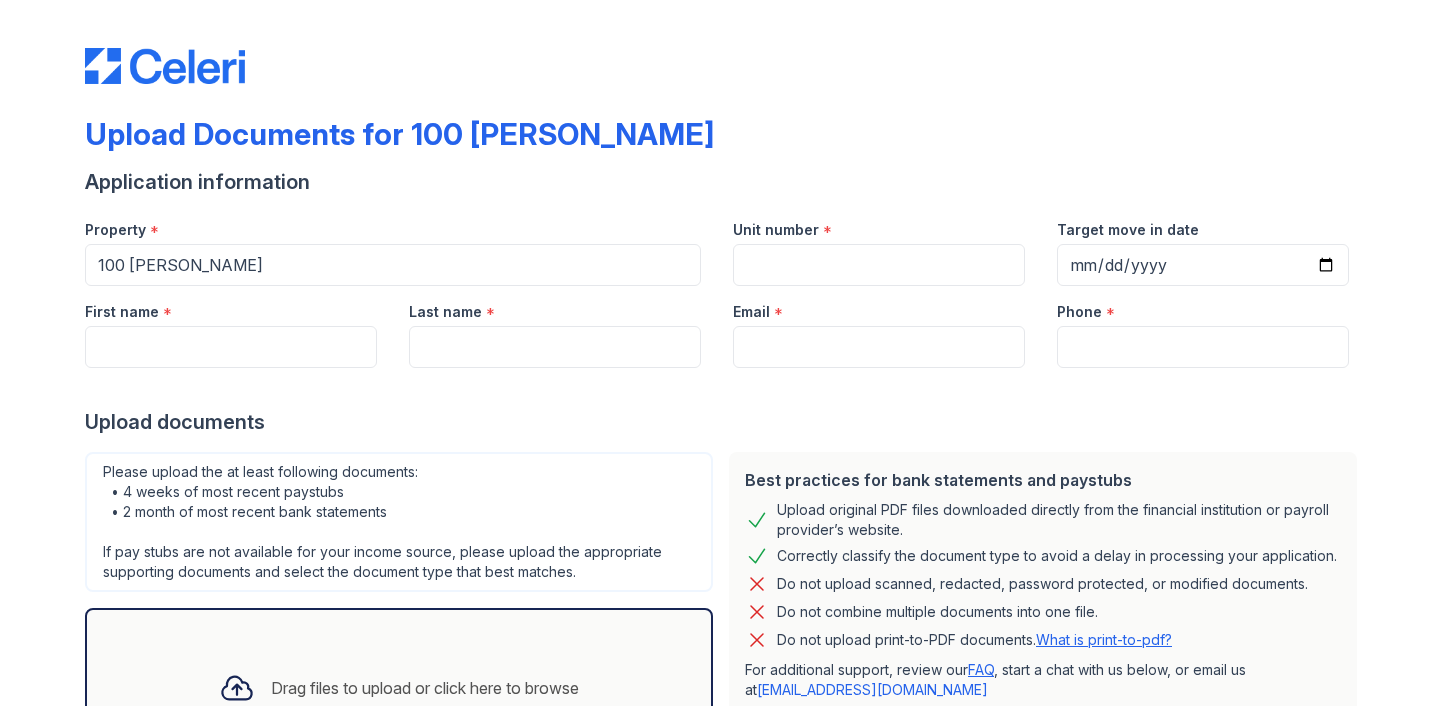 scroll, scrollTop: 0, scrollLeft: 0, axis: both 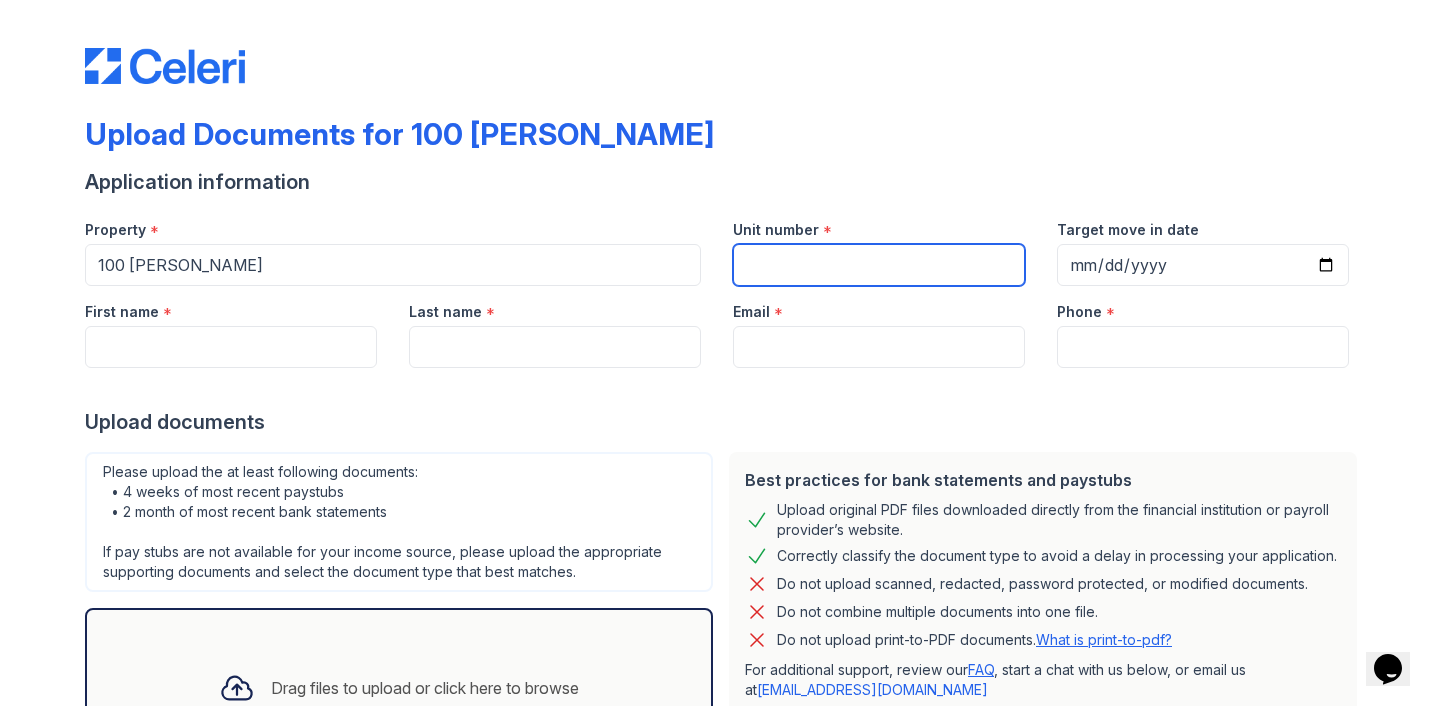 click on "Unit number" at bounding box center [879, 265] 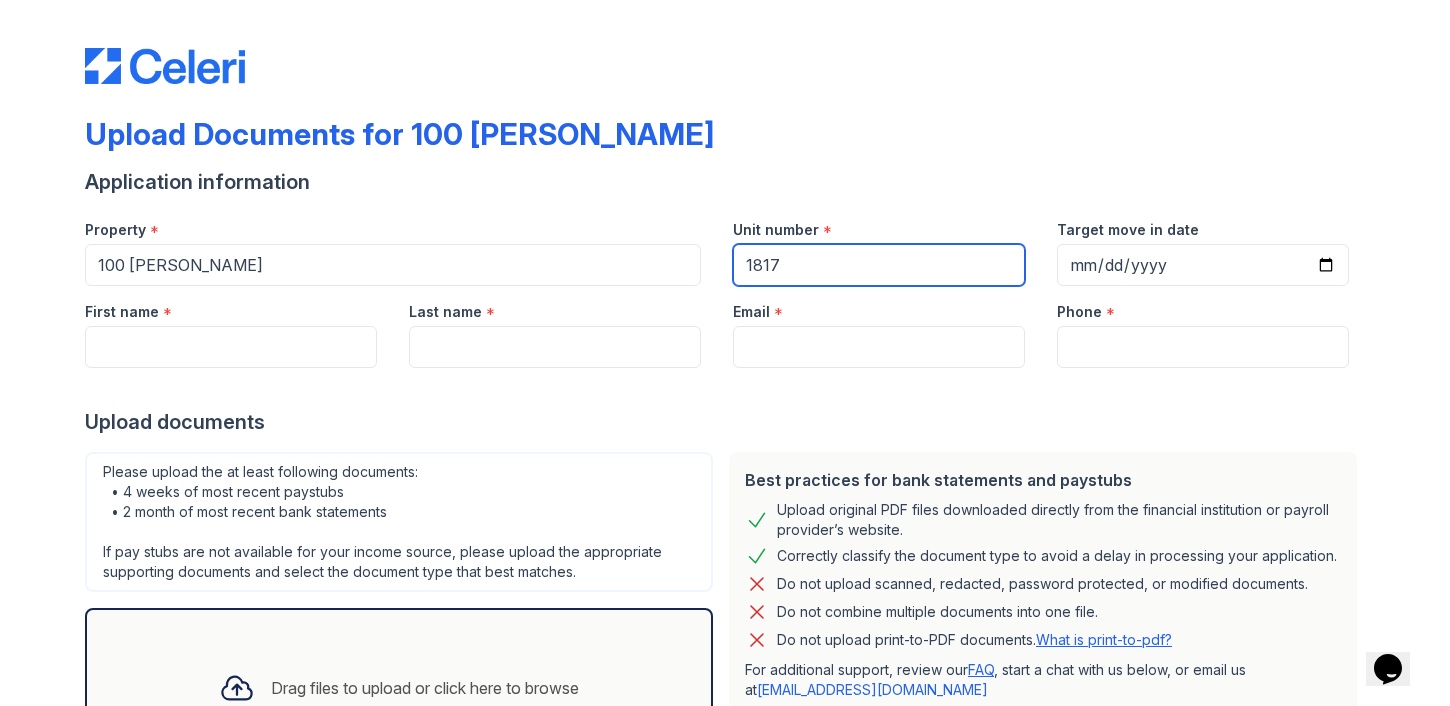 type on "1817" 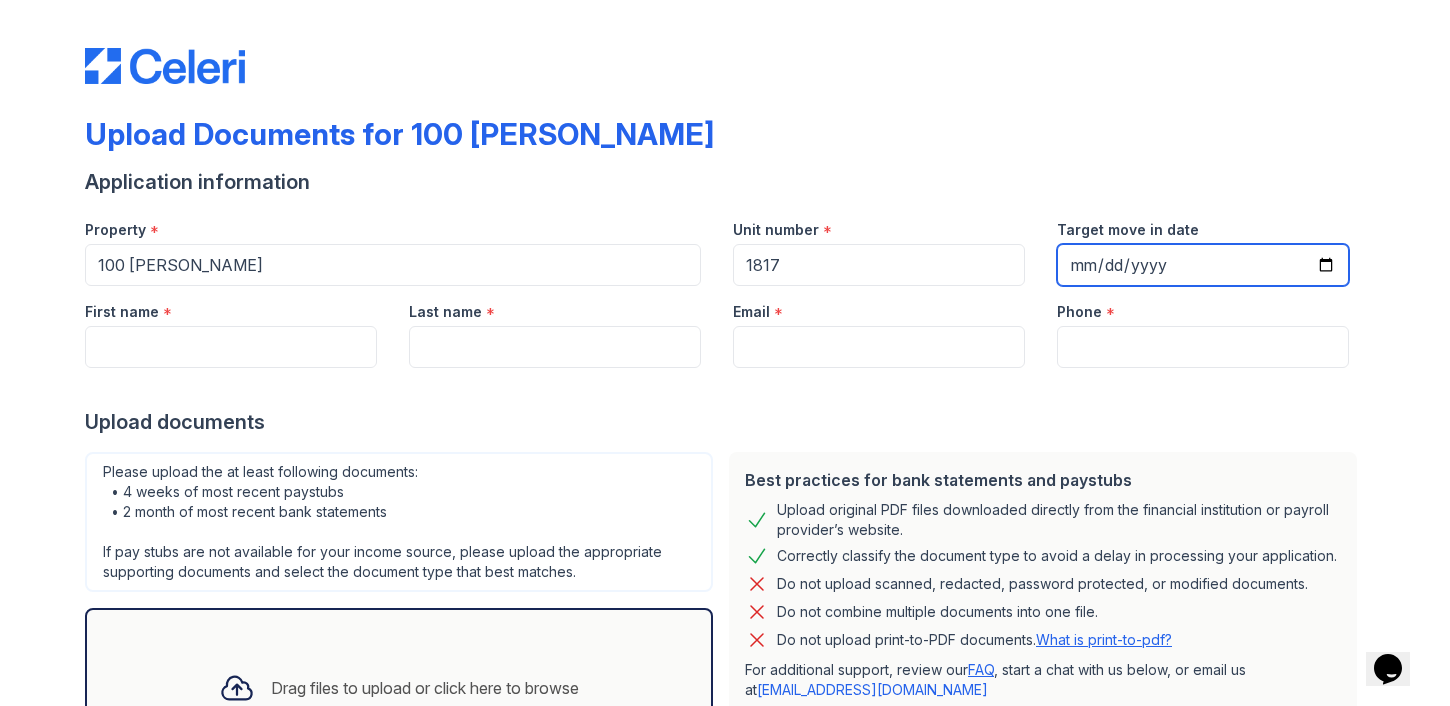 click on "Target move in date" at bounding box center [1203, 265] 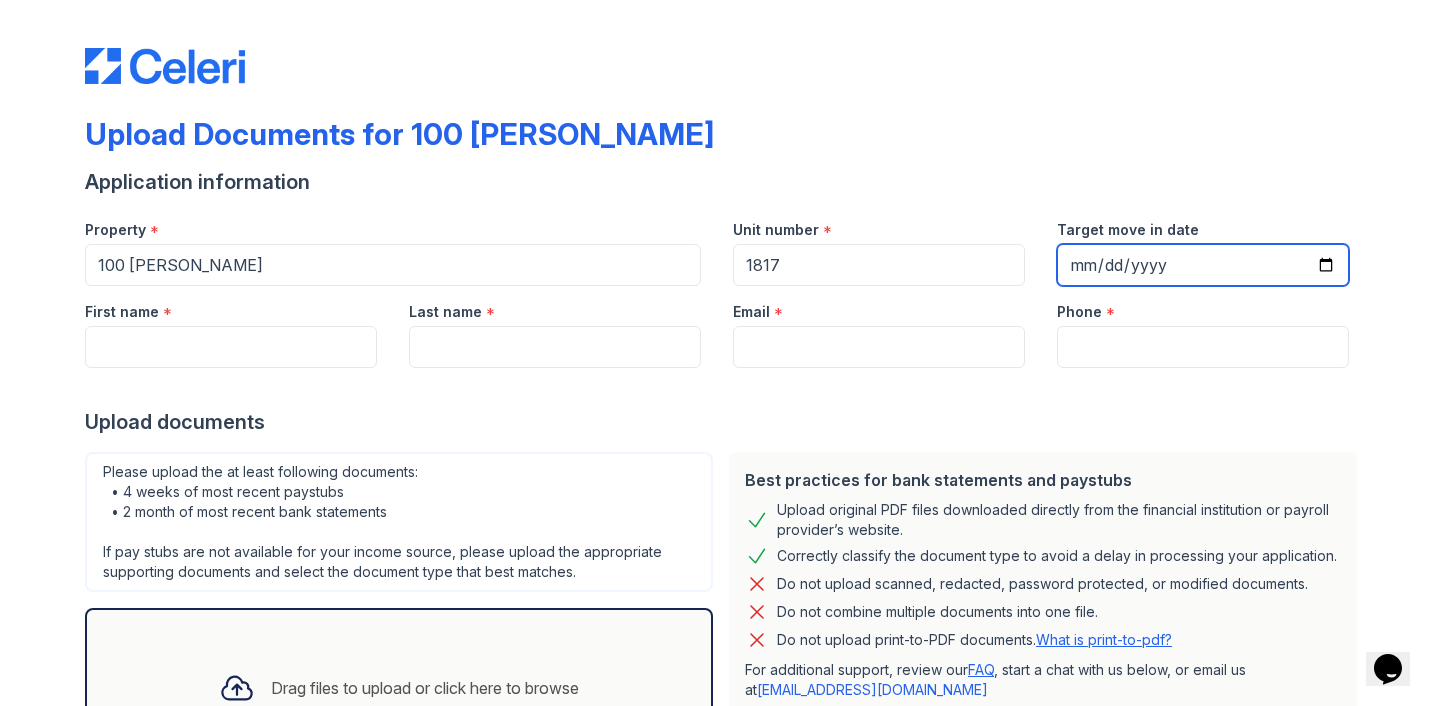 type on "[DATE]" 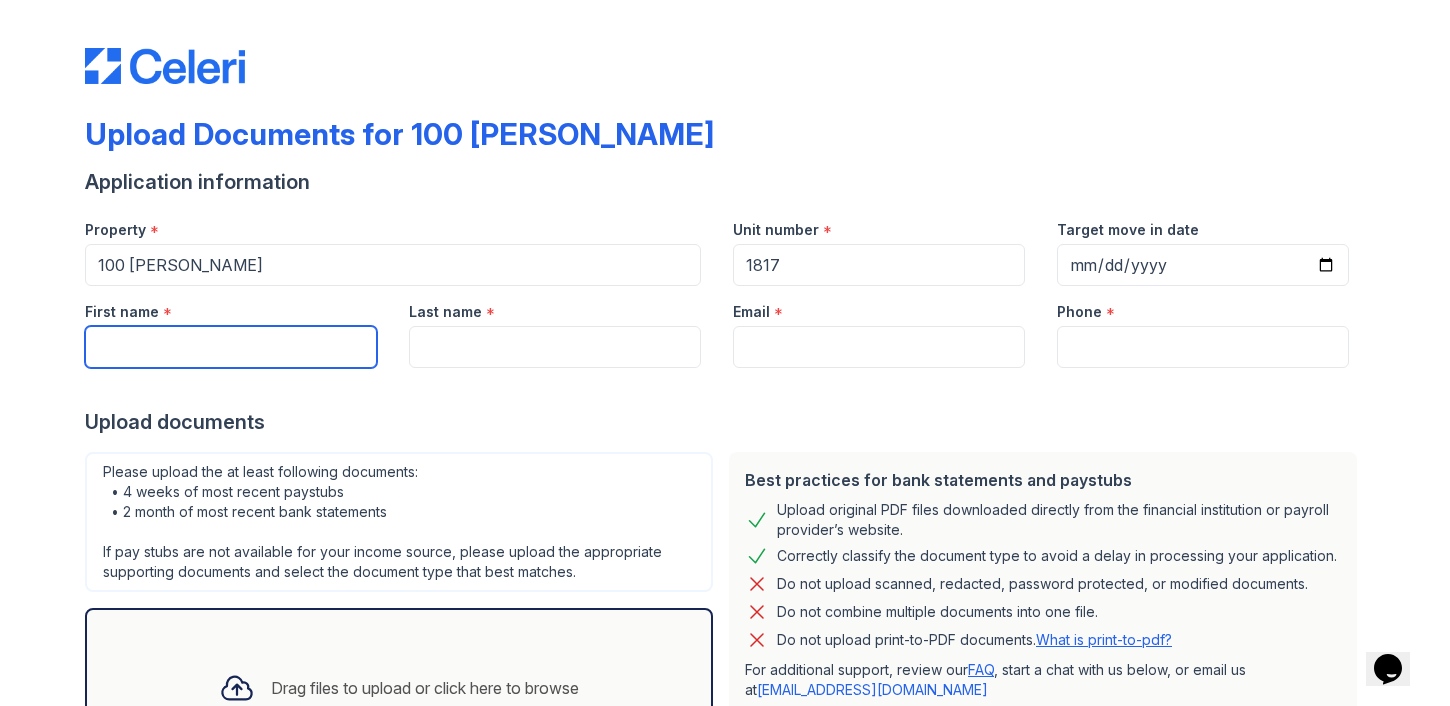 click on "First name" at bounding box center [231, 347] 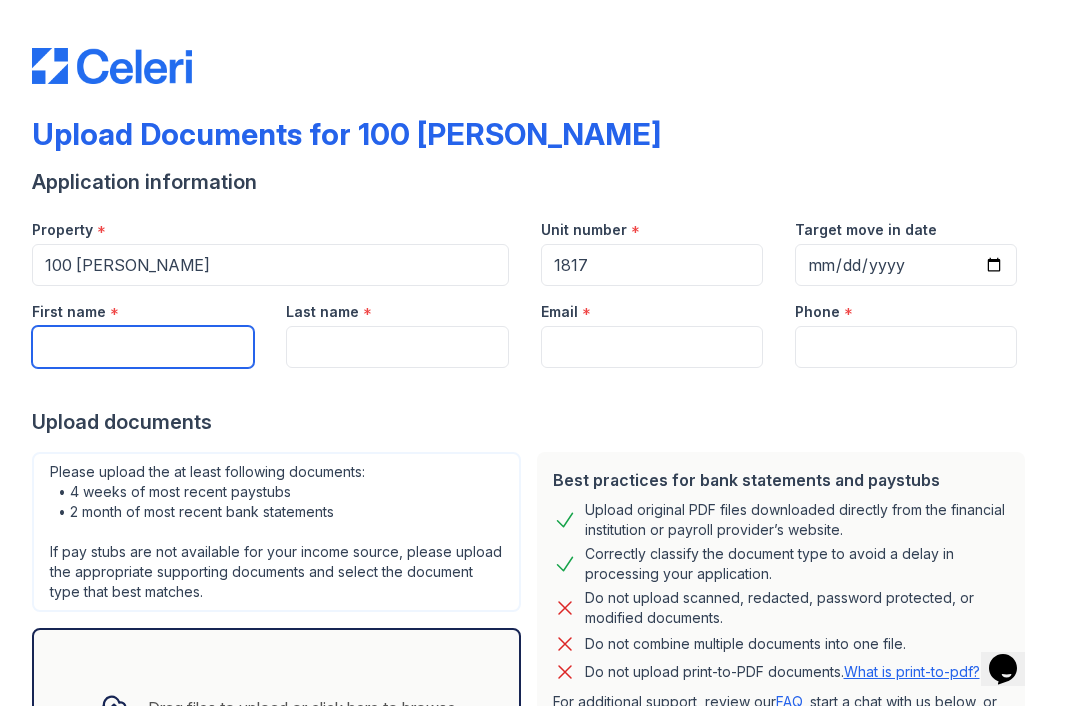 click on "First name" at bounding box center [143, 347] 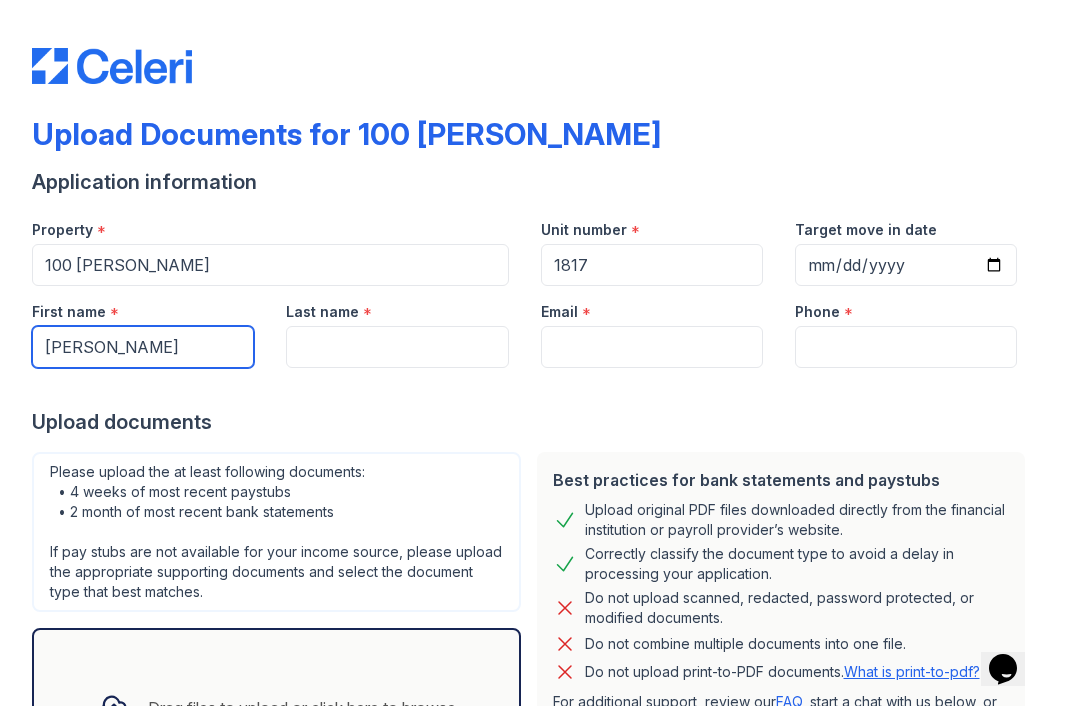 type on "Anita" 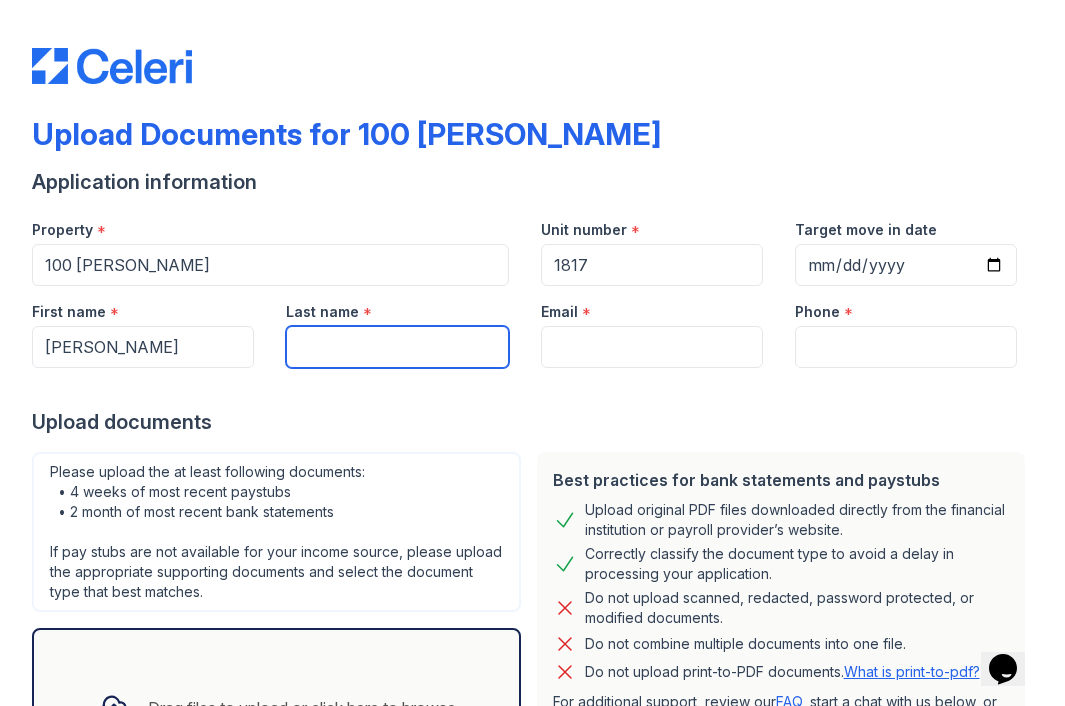 click on "Last name" at bounding box center (397, 347) 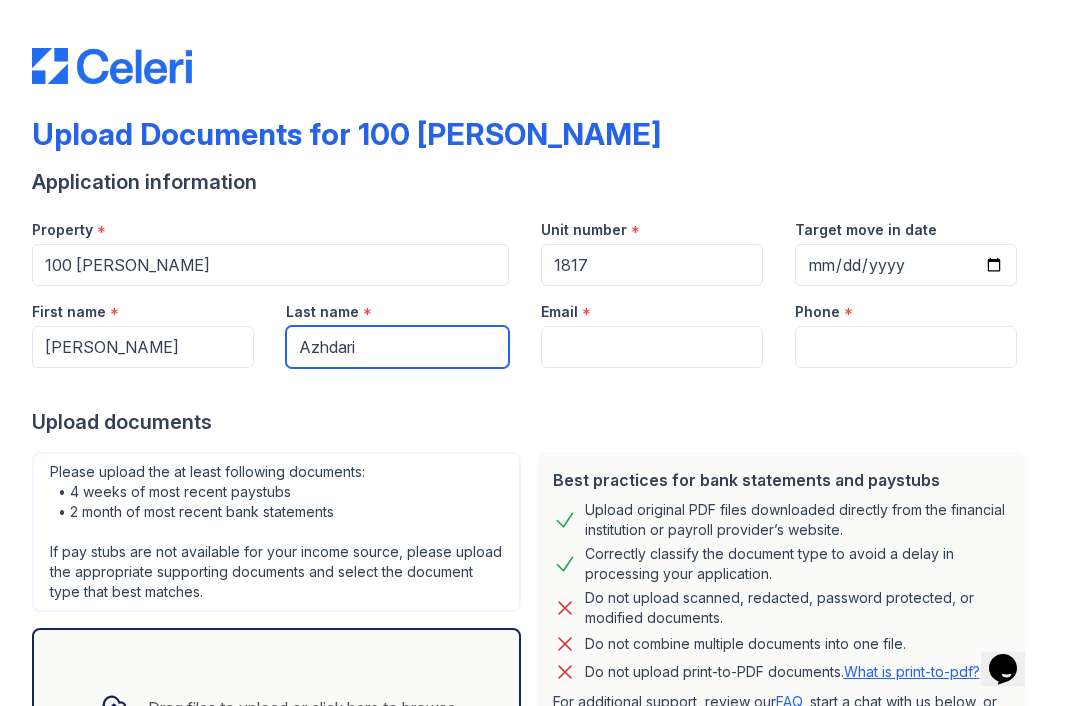 type on "Azhdari" 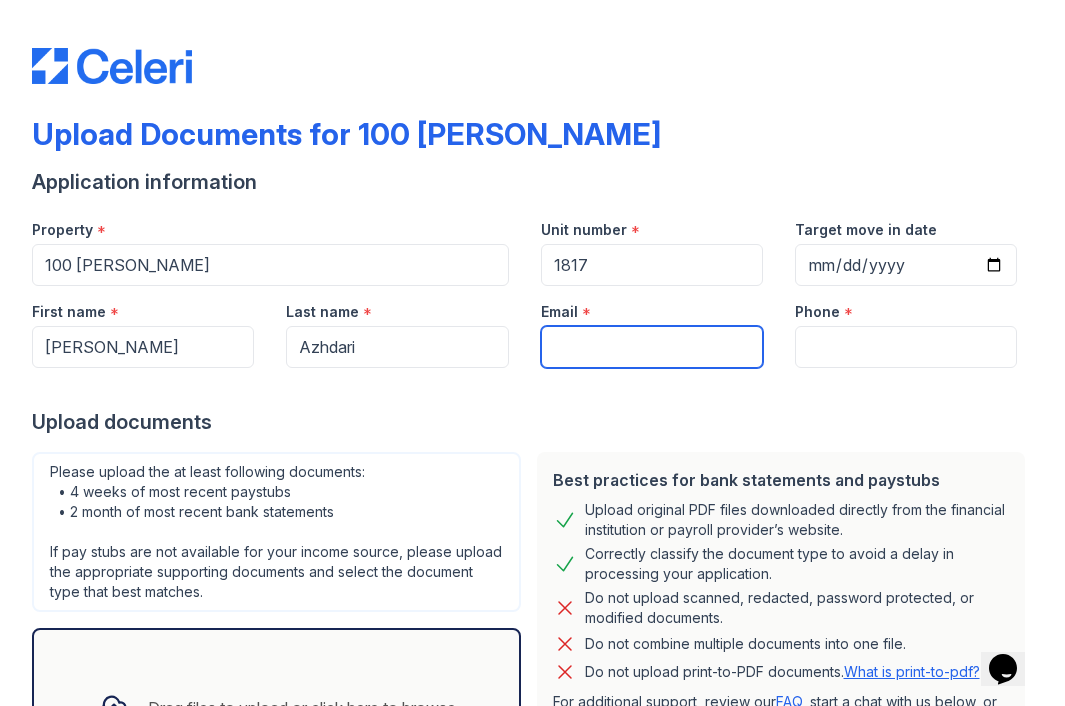 click on "Email" at bounding box center [652, 347] 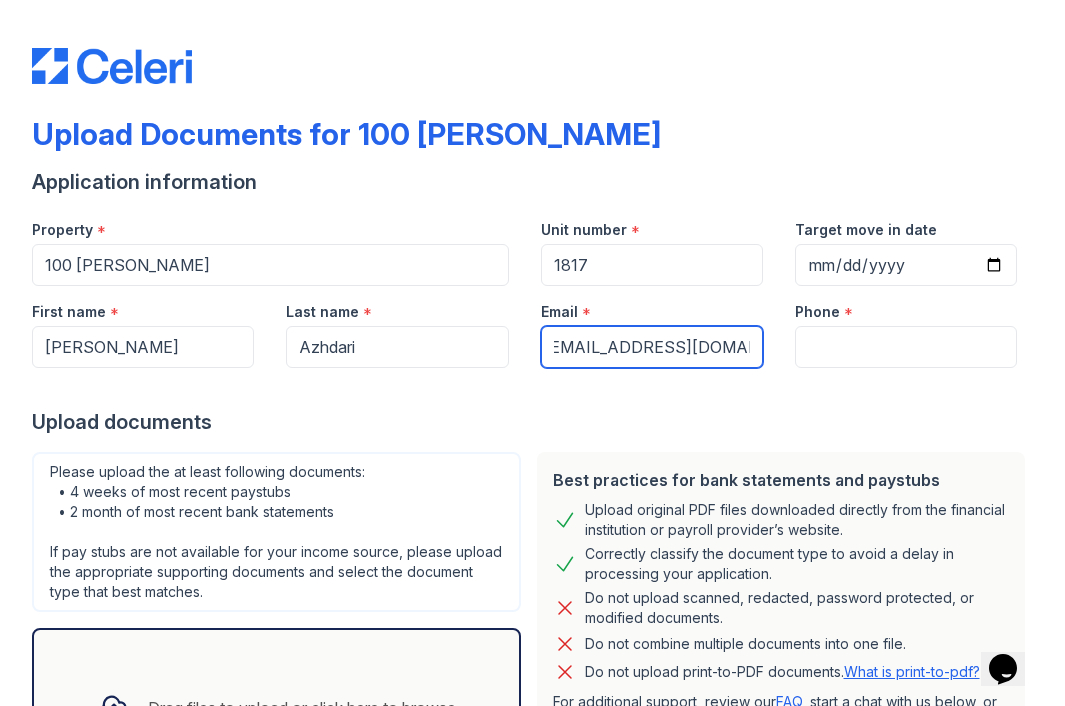 scroll, scrollTop: 0, scrollLeft: 24, axis: horizontal 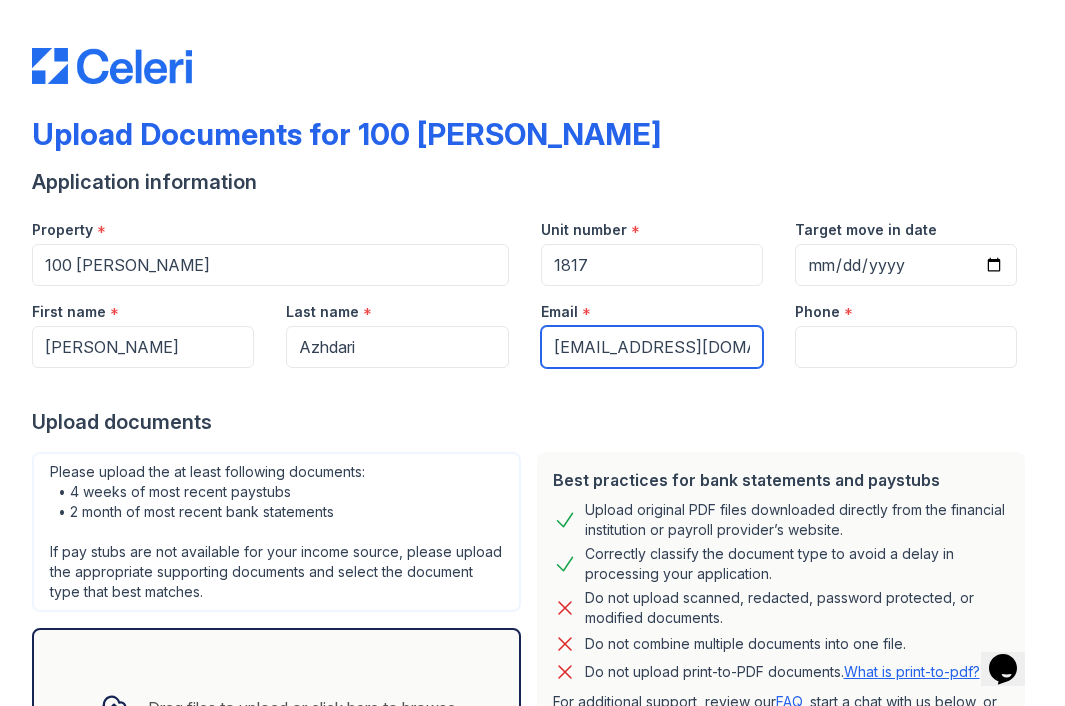 drag, startPoint x: 612, startPoint y: 343, endPoint x: 503, endPoint y: 342, distance: 109.004585 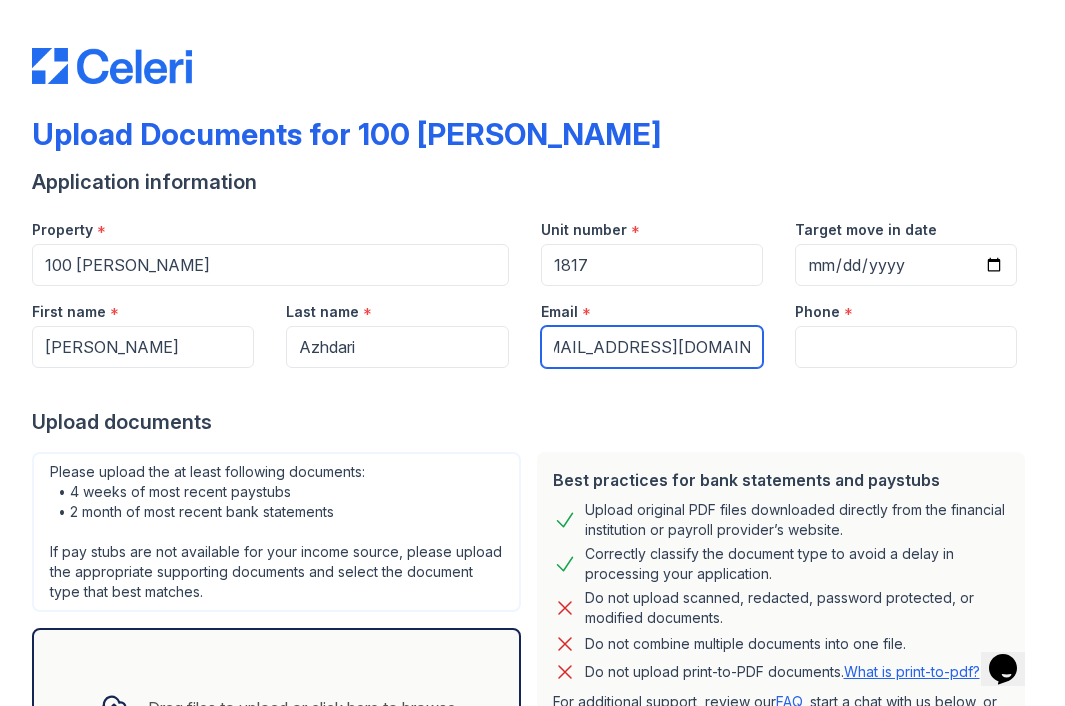 drag, startPoint x: 684, startPoint y: 349, endPoint x: 787, endPoint y: 347, distance: 103.01942 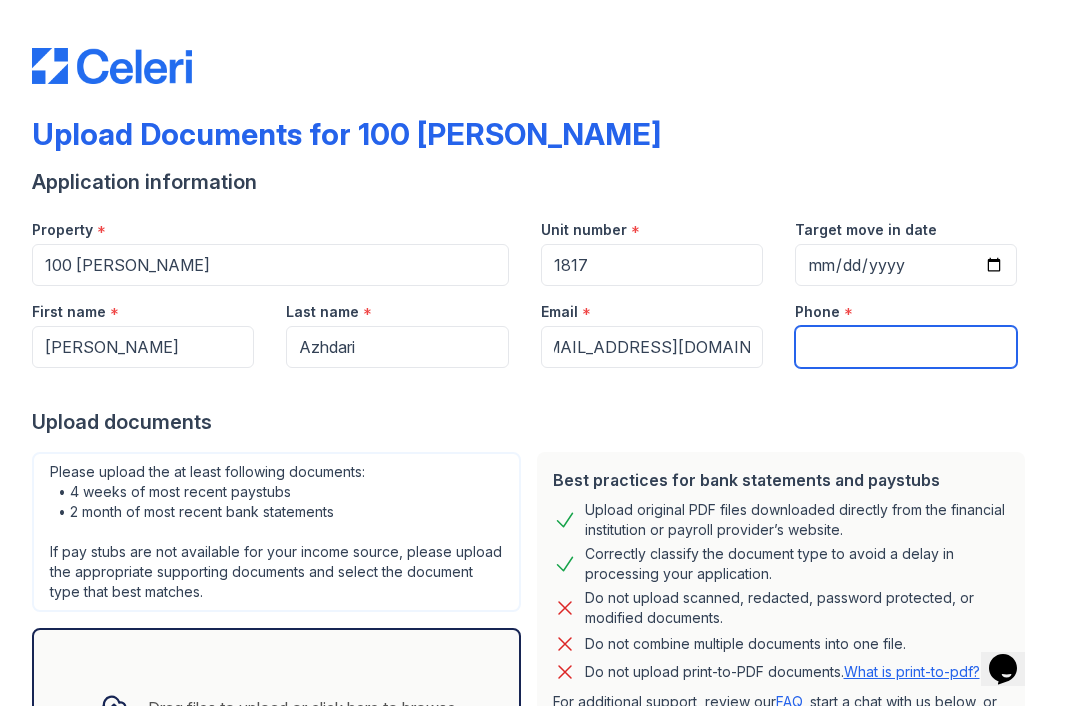 click on "Phone" at bounding box center [906, 347] 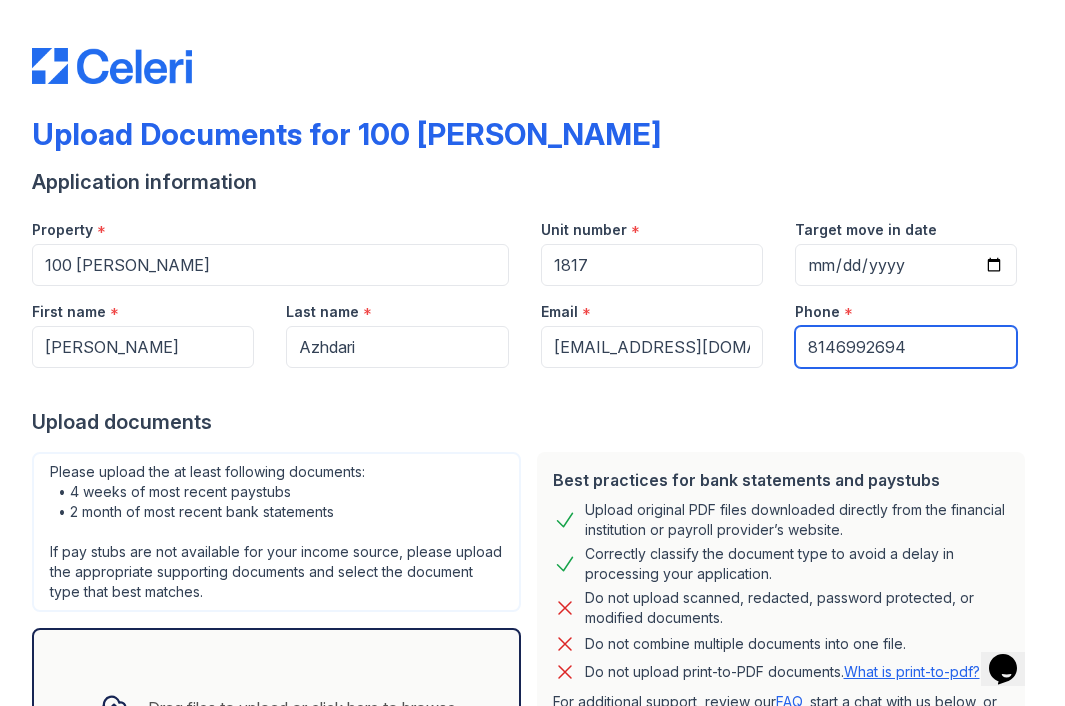 type on "8146992694" 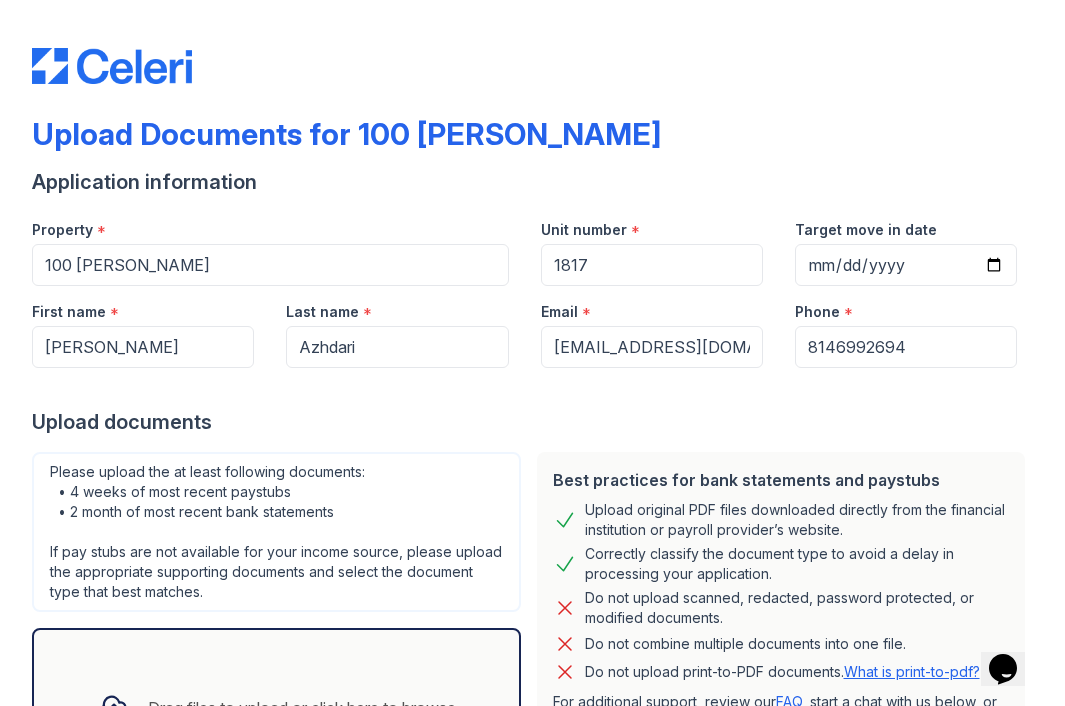 click on "Upload documents" at bounding box center (532, 422) 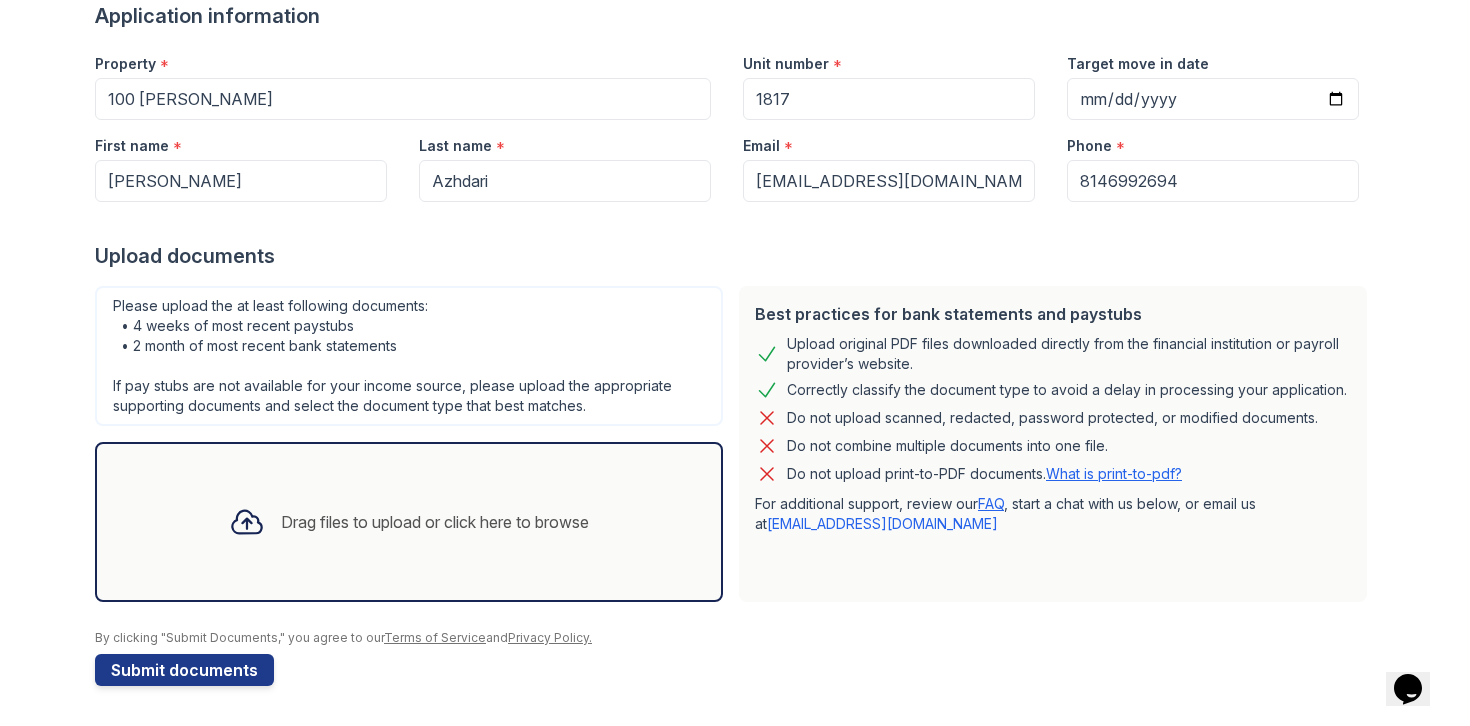 scroll, scrollTop: 166, scrollLeft: 0, axis: vertical 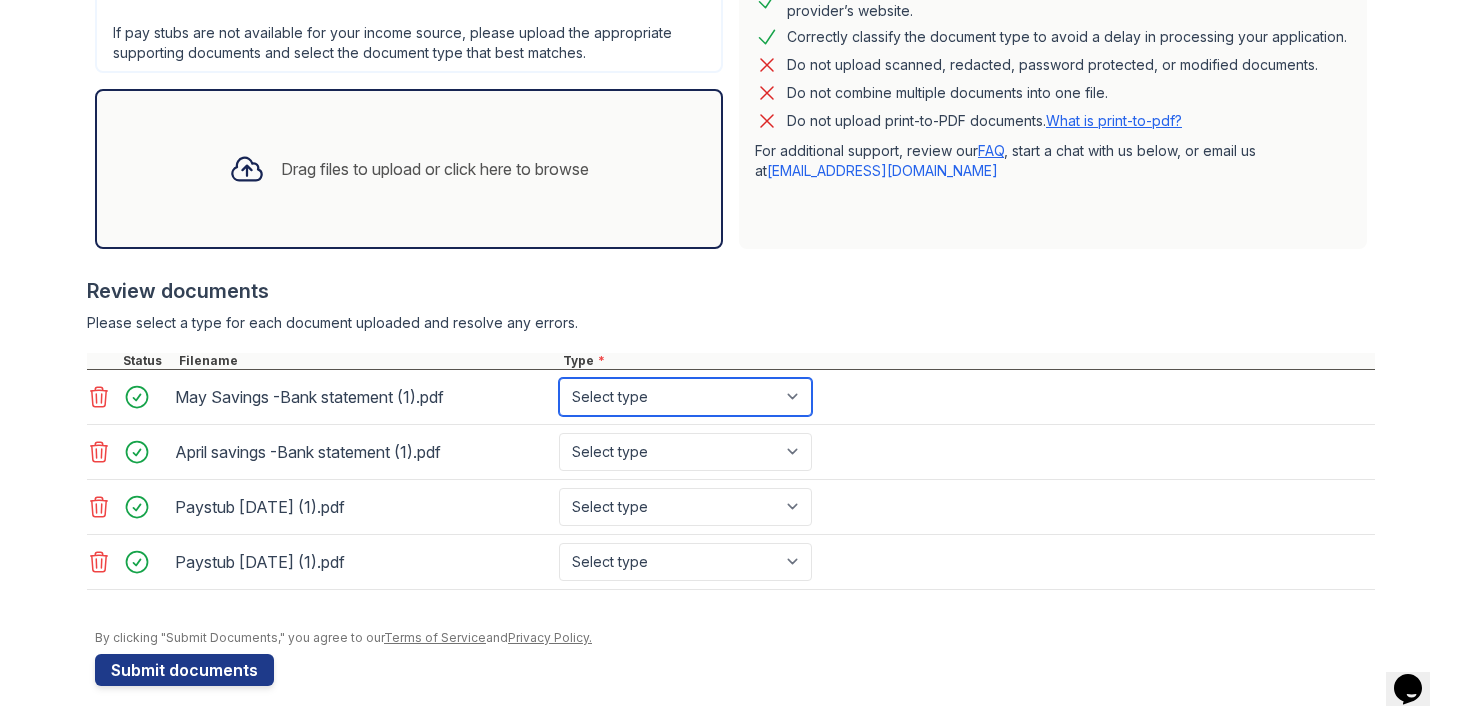 click on "Select type
Paystub
Bank Statement
Offer Letter
Tax Documents
Benefit Award Letter
Investment Account Statement
Other" at bounding box center [685, 397] 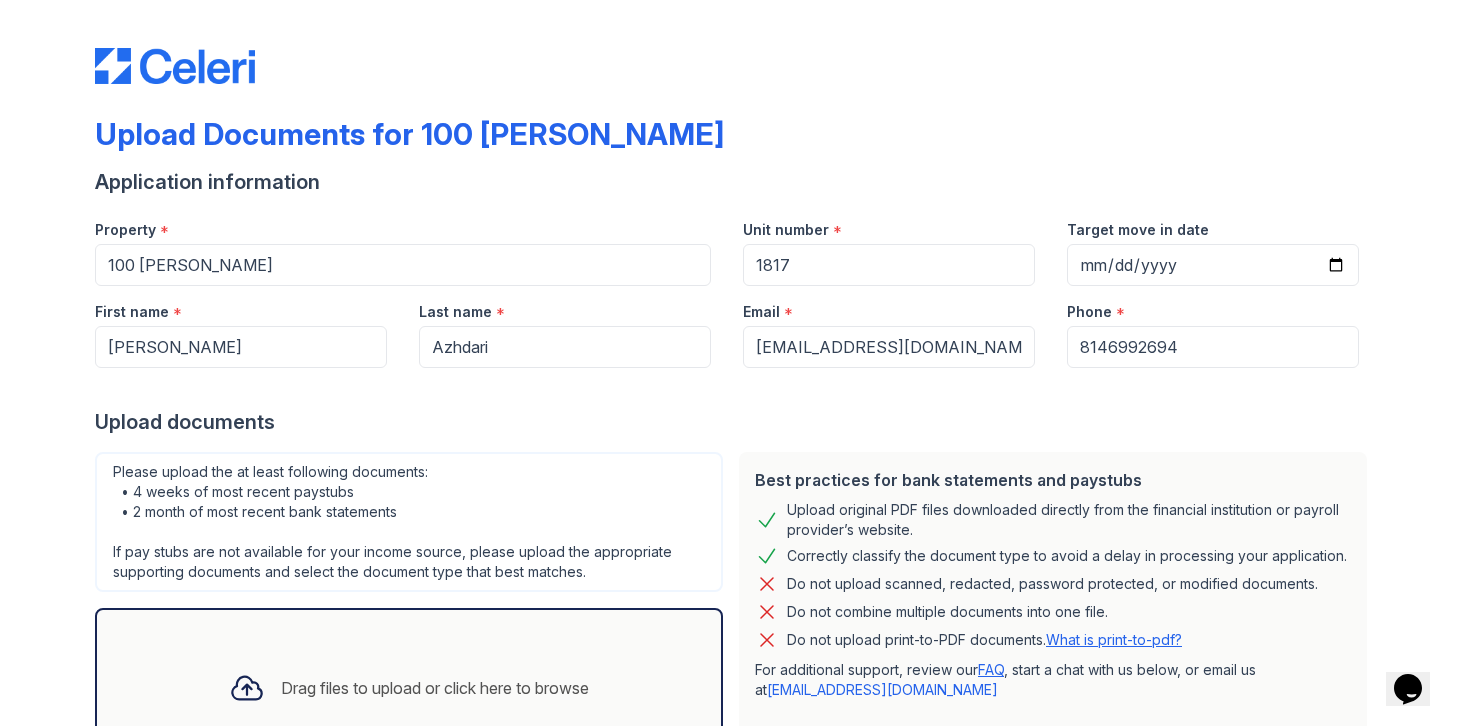 scroll, scrollTop: 519, scrollLeft: 0, axis: vertical 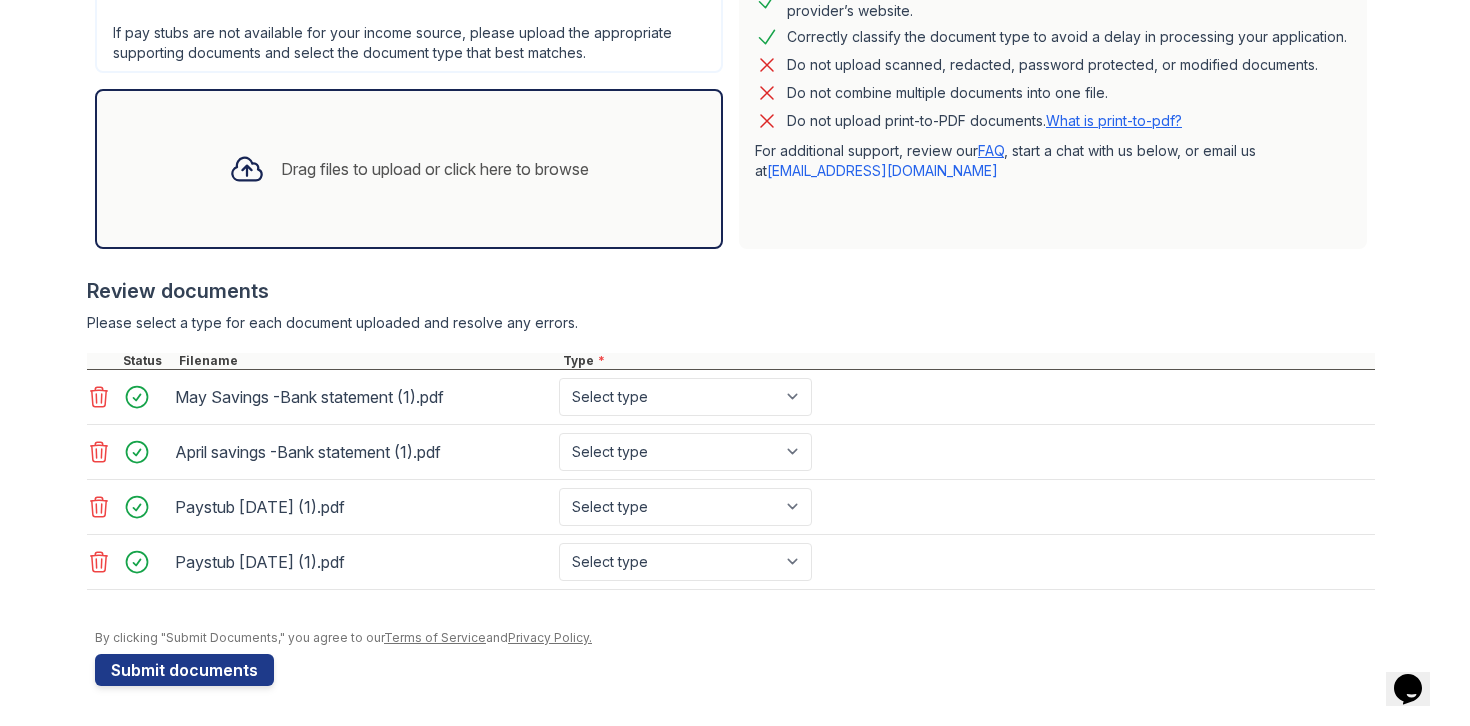 click on "Drag files to upload or click here to browse" at bounding box center (435, 169) 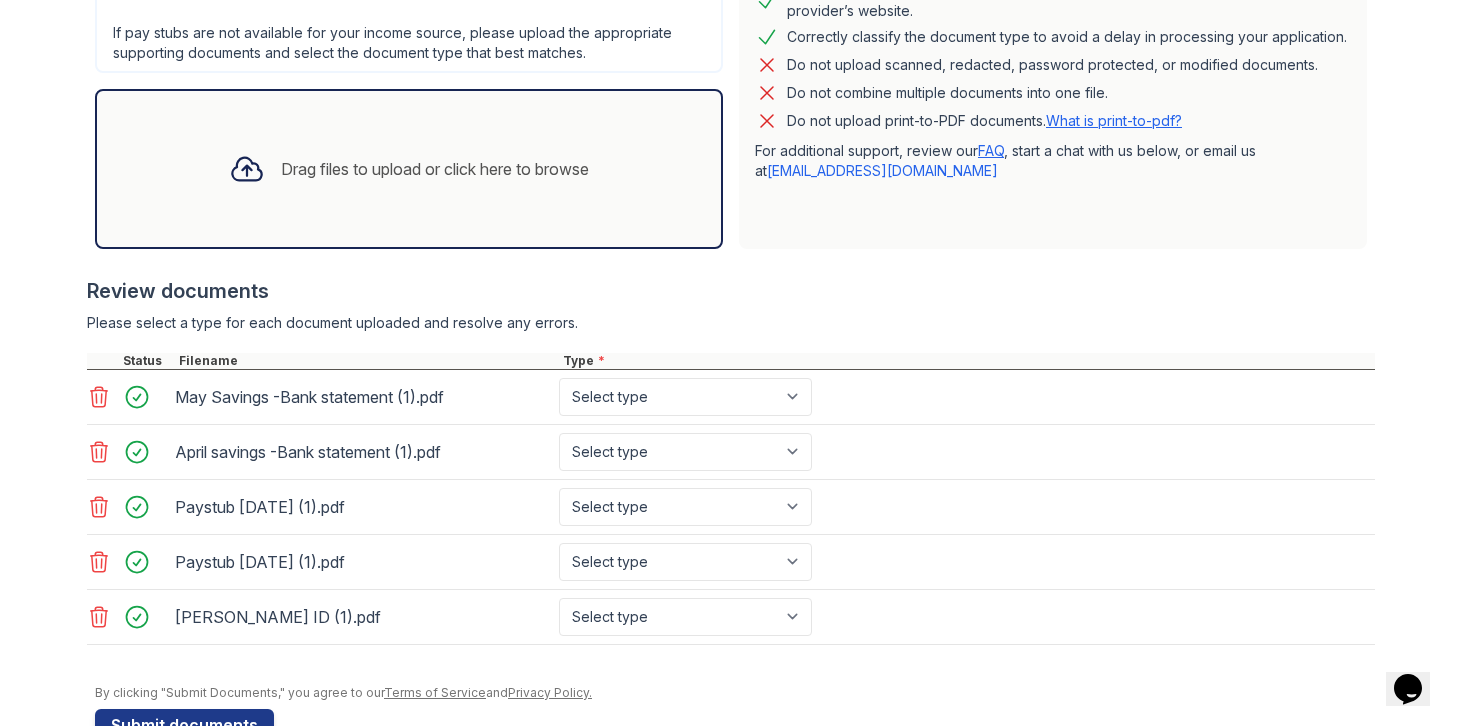 scroll, scrollTop: 574, scrollLeft: 0, axis: vertical 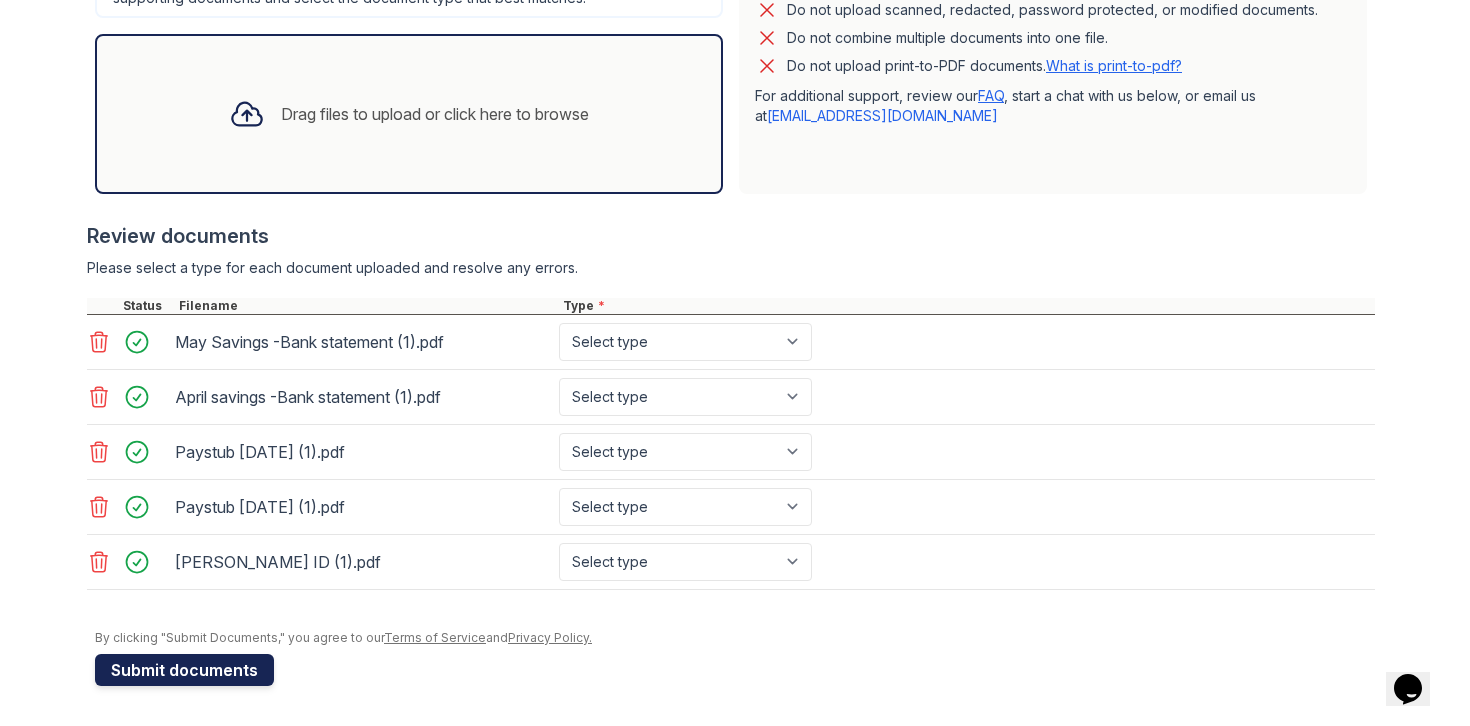 click on "Submit documents" at bounding box center (184, 670) 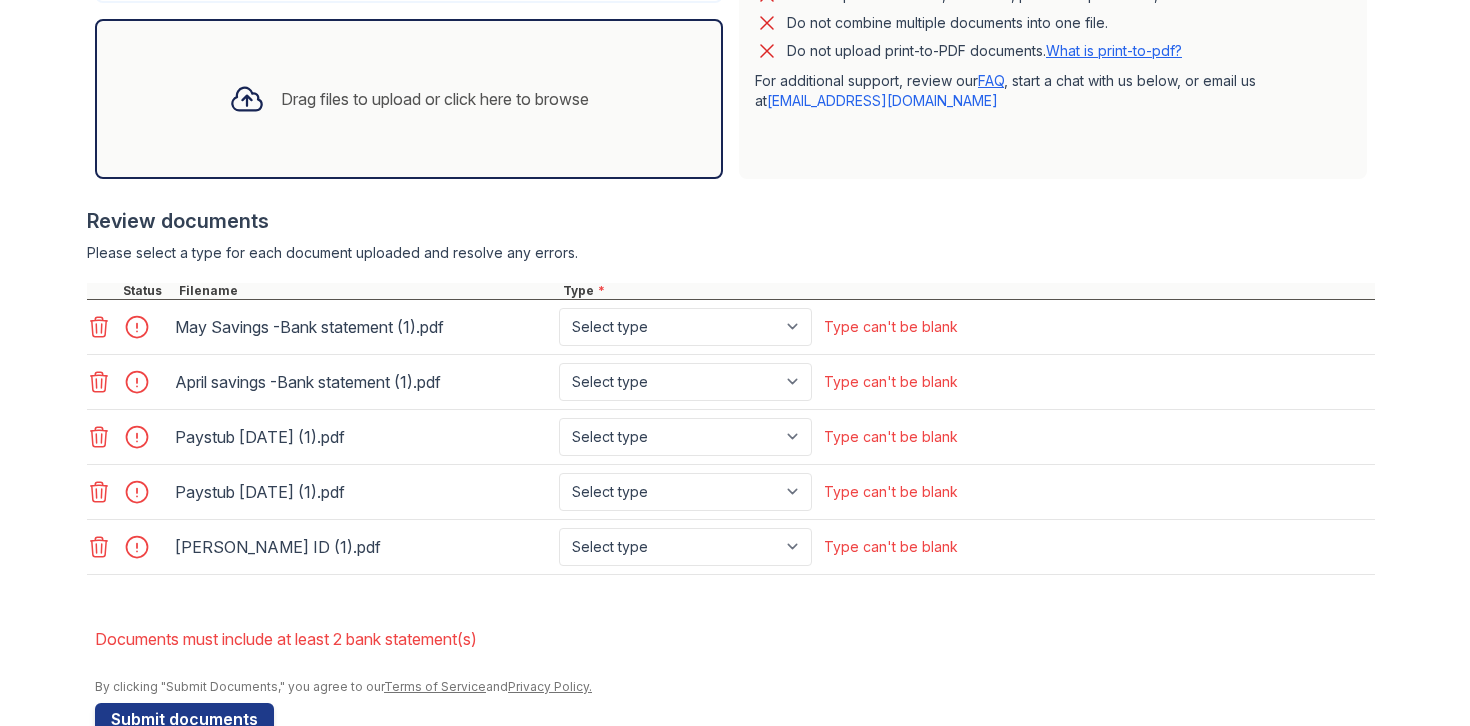 scroll, scrollTop: 646, scrollLeft: 0, axis: vertical 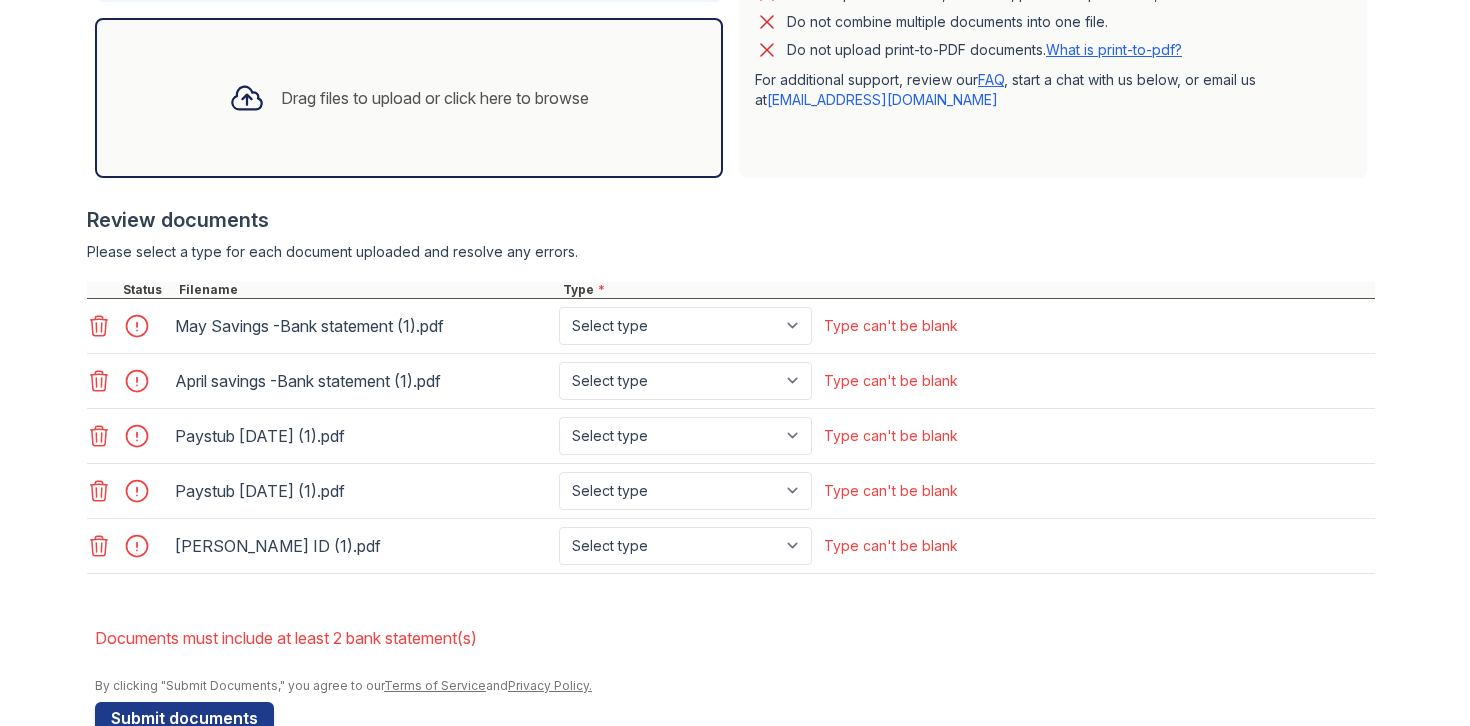 click on "Drag files to upload or click here to browse" at bounding box center [435, 98] 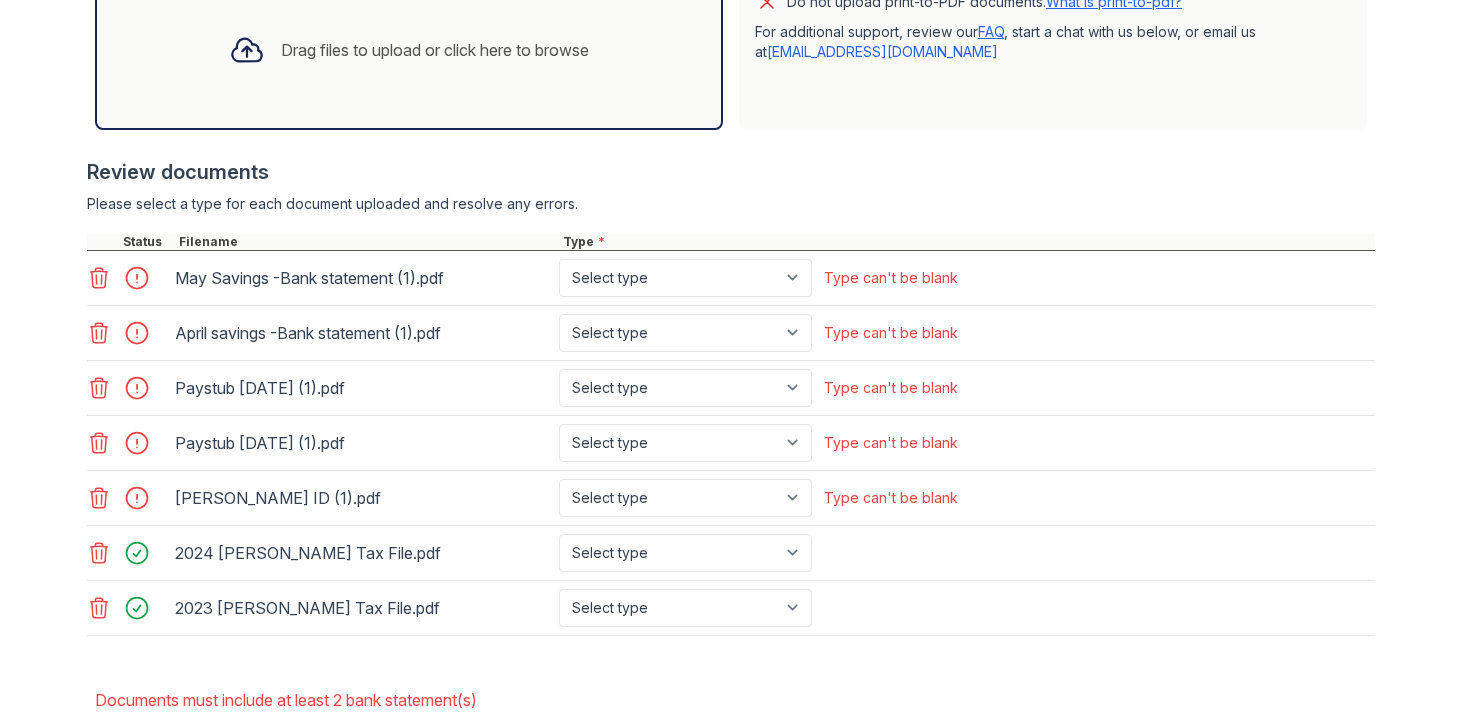 scroll, scrollTop: 698, scrollLeft: 0, axis: vertical 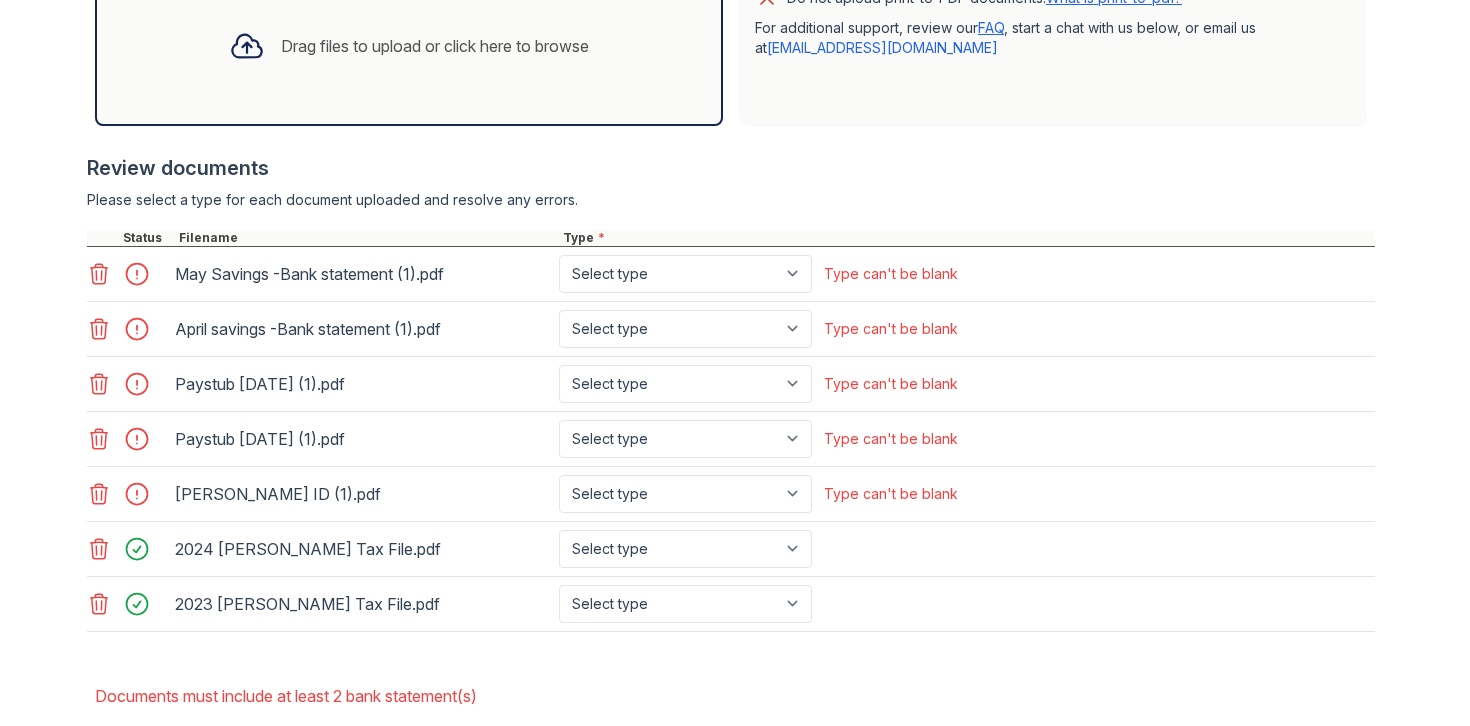 click on "Drag files to upload or click here to browse" at bounding box center (435, 46) 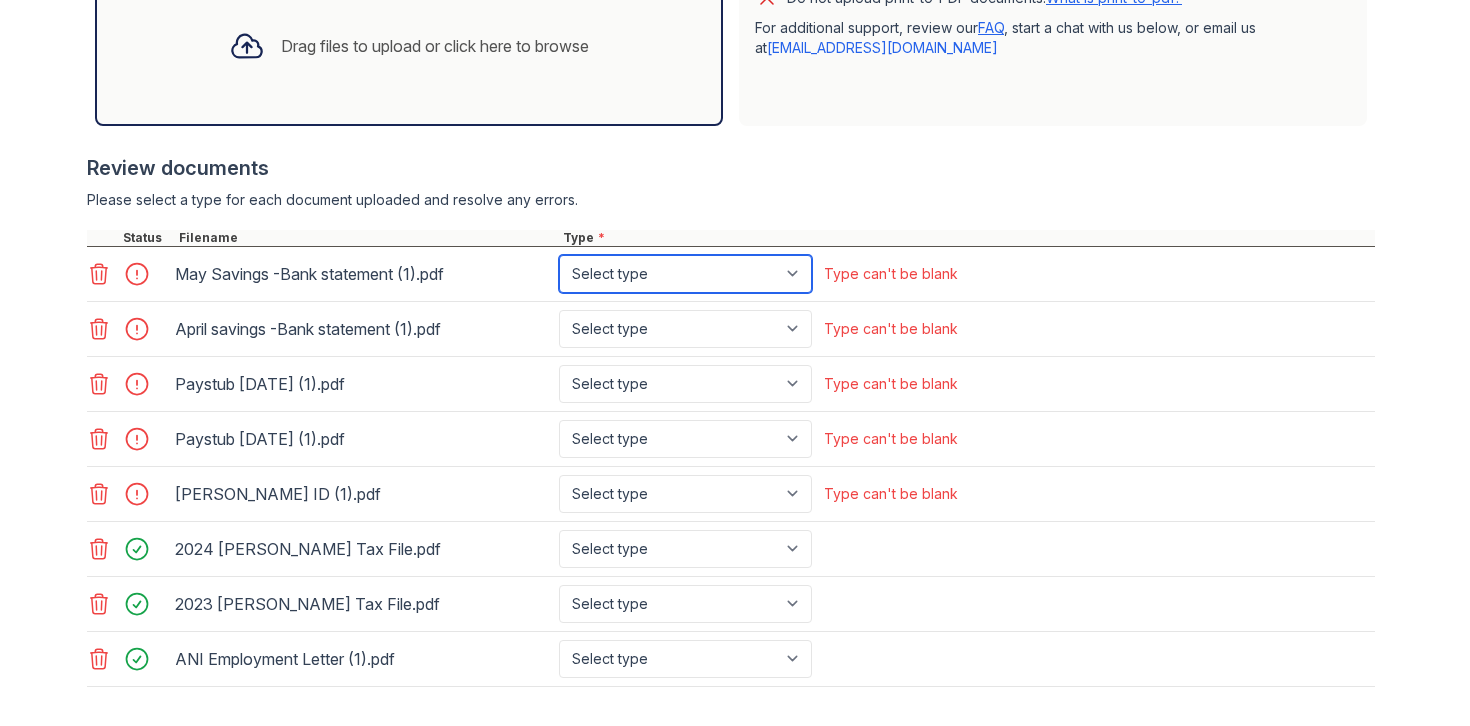 click on "Select type
Paystub
Bank Statement
Offer Letter
Tax Documents
Benefit Award Letter
Investment Account Statement
Other" at bounding box center [685, 274] 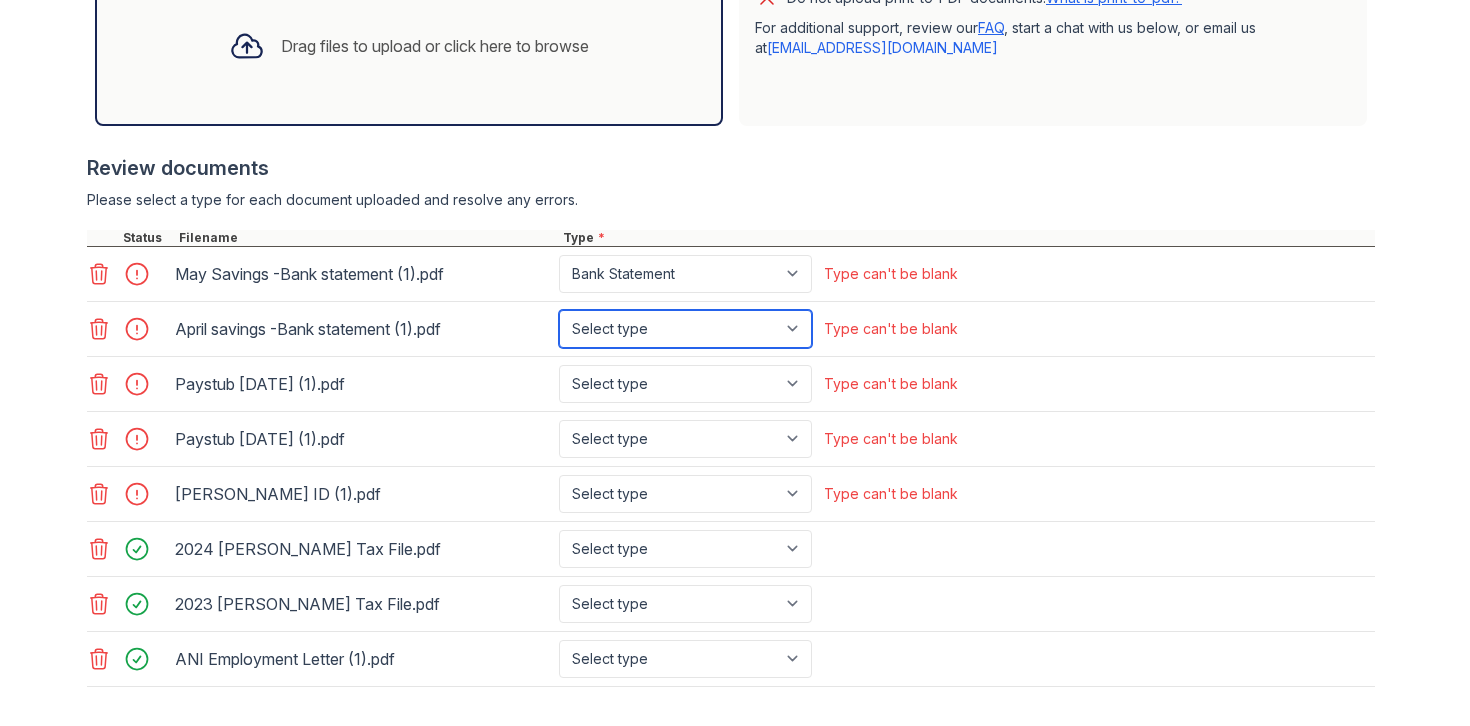 click on "Select type
Paystub
Bank Statement
Offer Letter
Tax Documents
Benefit Award Letter
Investment Account Statement
Other" at bounding box center [685, 329] 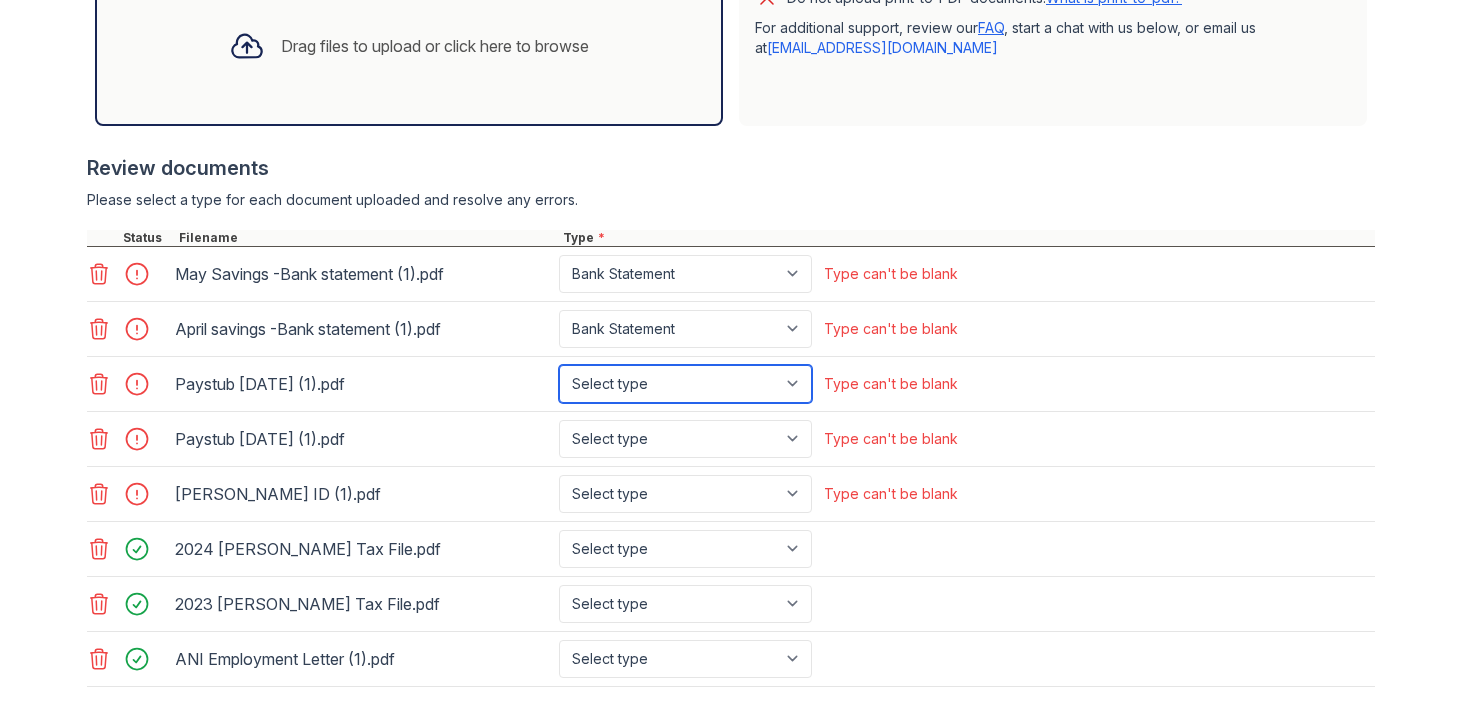 click on "Select type
Paystub
Bank Statement
Offer Letter
Tax Documents
Benefit Award Letter
Investment Account Statement
Other" at bounding box center [685, 384] 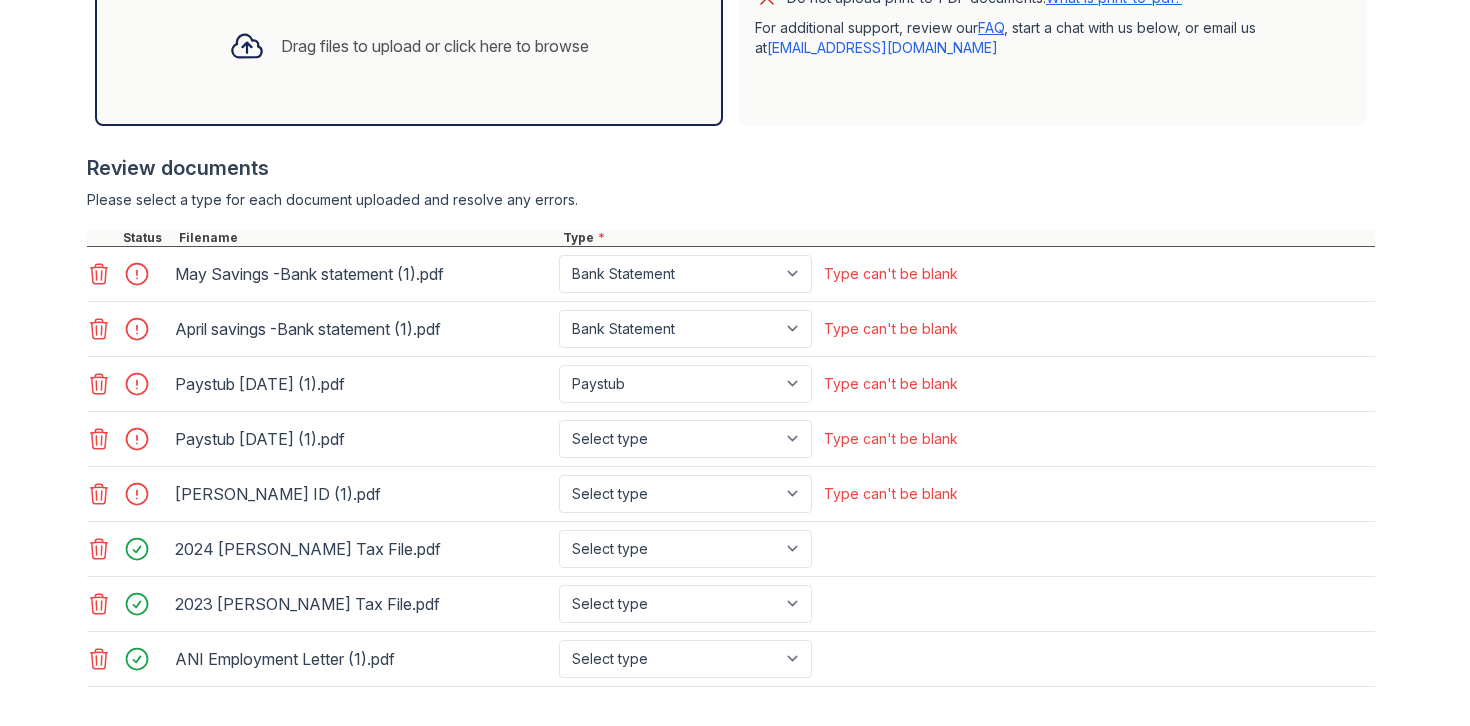 click on "April savings -Bank statement (1).pdf
Select type
Paystub
Bank Statement
Offer Letter
Tax Documents
Benefit Award Letter
Investment Account Statement
Other
Type can't be blank" at bounding box center (731, 329) 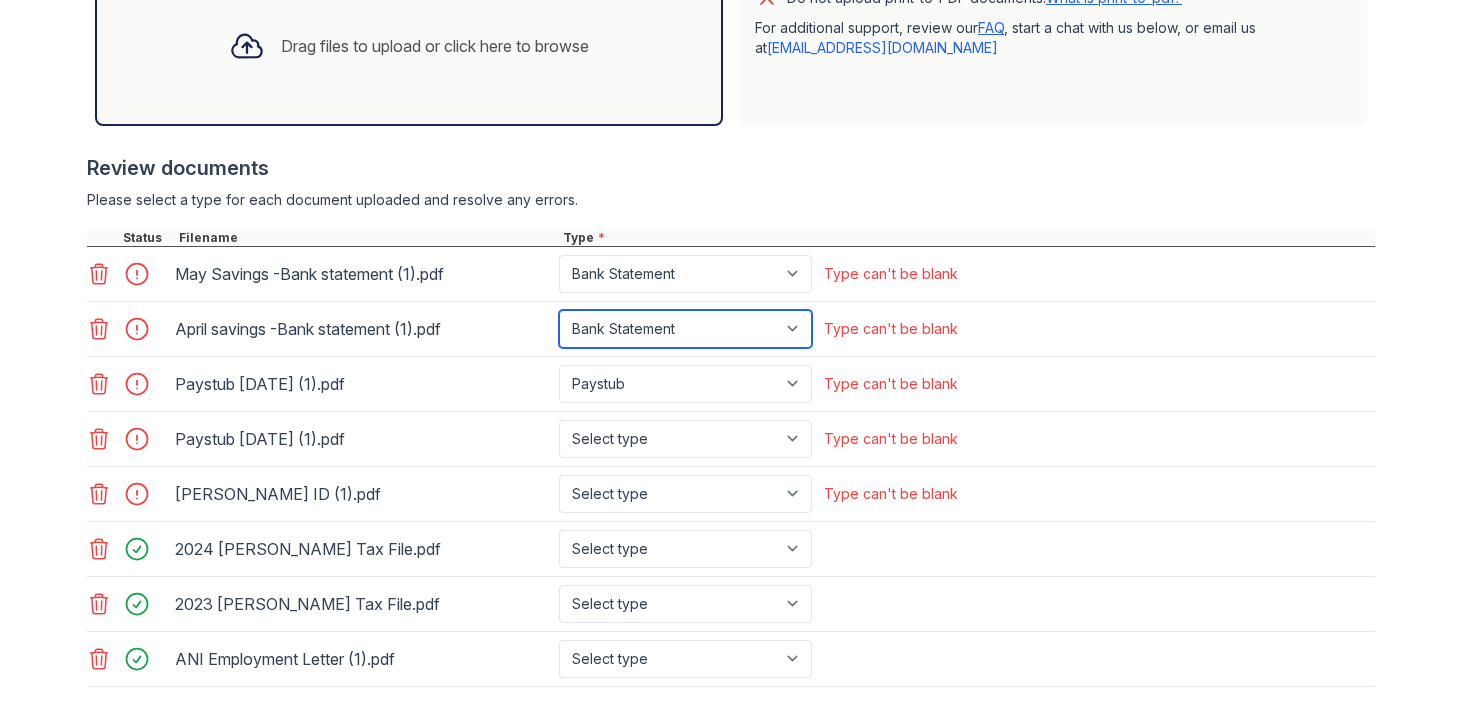 click on "Select type
Paystub
Bank Statement
Offer Letter
Tax Documents
Benefit Award Letter
Investment Account Statement
Other" at bounding box center [685, 329] 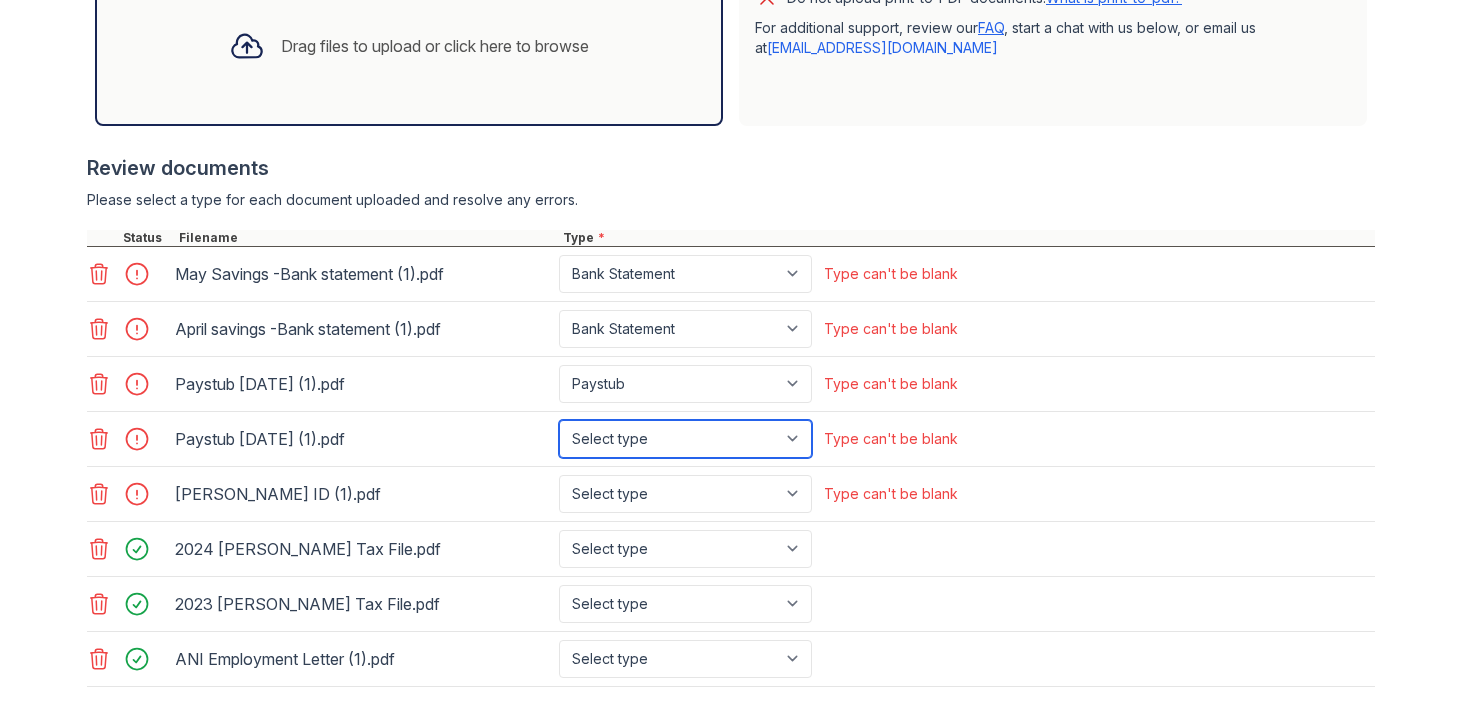 click on "Select type
Paystub
Bank Statement
Offer Letter
Tax Documents
Benefit Award Letter
Investment Account Statement
Other" at bounding box center (685, 439) 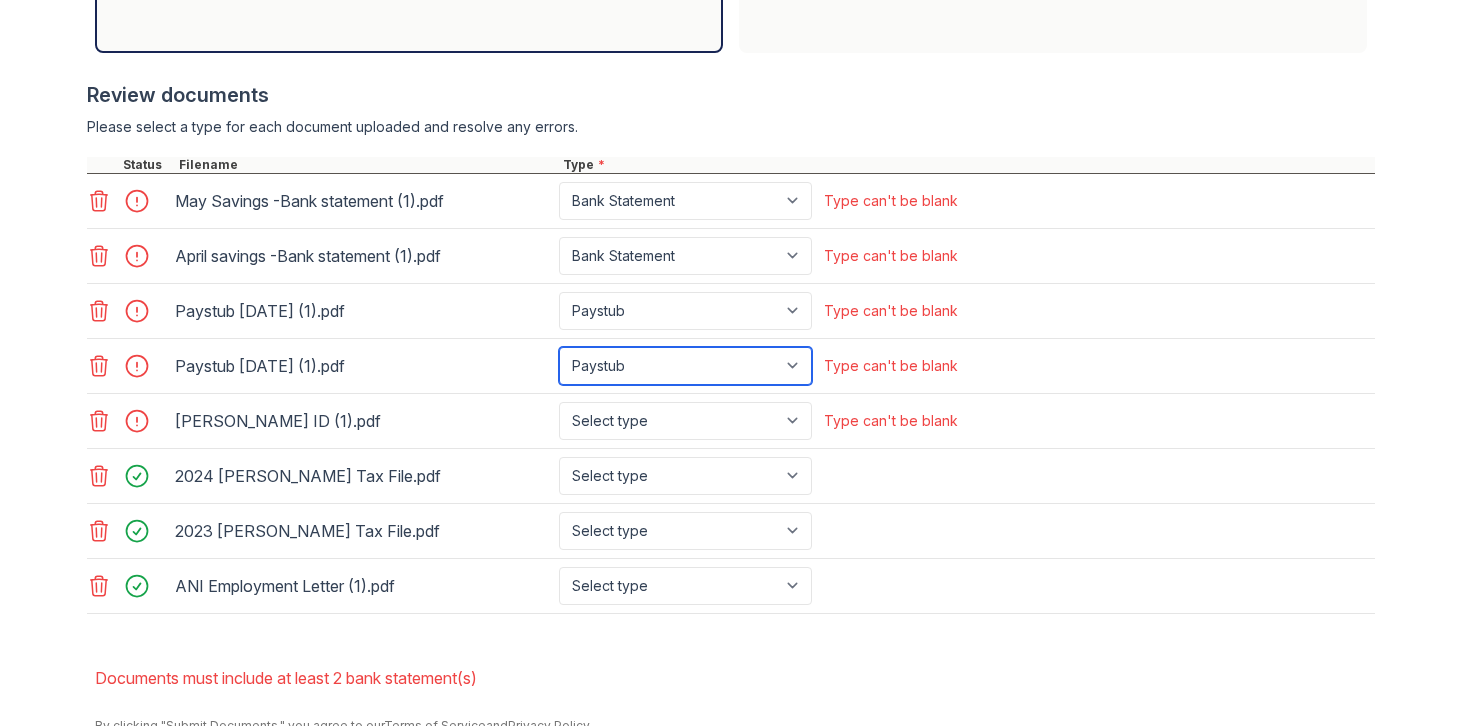 scroll, scrollTop: 788, scrollLeft: 0, axis: vertical 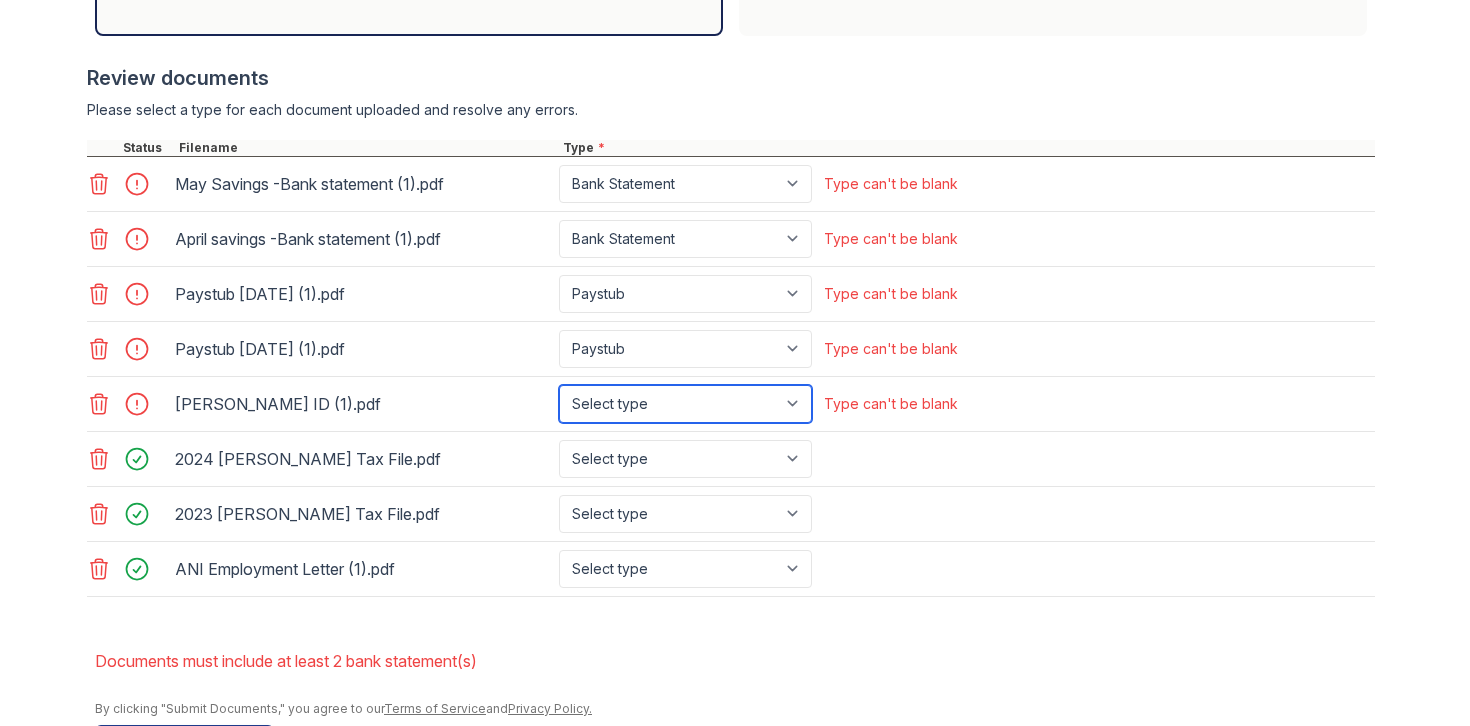click on "Select type
Paystub
Bank Statement
Offer Letter
Tax Documents
Benefit Award Letter
Investment Account Statement
Other" at bounding box center (685, 404) 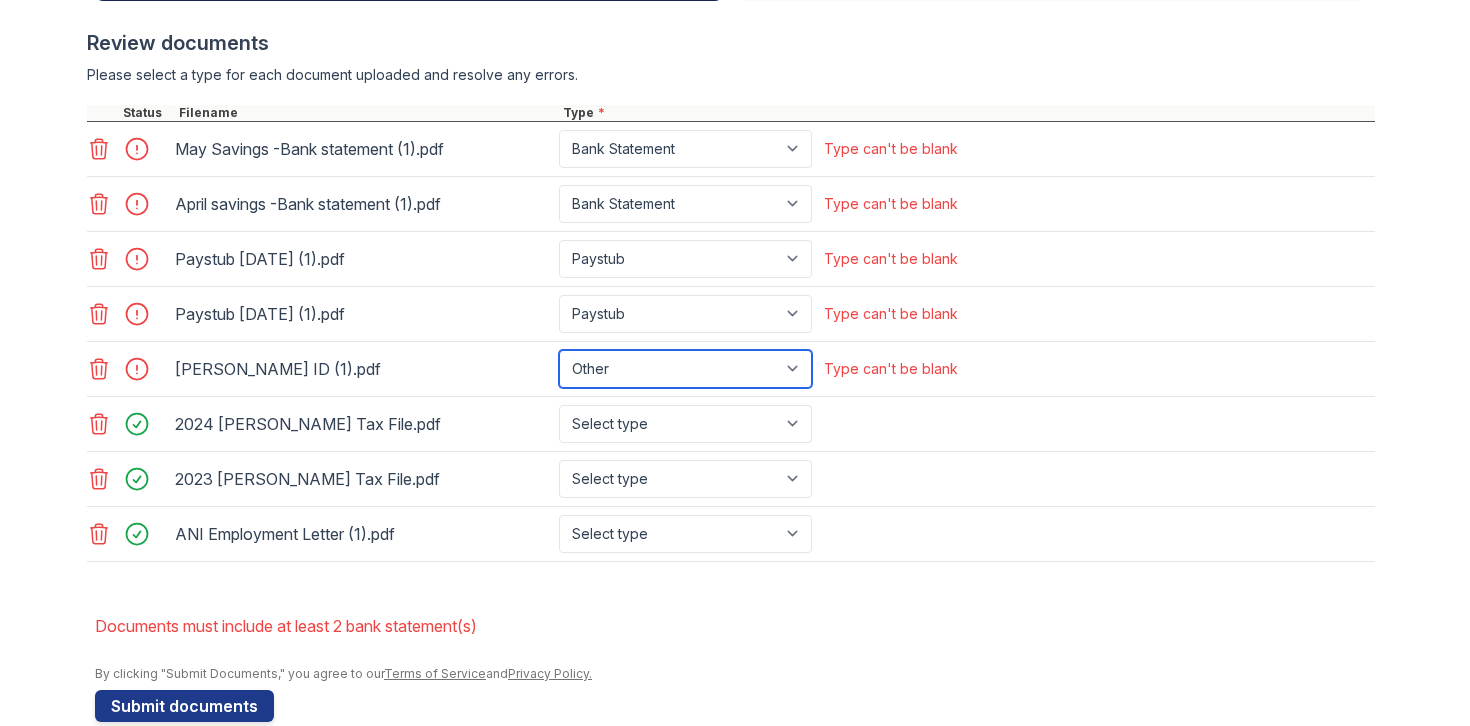 scroll, scrollTop: 822, scrollLeft: 0, axis: vertical 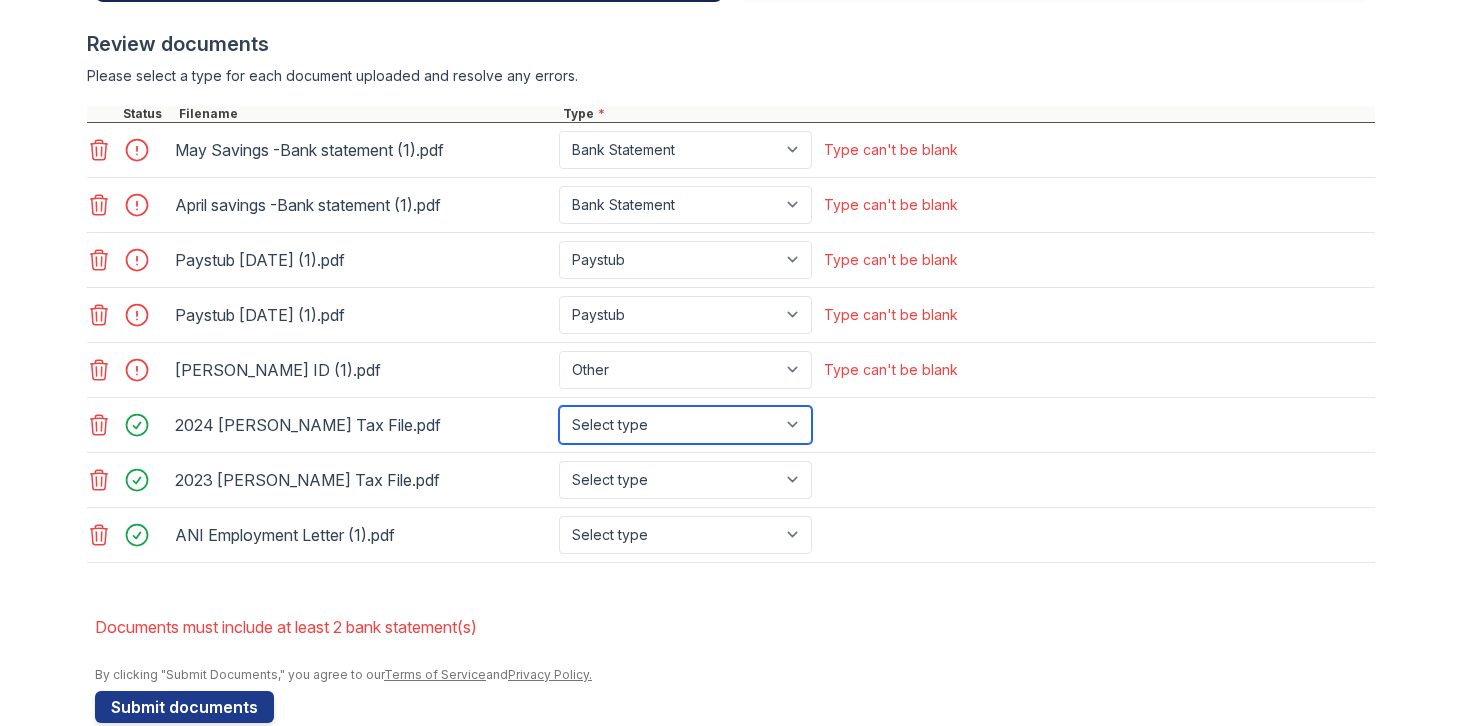 click on "Select type
Paystub
Bank Statement
Offer Letter
Tax Documents
Benefit Award Letter
Investment Account Statement
Other" at bounding box center [685, 425] 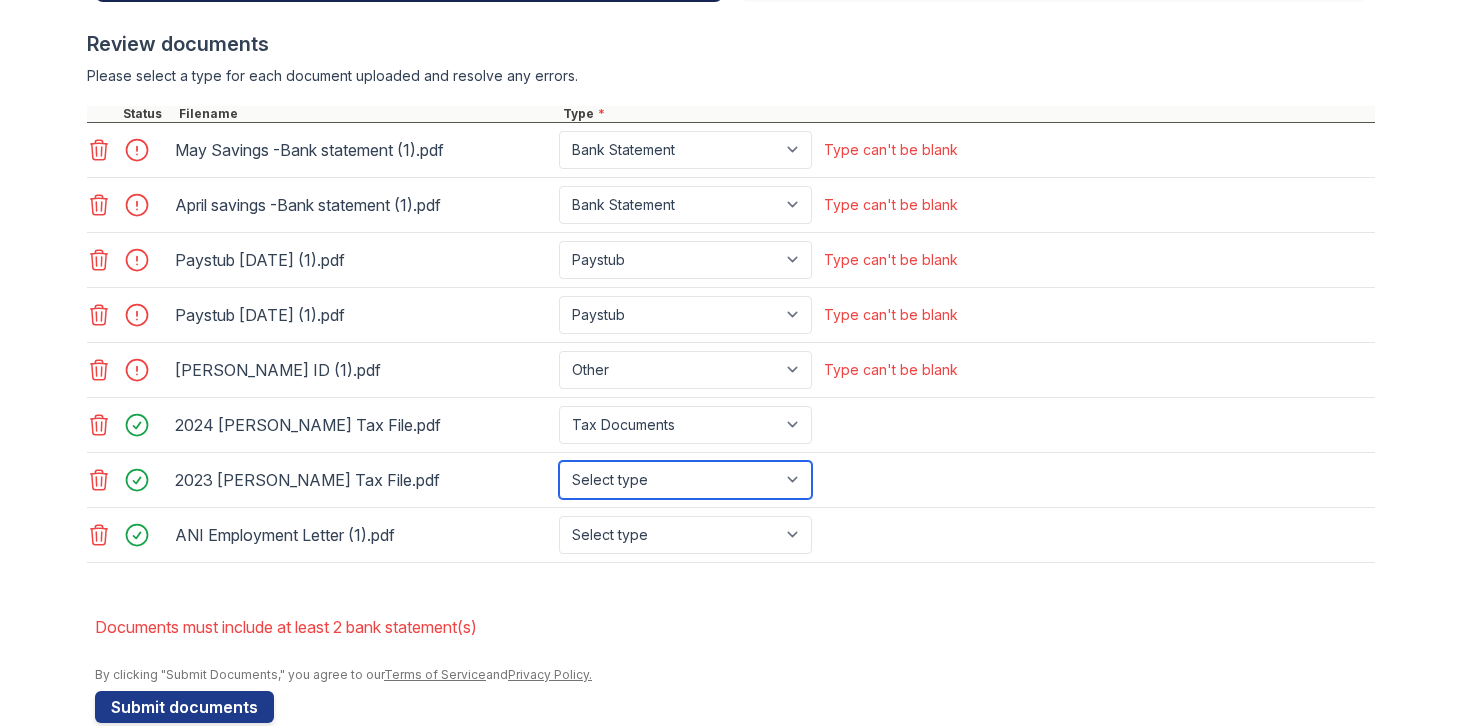 click on "Select type
Paystub
Bank Statement
Offer Letter
Tax Documents
Benefit Award Letter
Investment Account Statement
Other" at bounding box center [685, 480] 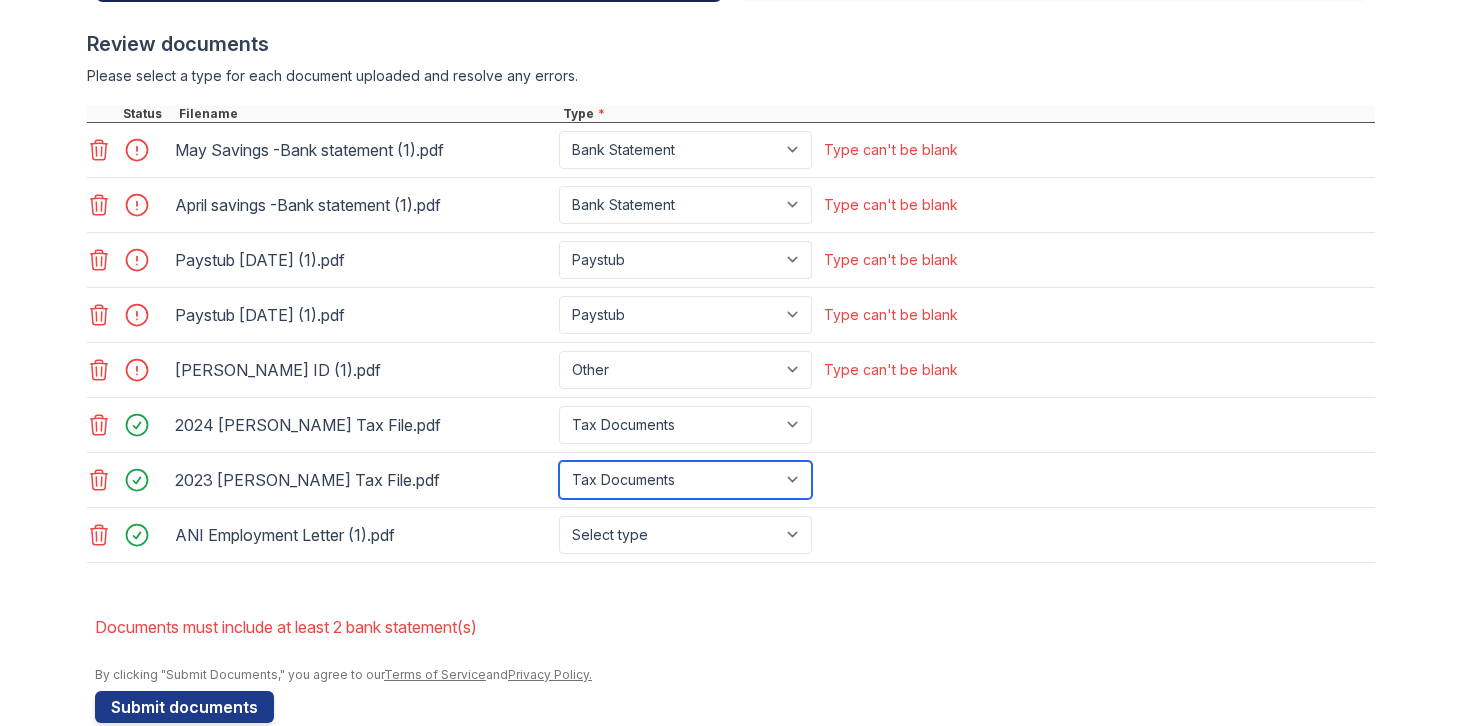 scroll, scrollTop: 851, scrollLeft: 0, axis: vertical 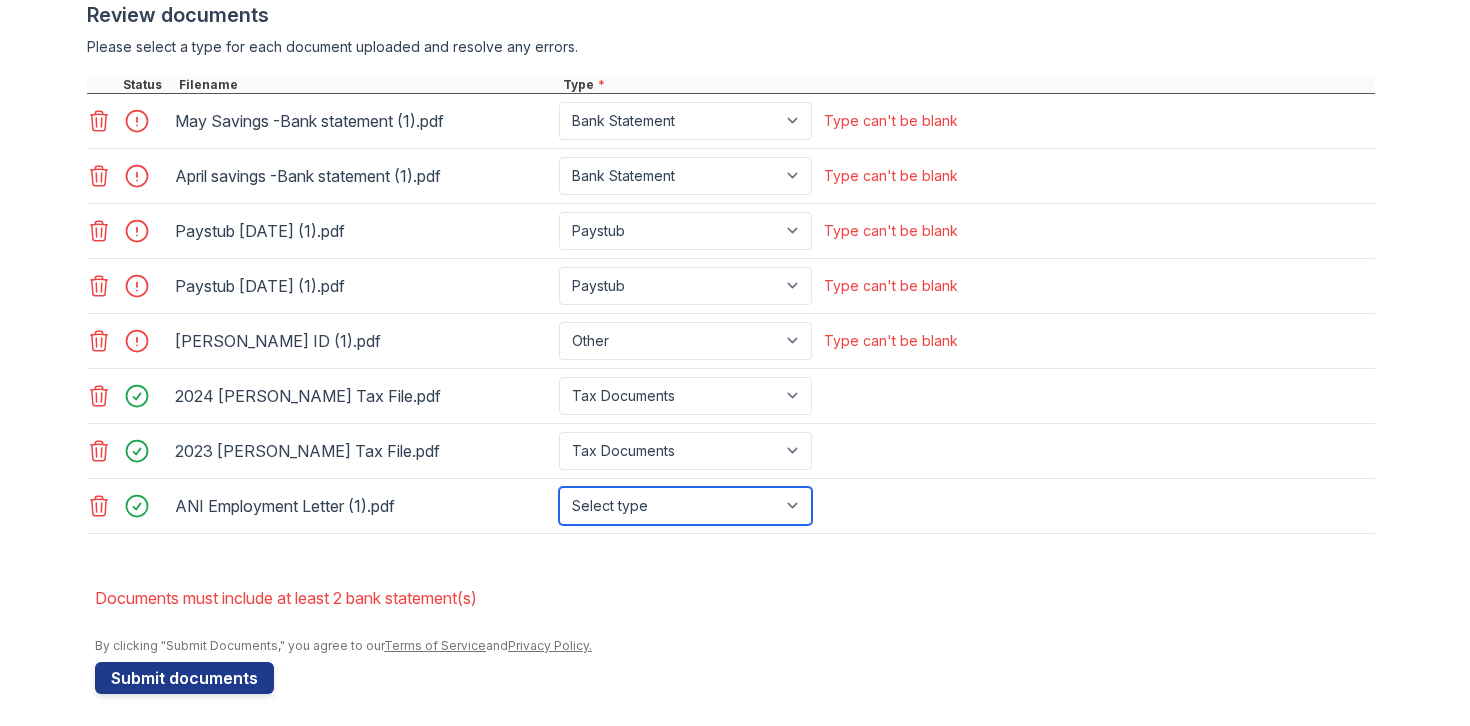 click on "Select type
Paystub
Bank Statement
Offer Letter
Tax Documents
Benefit Award Letter
Investment Account Statement
Other" at bounding box center (685, 506) 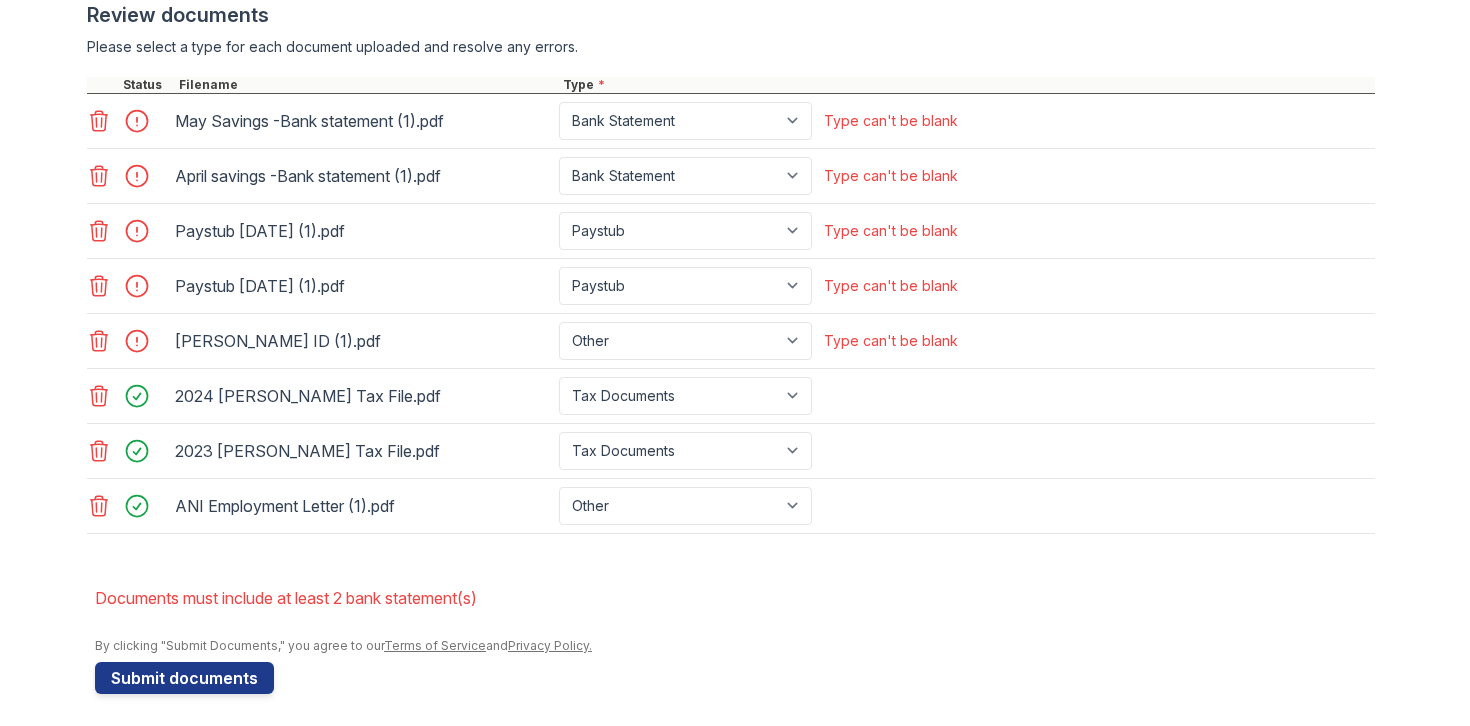 click on "Documents must include at least 2 bank statement(s)" at bounding box center [735, 598] 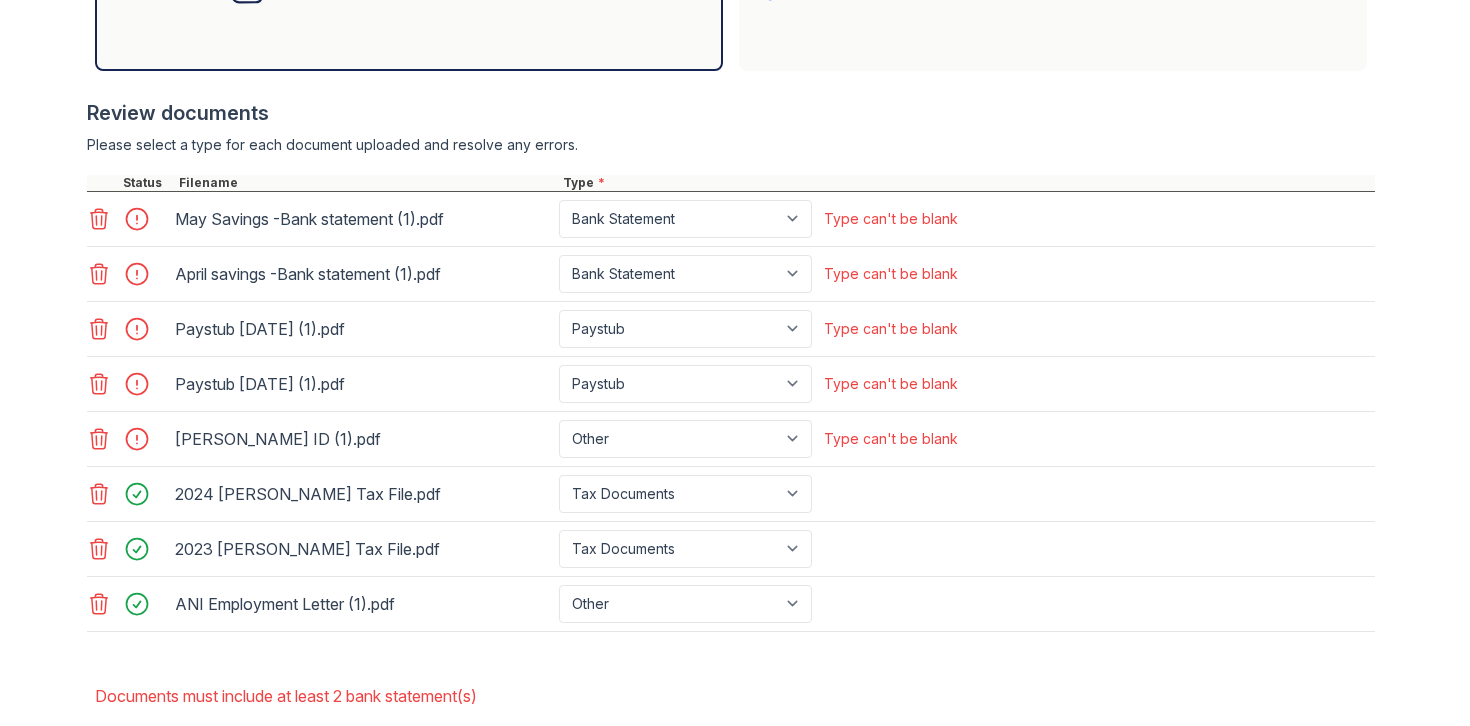 scroll, scrollTop: 859, scrollLeft: 0, axis: vertical 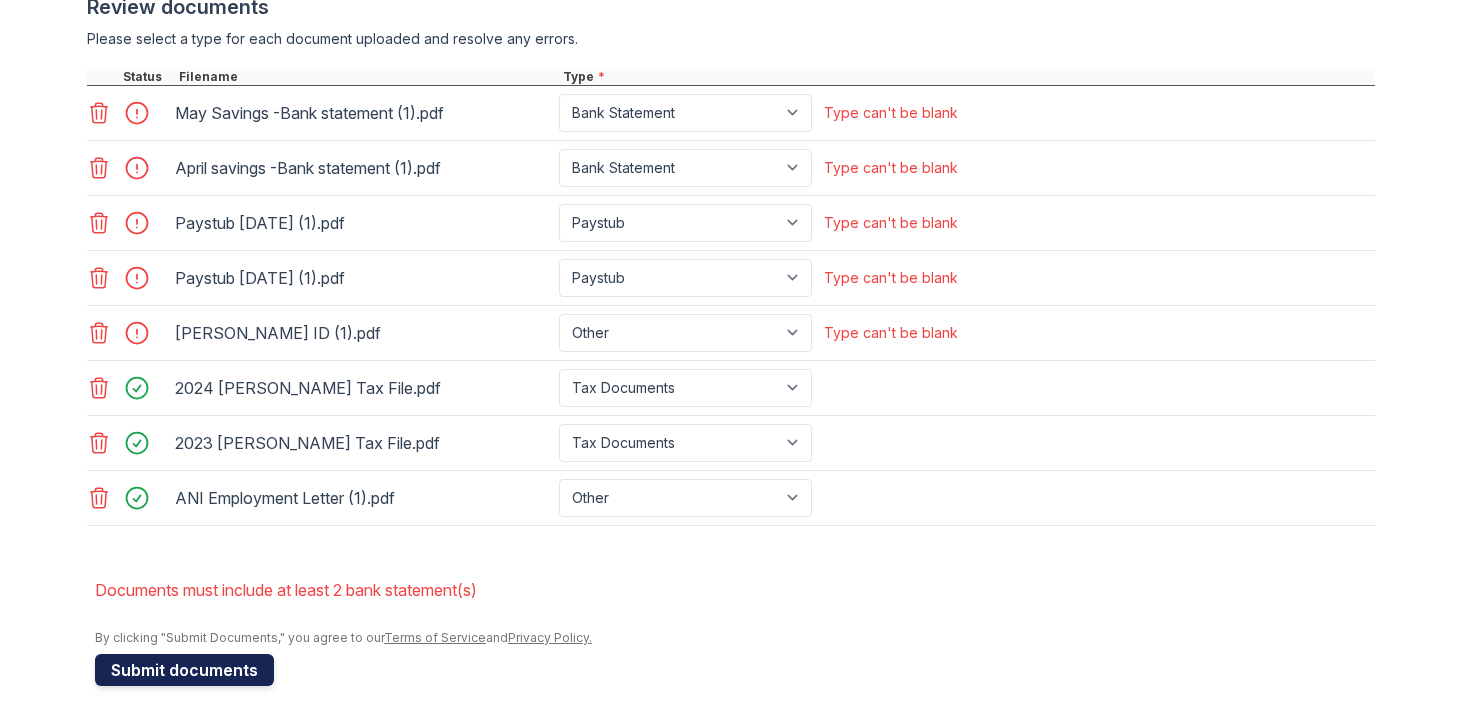 click on "Submit documents" at bounding box center [184, 670] 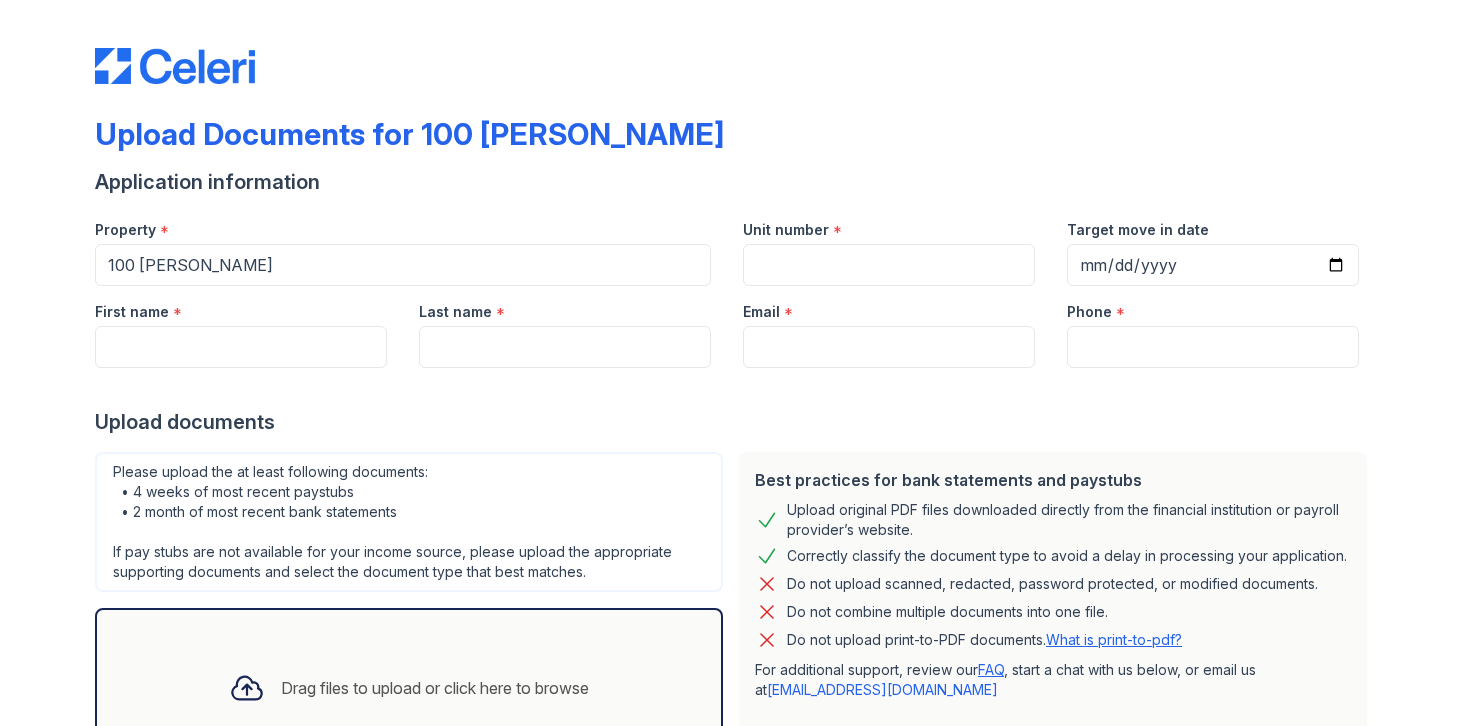 scroll, scrollTop: 0, scrollLeft: 0, axis: both 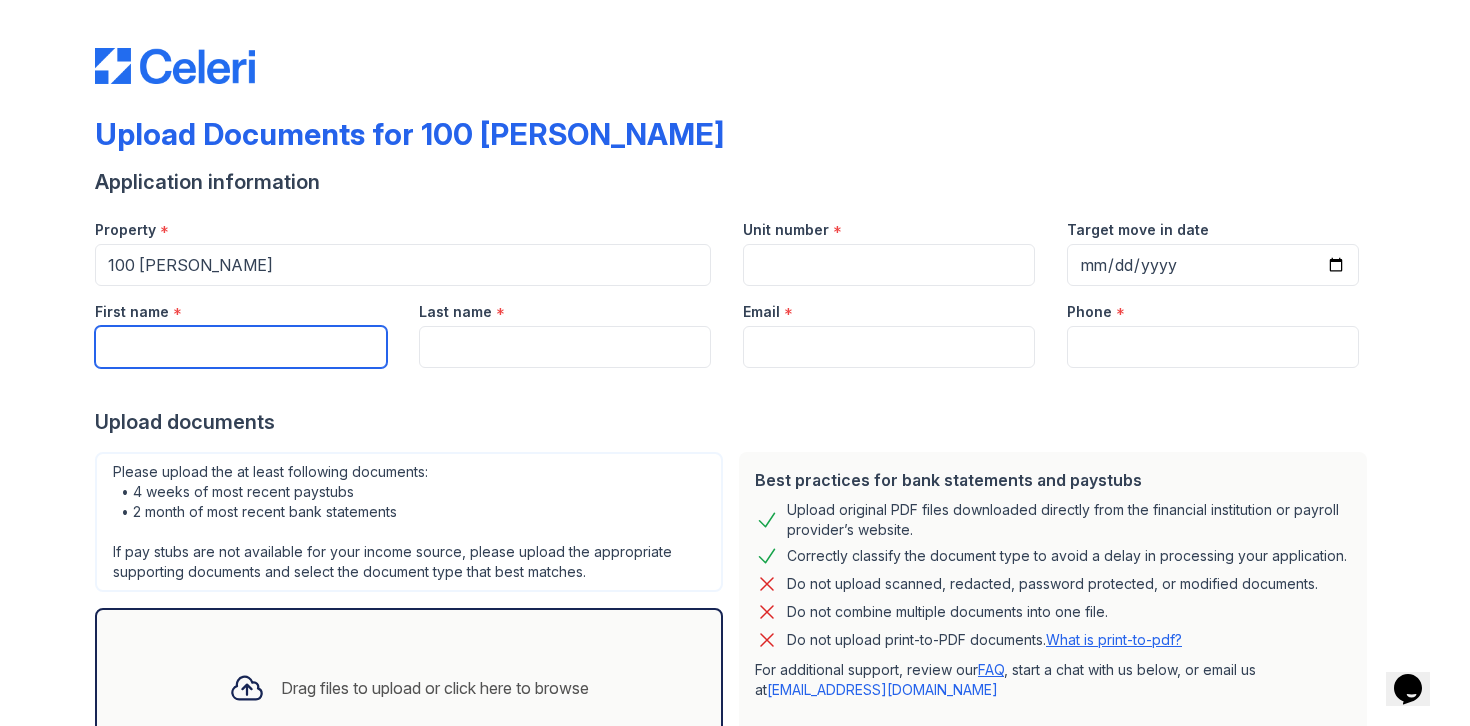click on "First name" at bounding box center (241, 347) 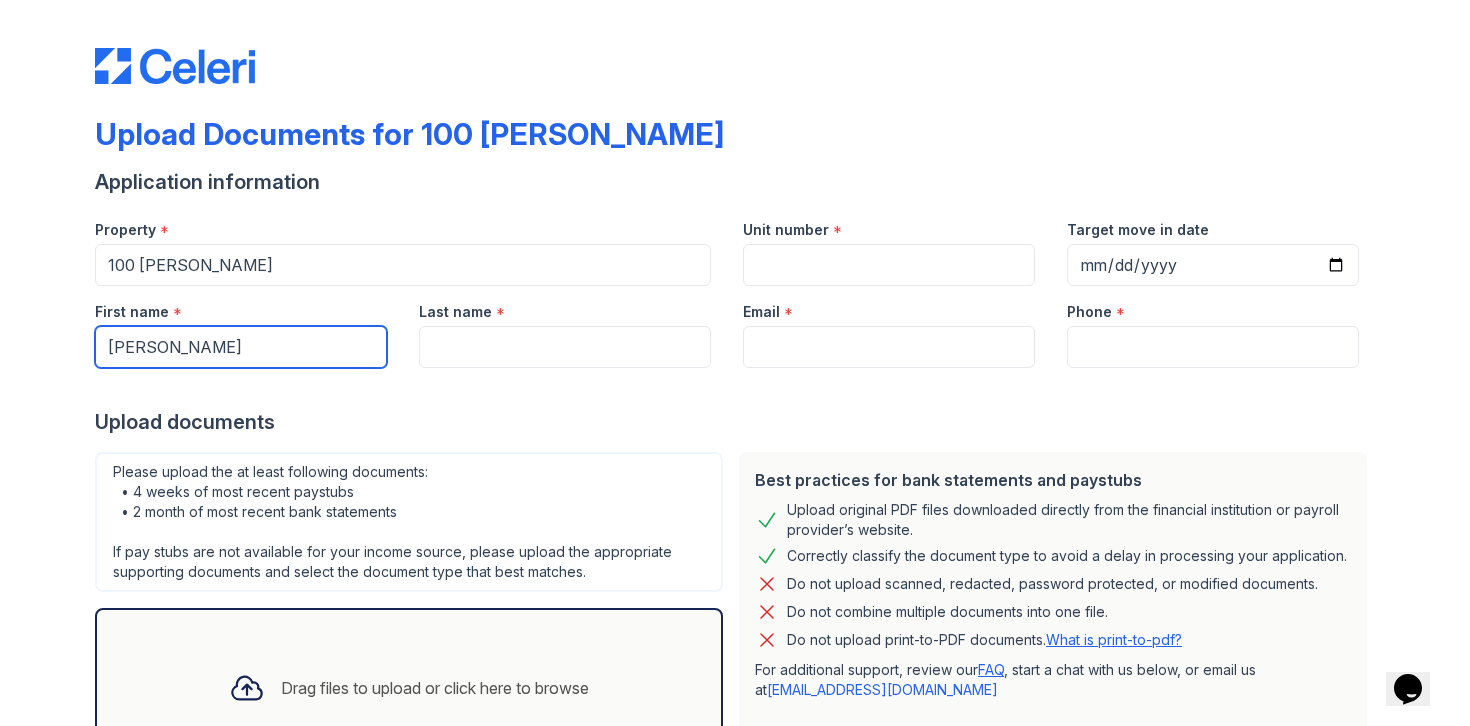 type on "[PERSON_NAME]" 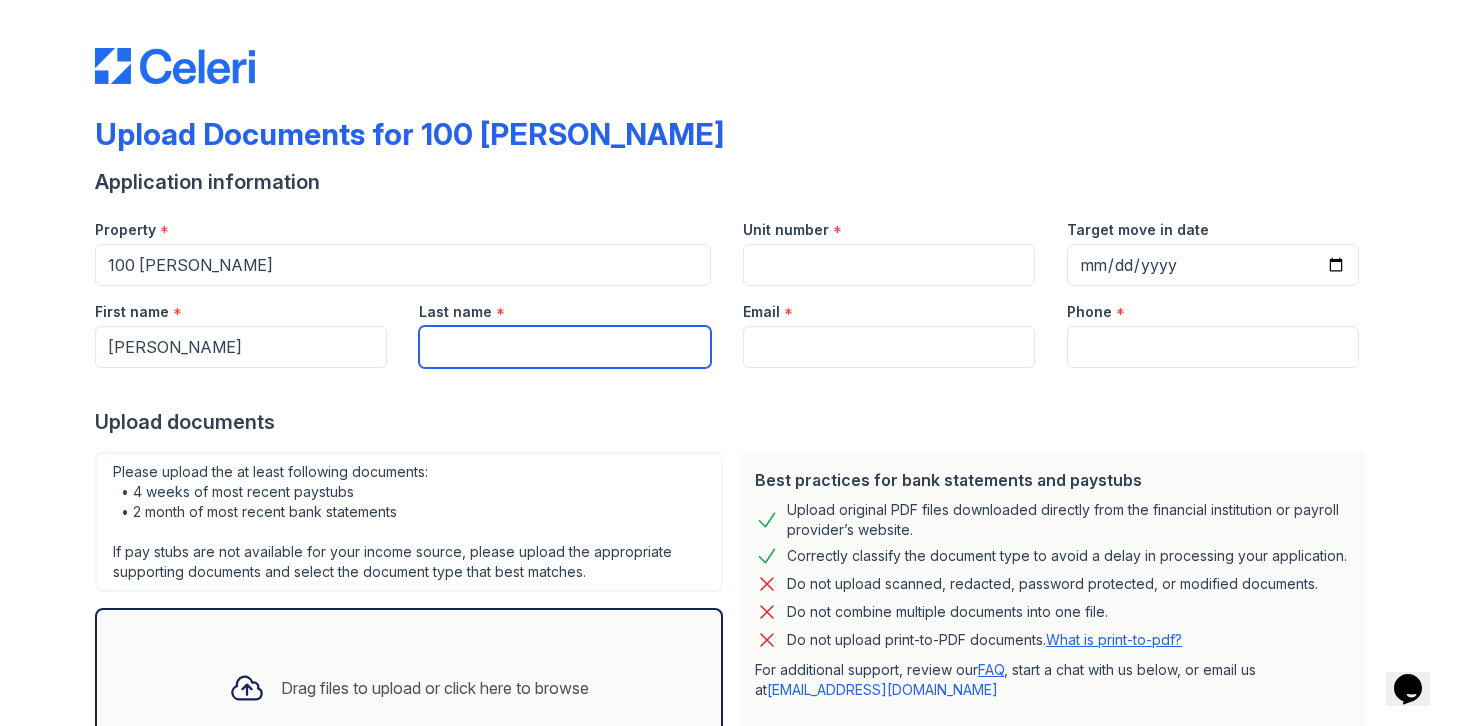 click on "Last name" at bounding box center (565, 347) 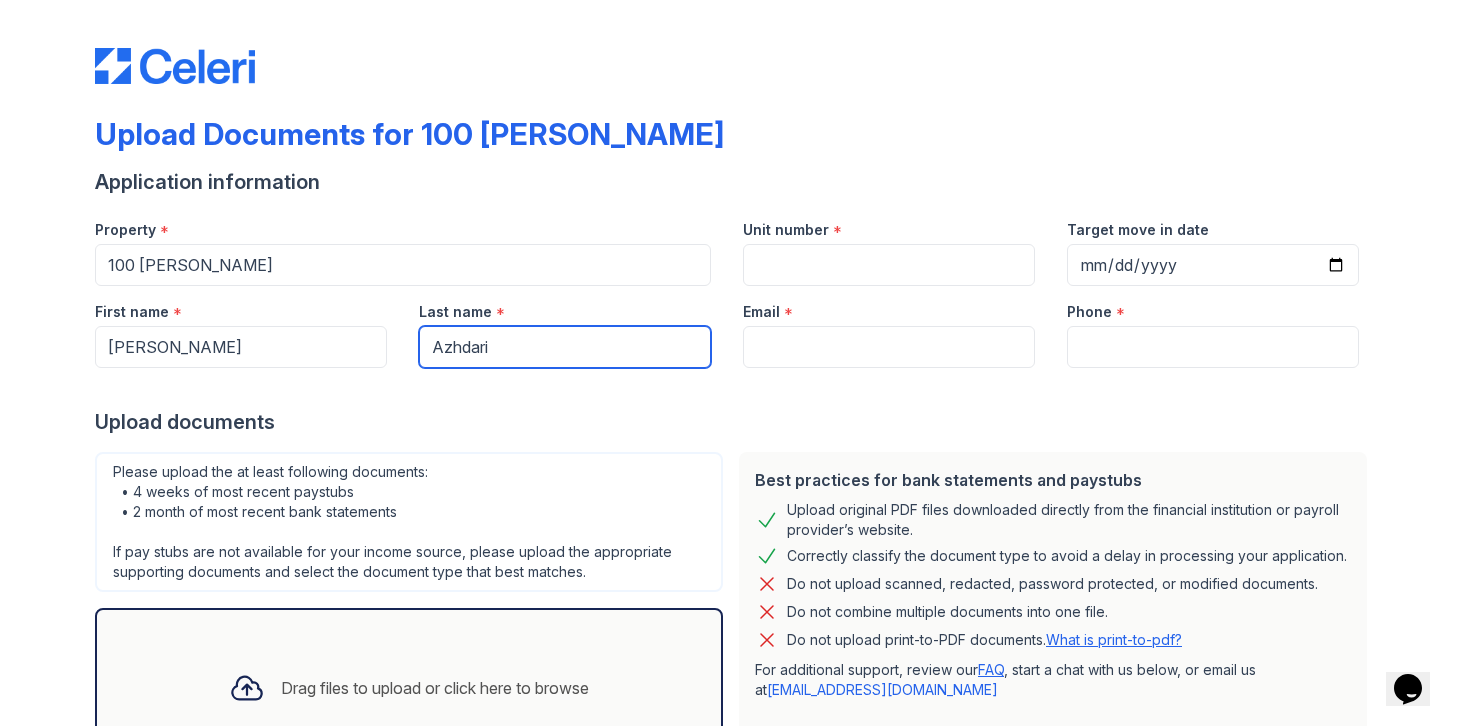 type on "Azhdari" 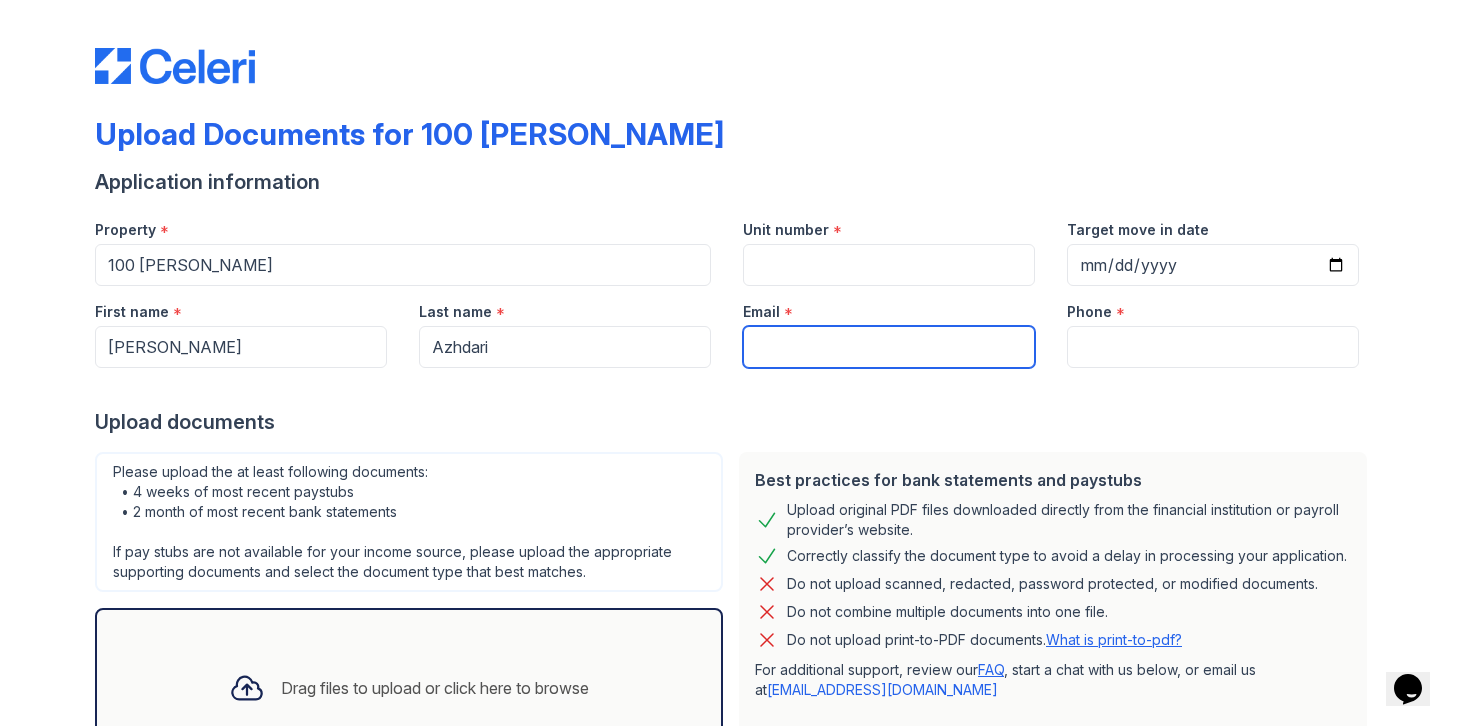 click on "Email" at bounding box center (889, 347) 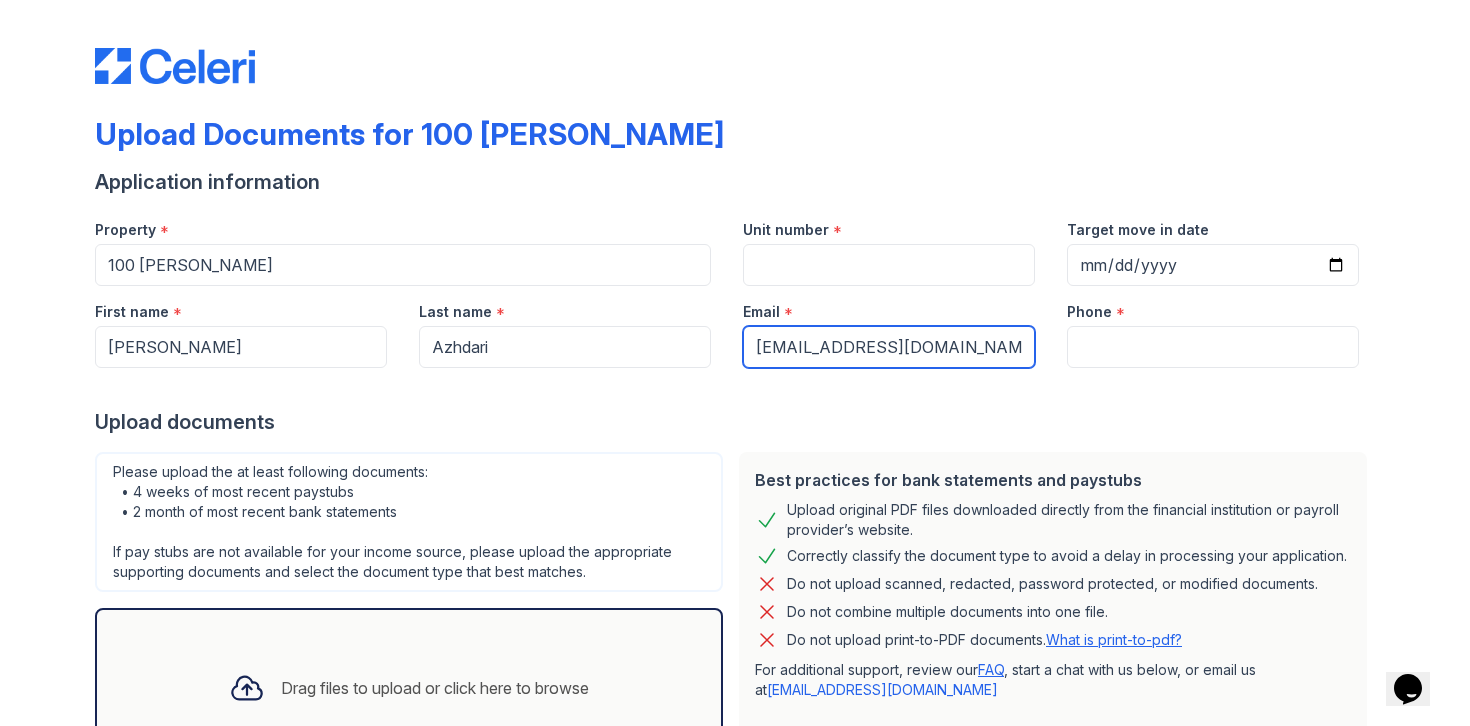 type on "[EMAIL_ADDRESS][DOMAIN_NAME]" 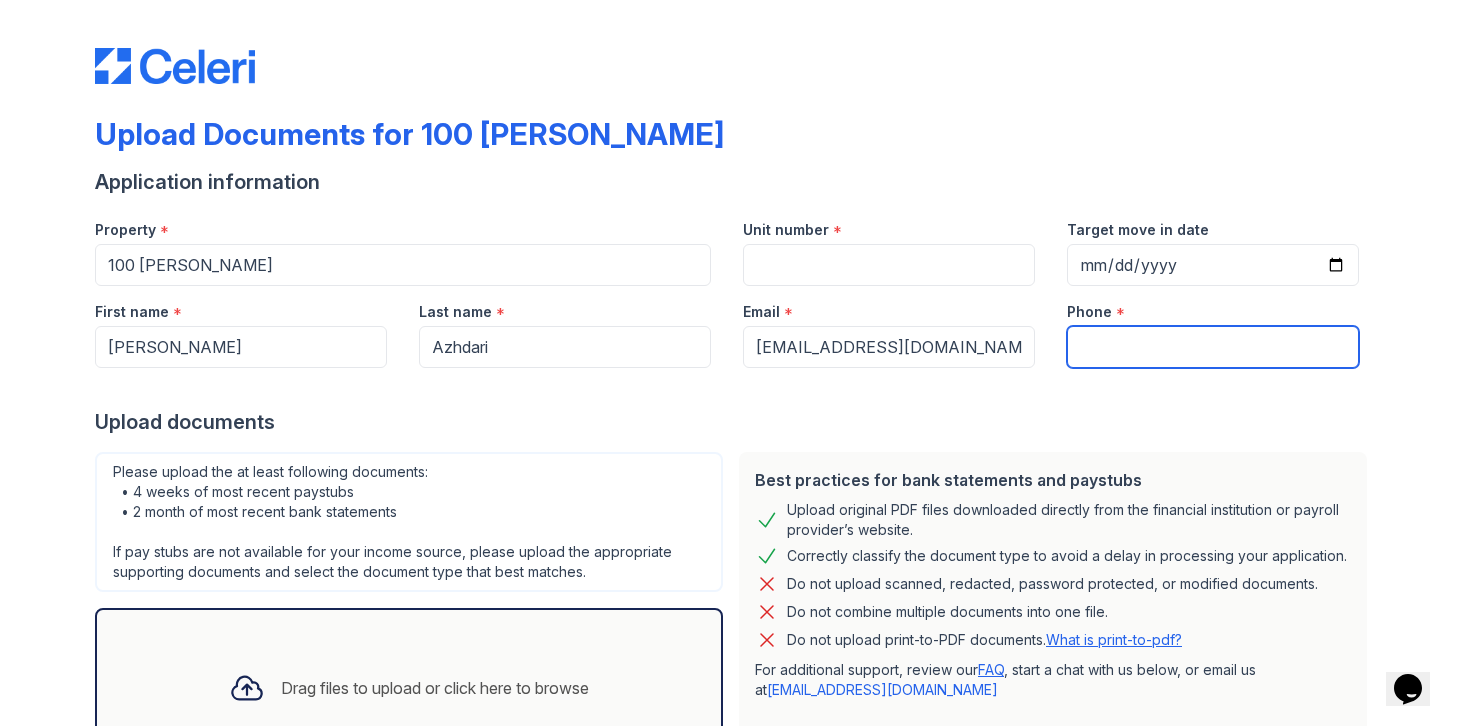 click on "Phone" at bounding box center (1213, 347) 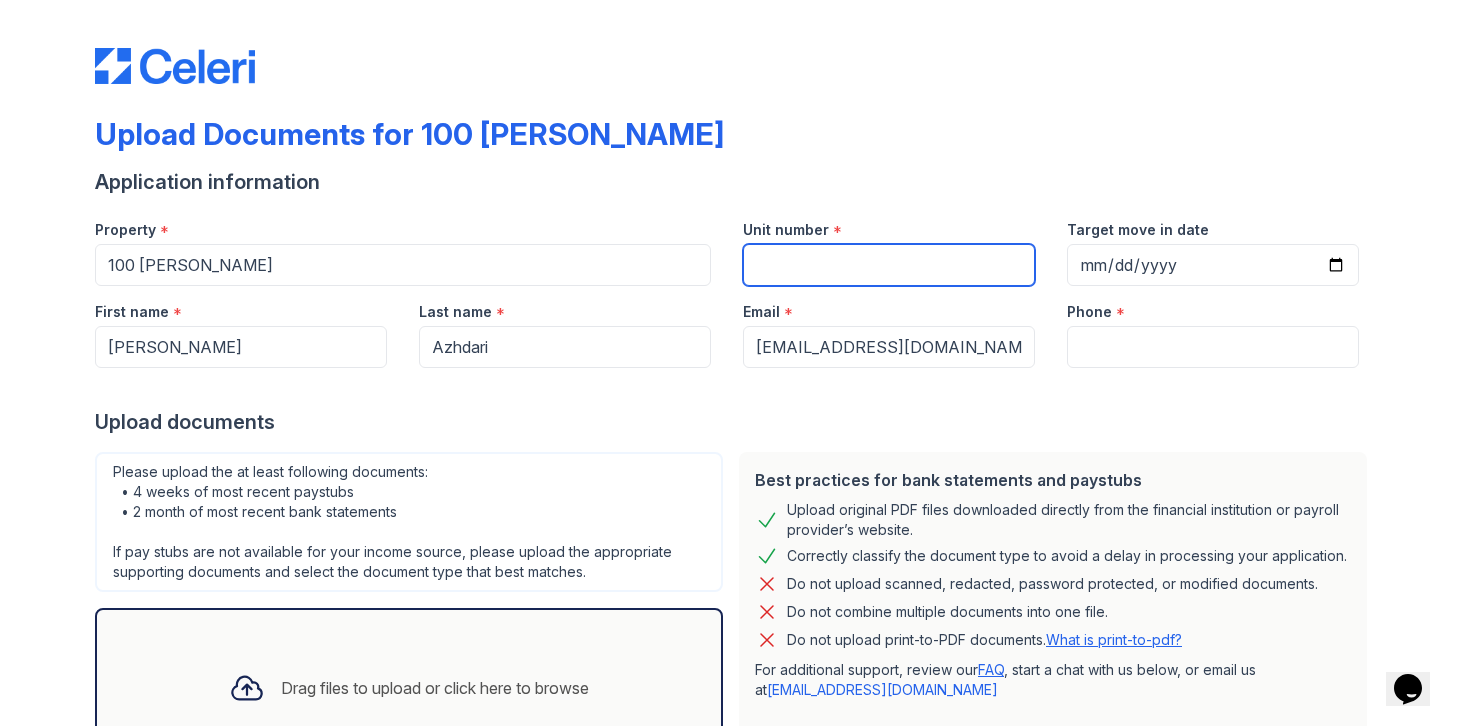 click on "Unit number" at bounding box center [889, 265] 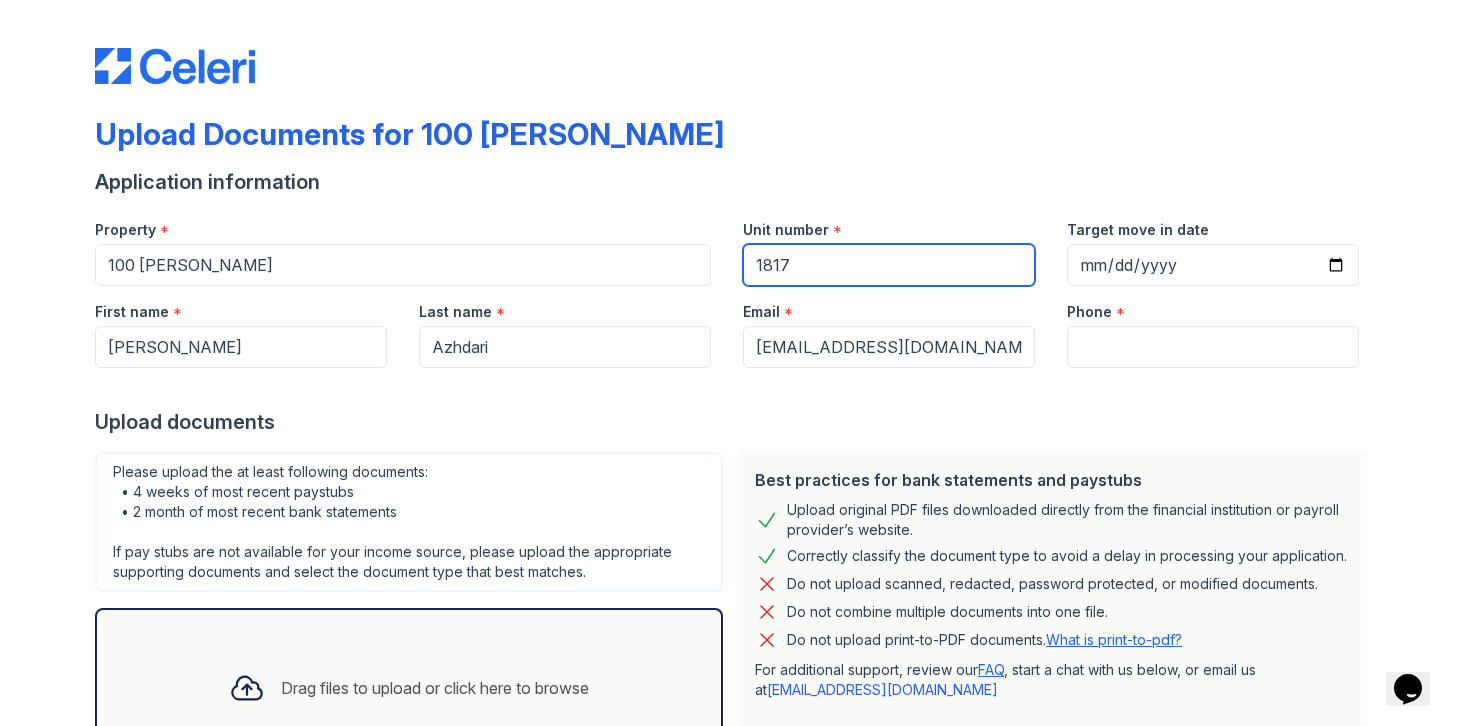 type on "1817" 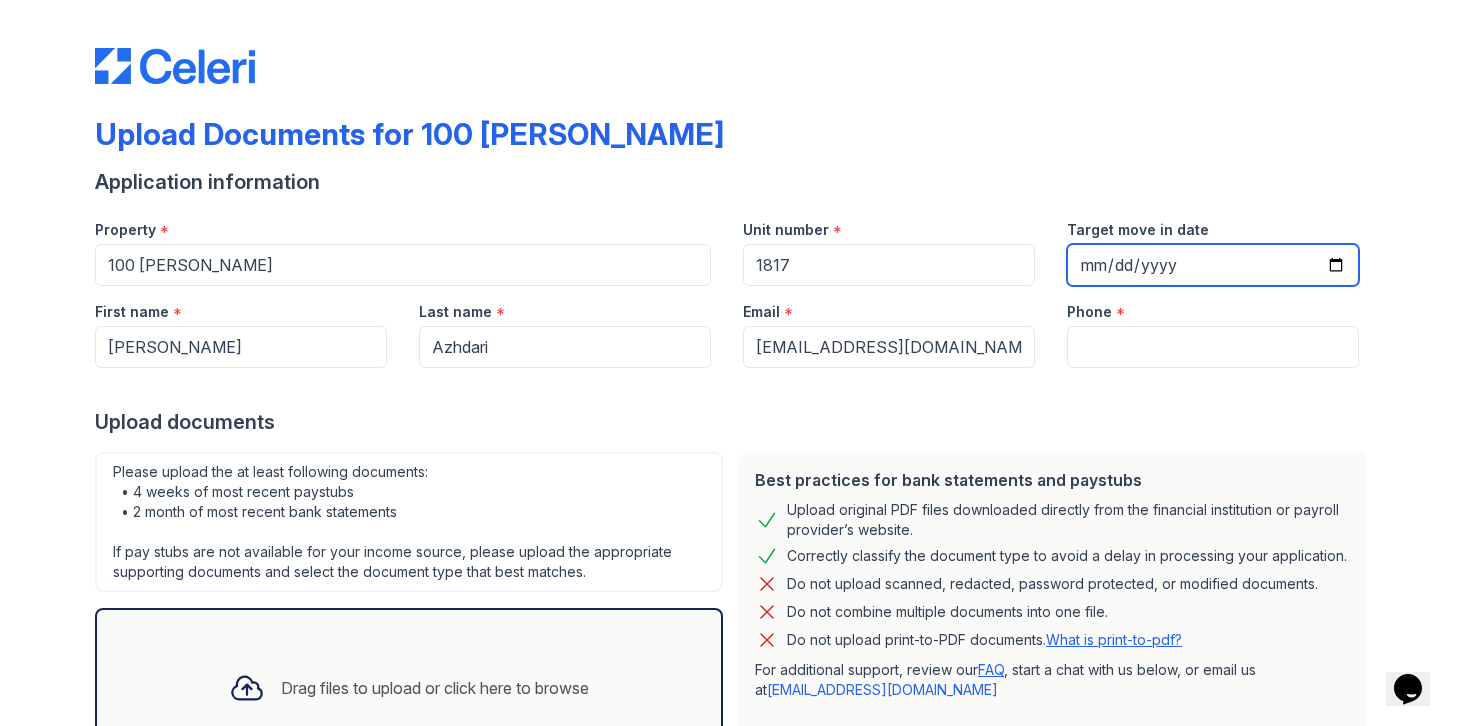 click on "Target move in date" at bounding box center (1213, 265) 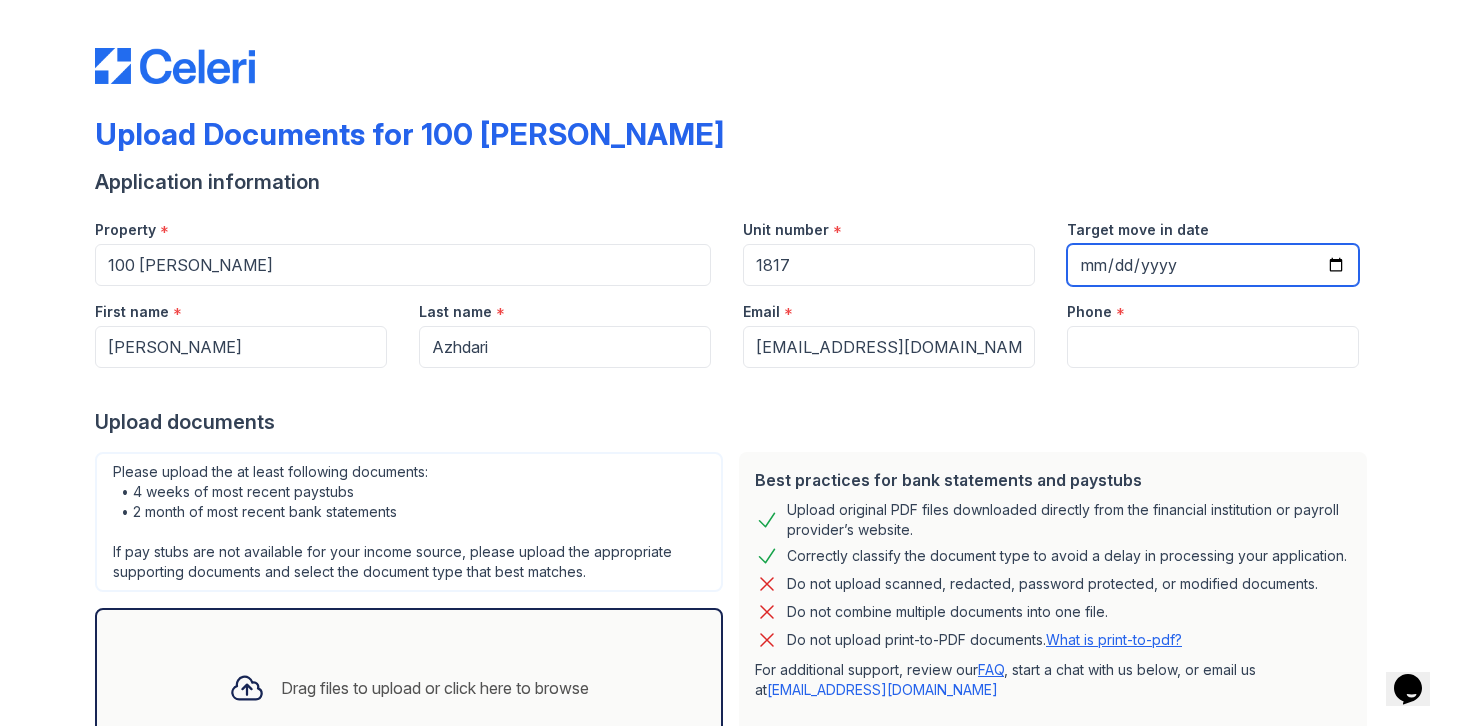 type on "[DATE]" 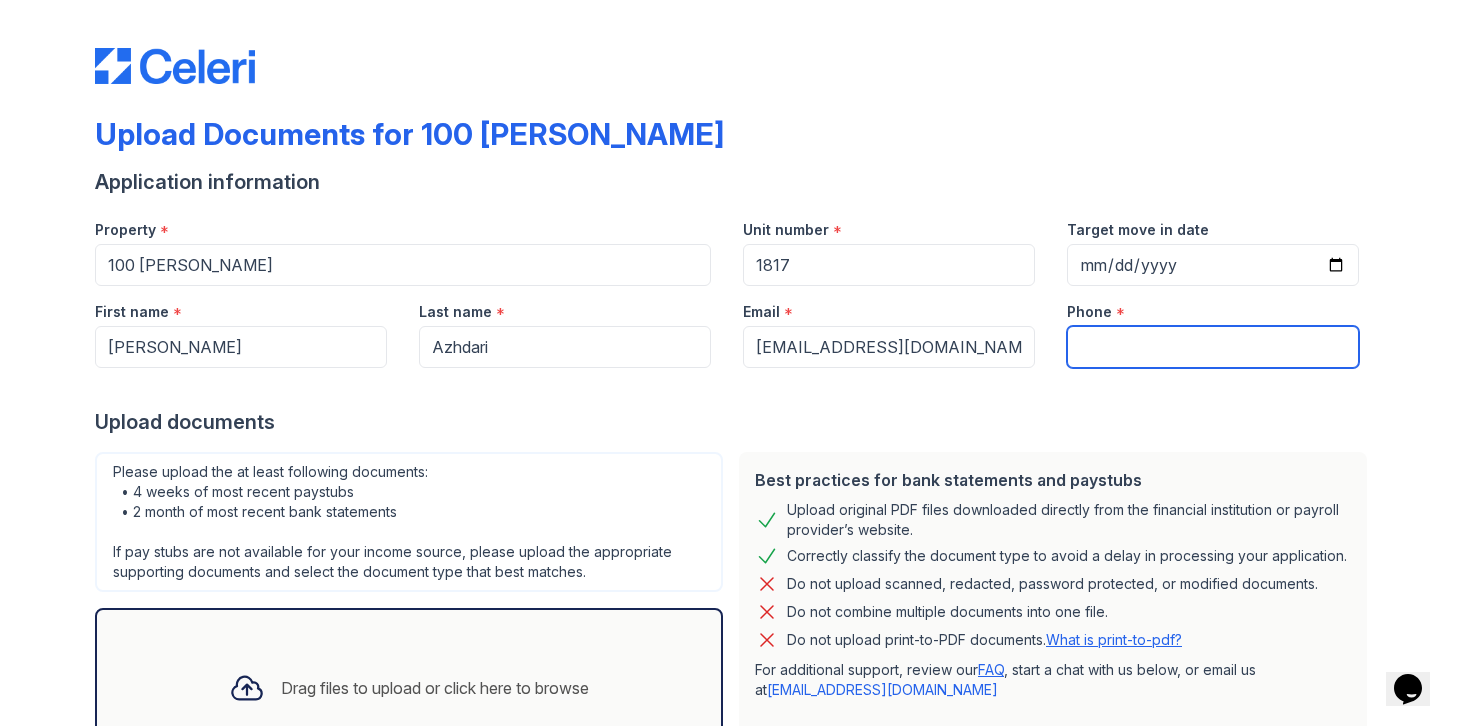 click on "Phone" at bounding box center [1213, 347] 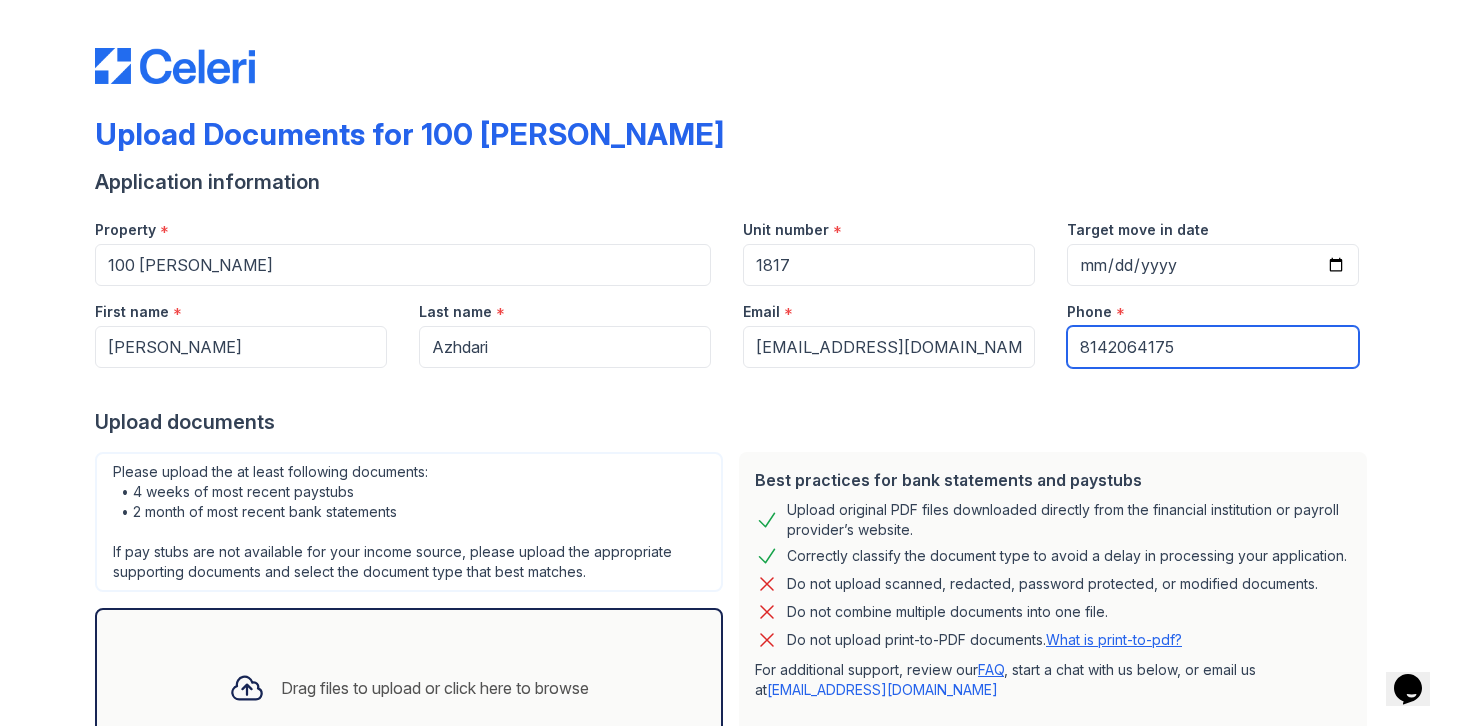type on "8142064175" 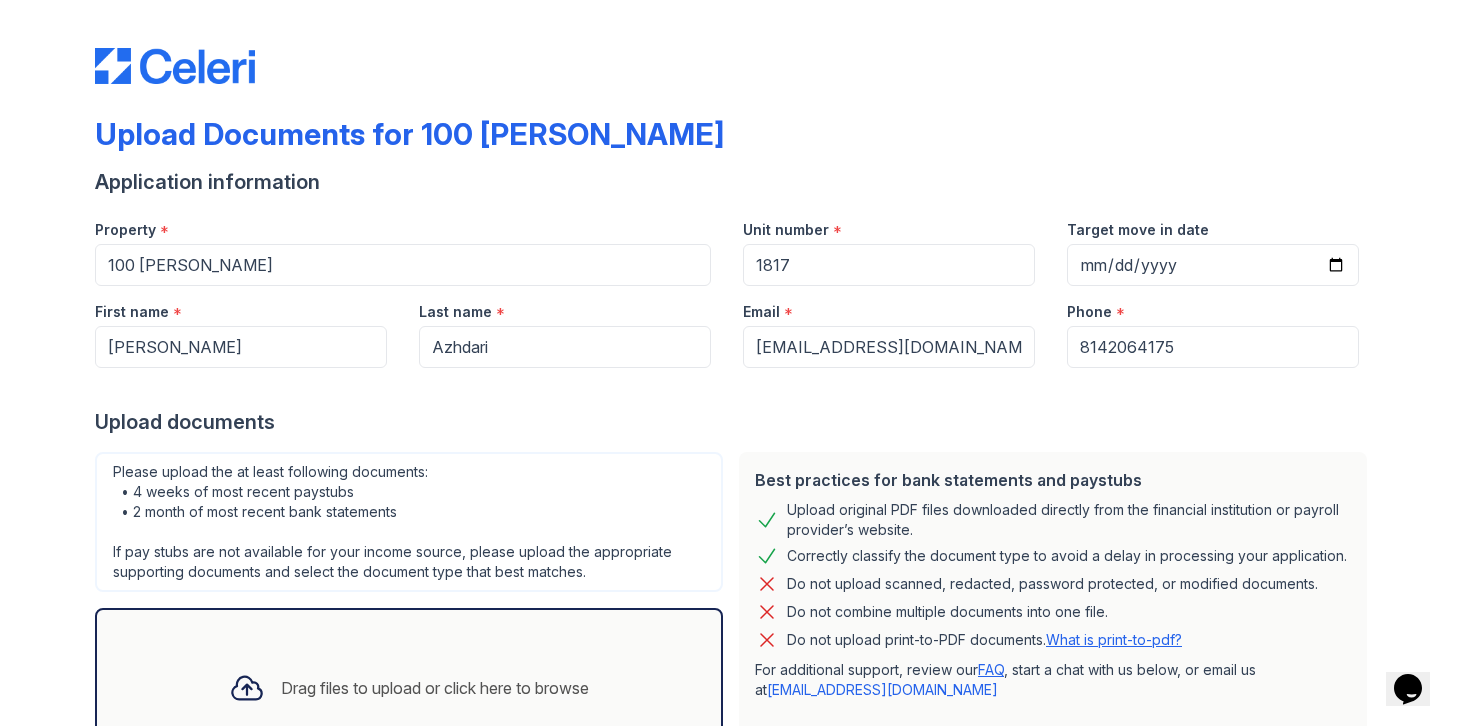 click on "Upload documents" at bounding box center (735, 422) 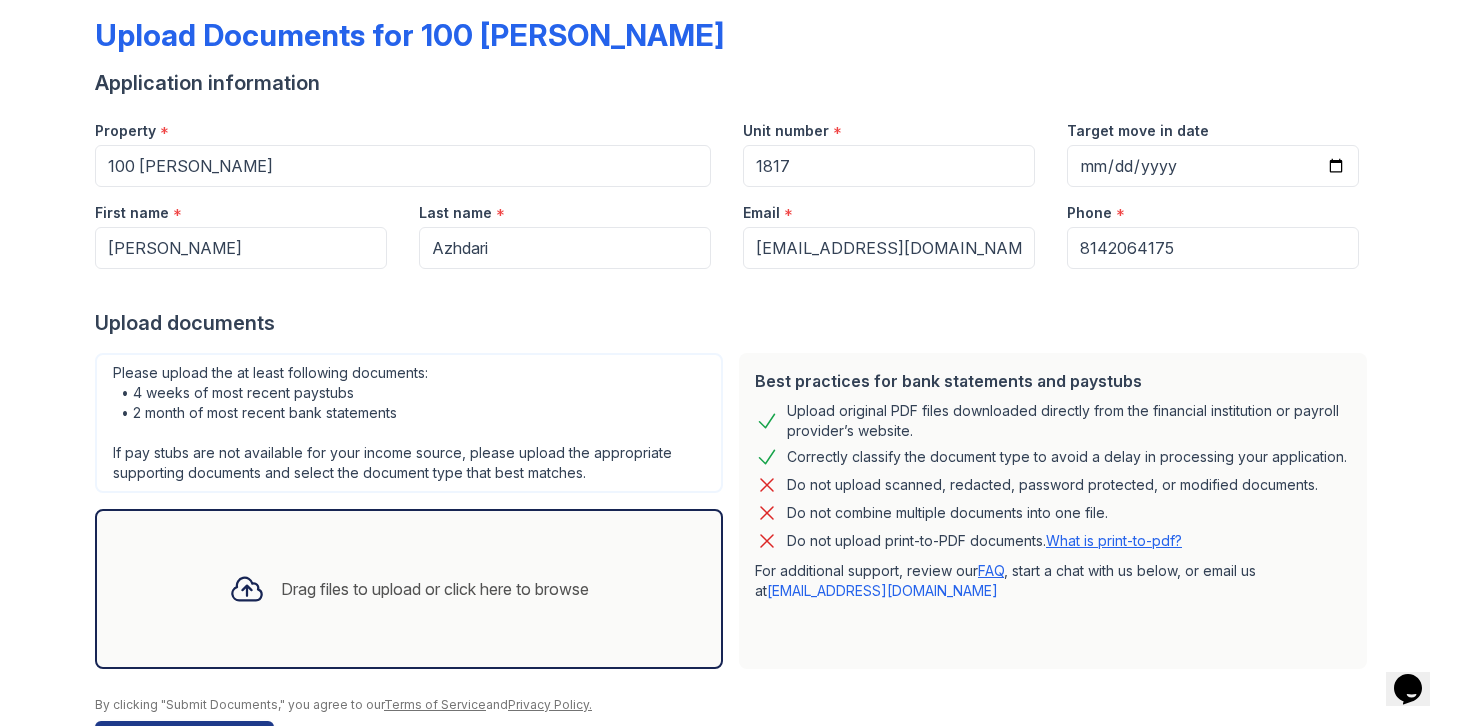 scroll, scrollTop: 111, scrollLeft: 0, axis: vertical 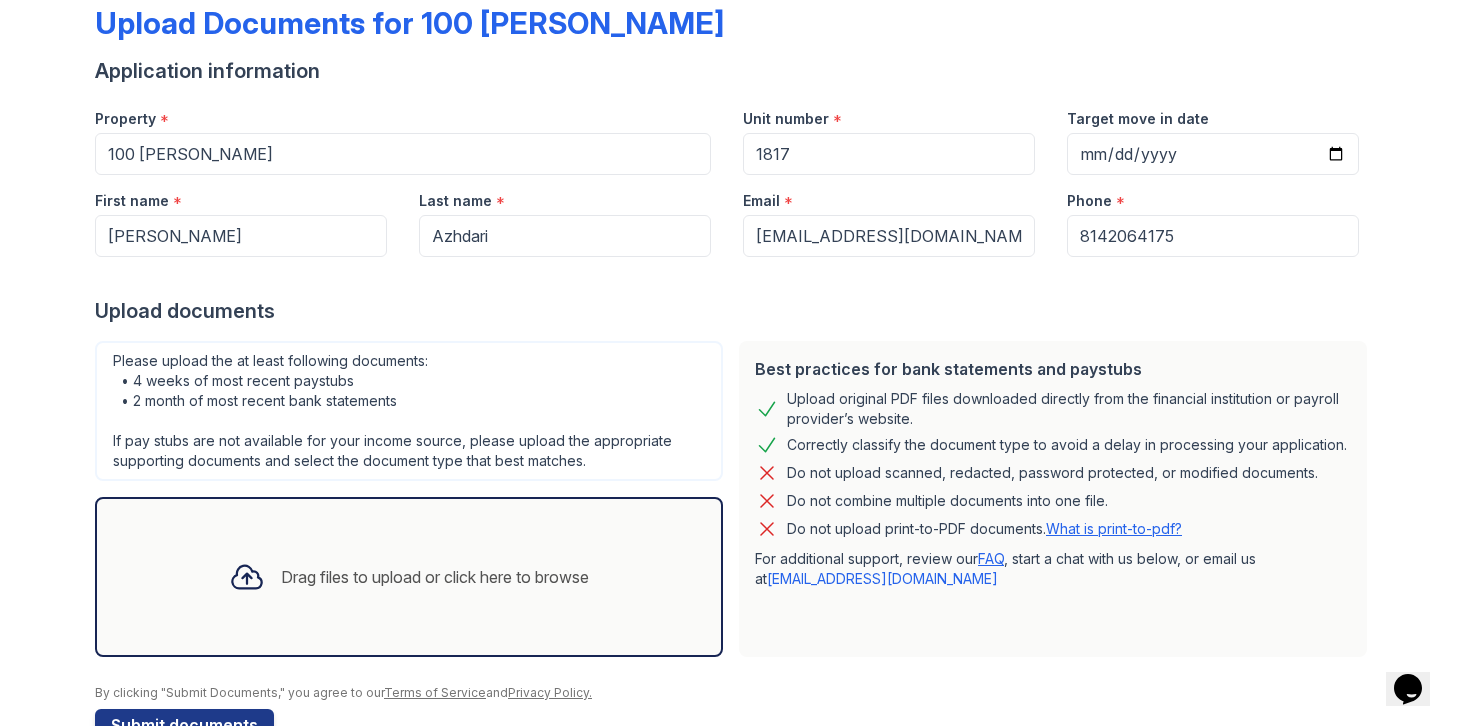 click on "Drag files to upload or click here to browse" at bounding box center (409, 577) 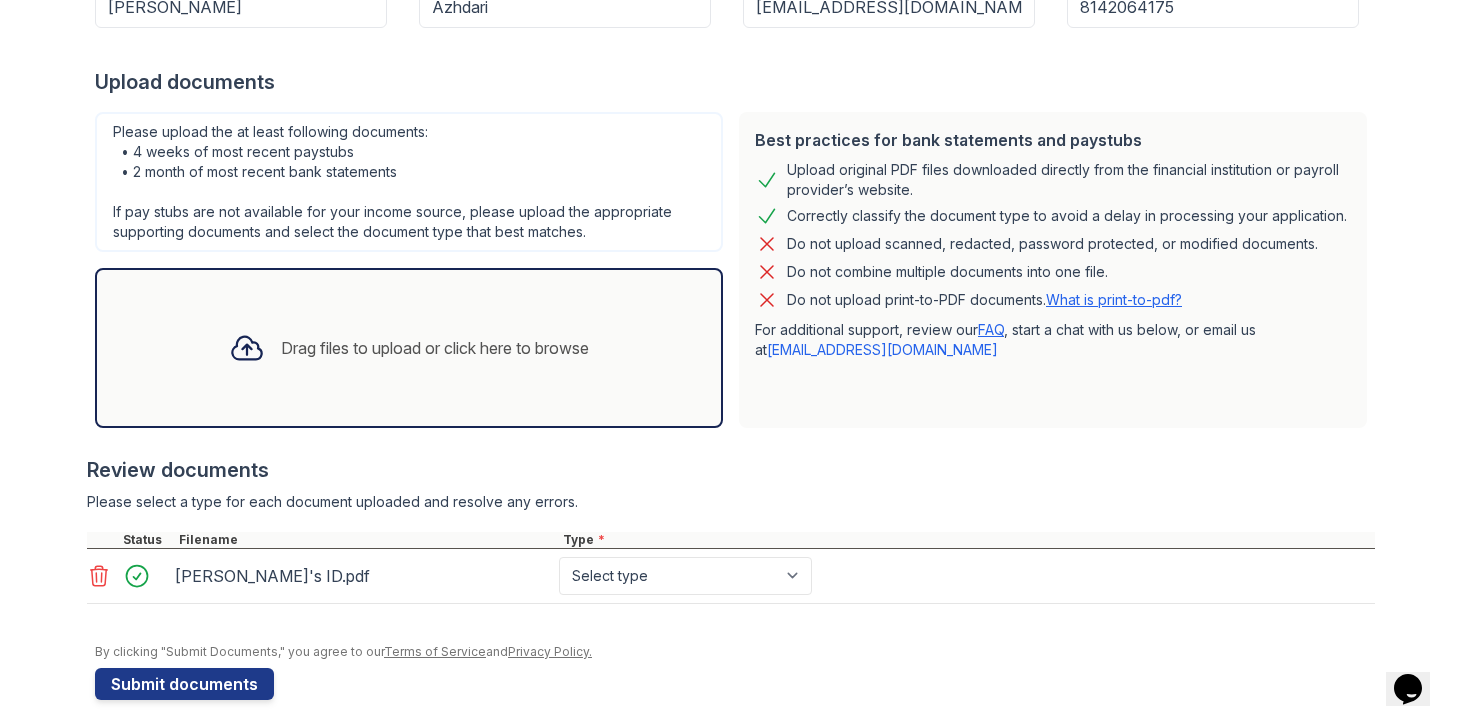 scroll, scrollTop: 354, scrollLeft: 0, axis: vertical 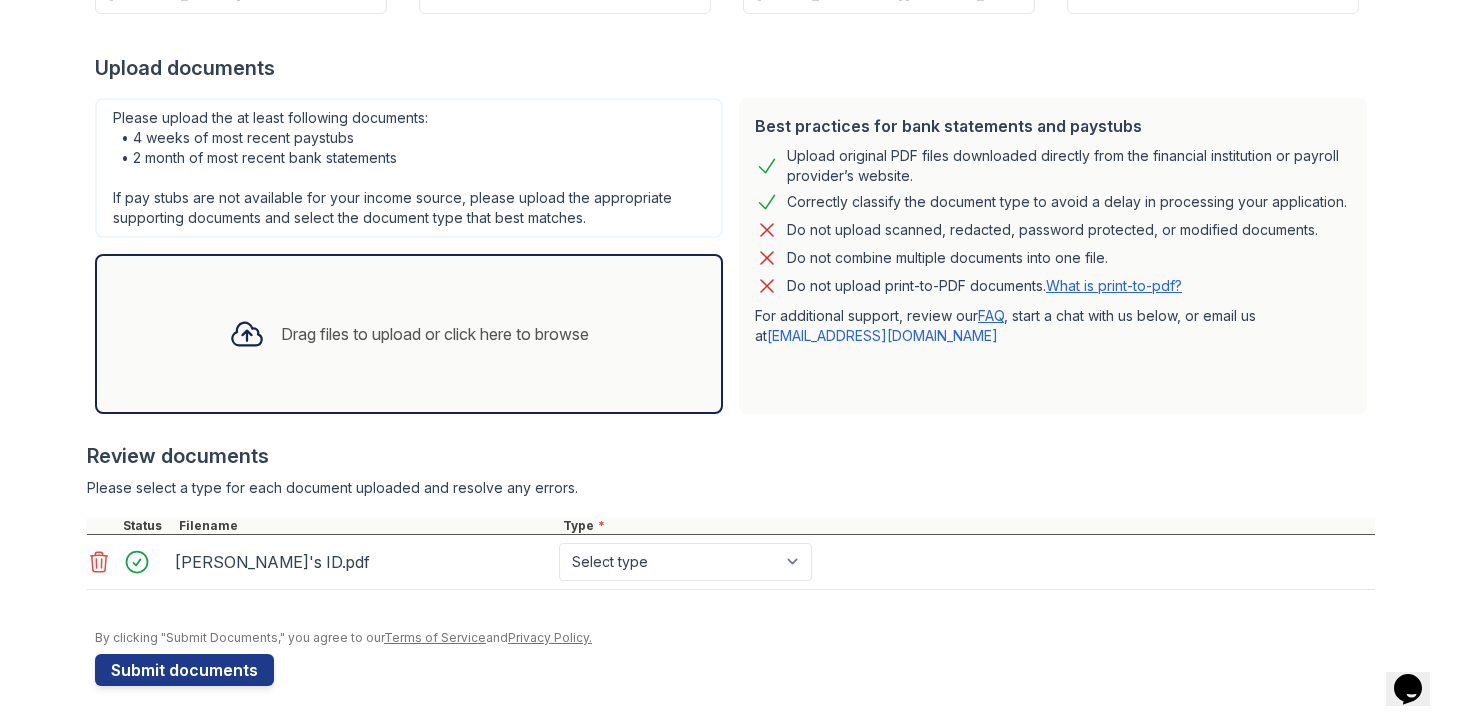 click on "Drag files to upload or click here to browse" at bounding box center (409, 334) 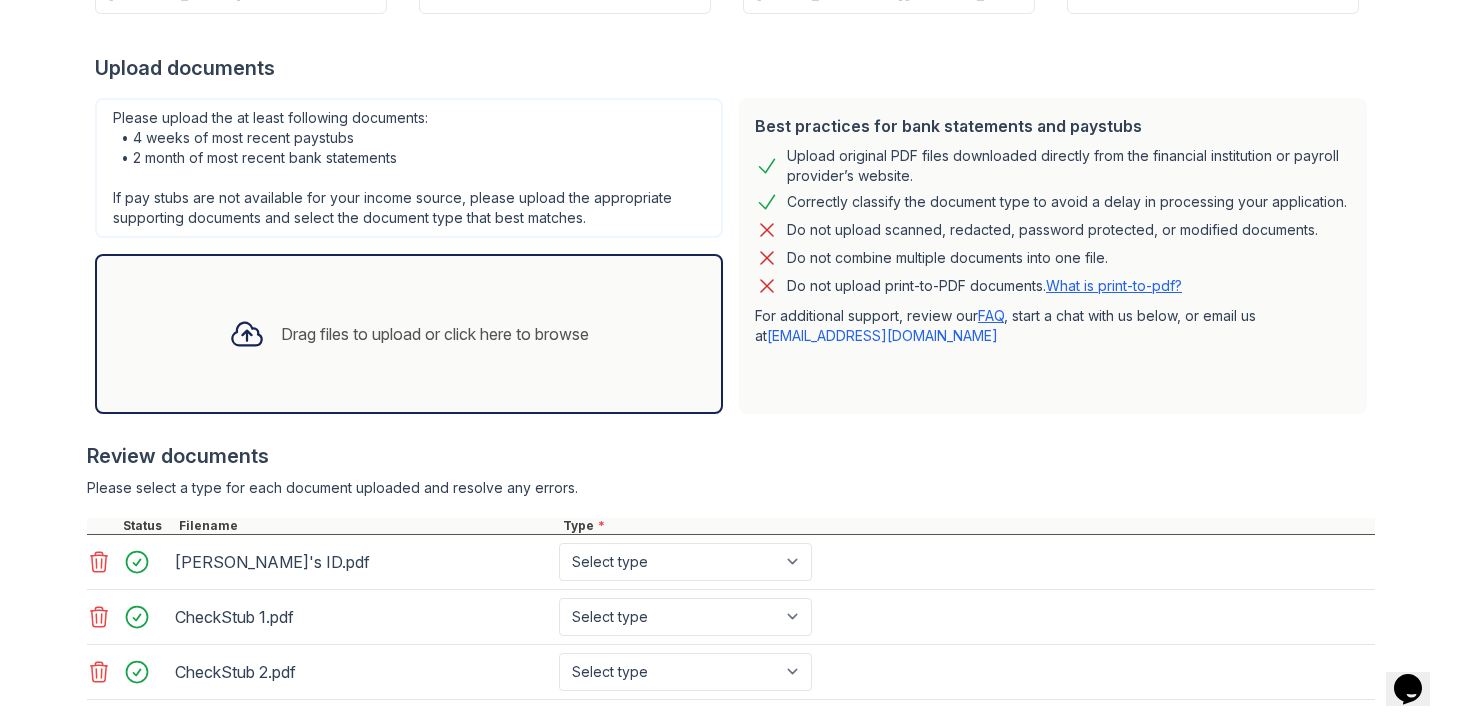 scroll, scrollTop: 464, scrollLeft: 0, axis: vertical 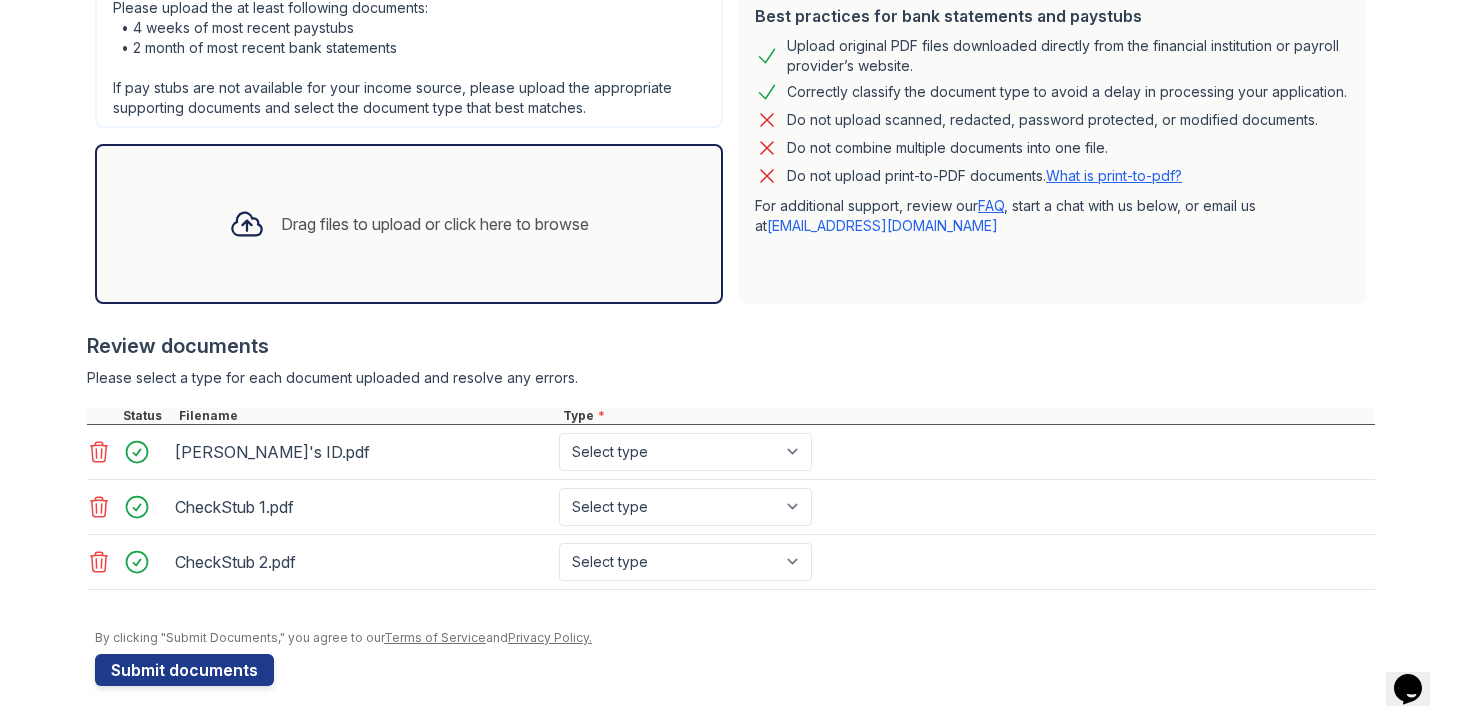 click on "Drag files to upload or click here to browse" at bounding box center (435, 224) 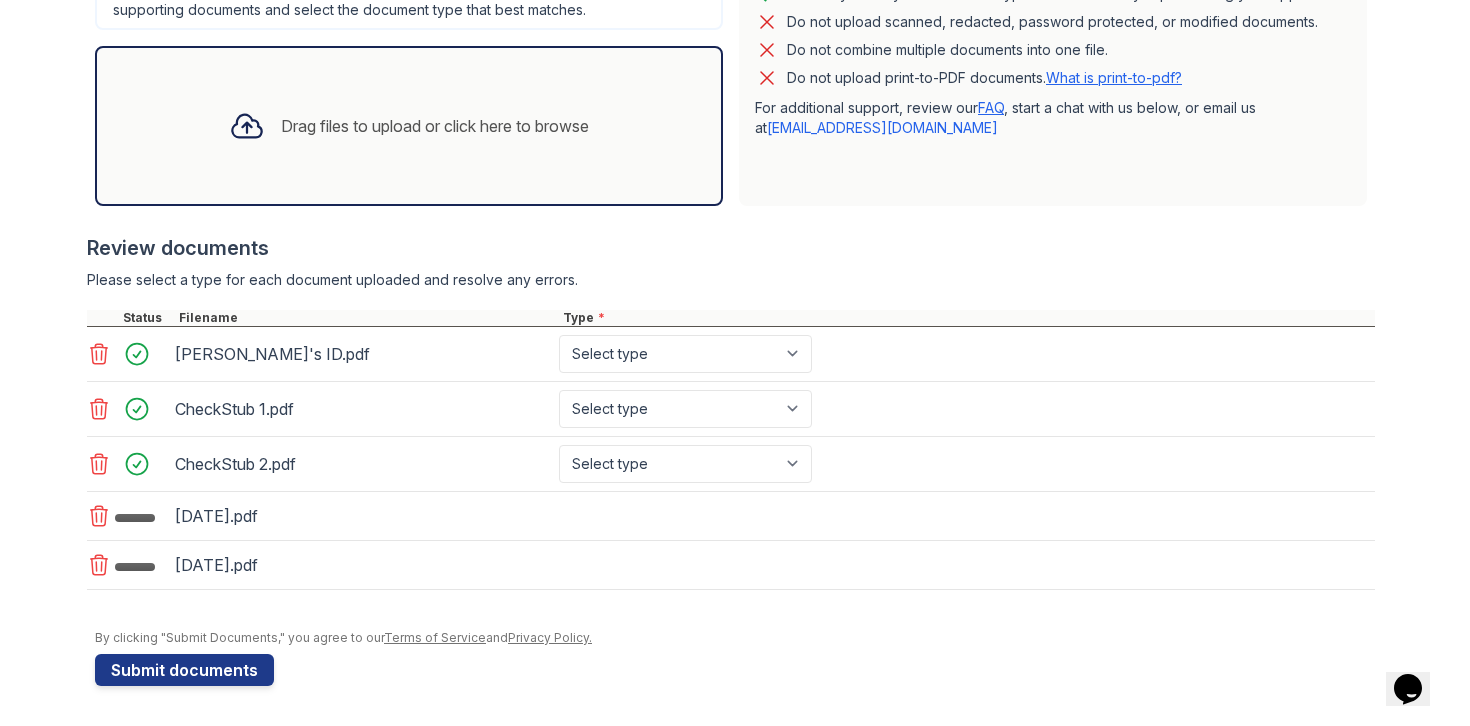 scroll, scrollTop: 574, scrollLeft: 0, axis: vertical 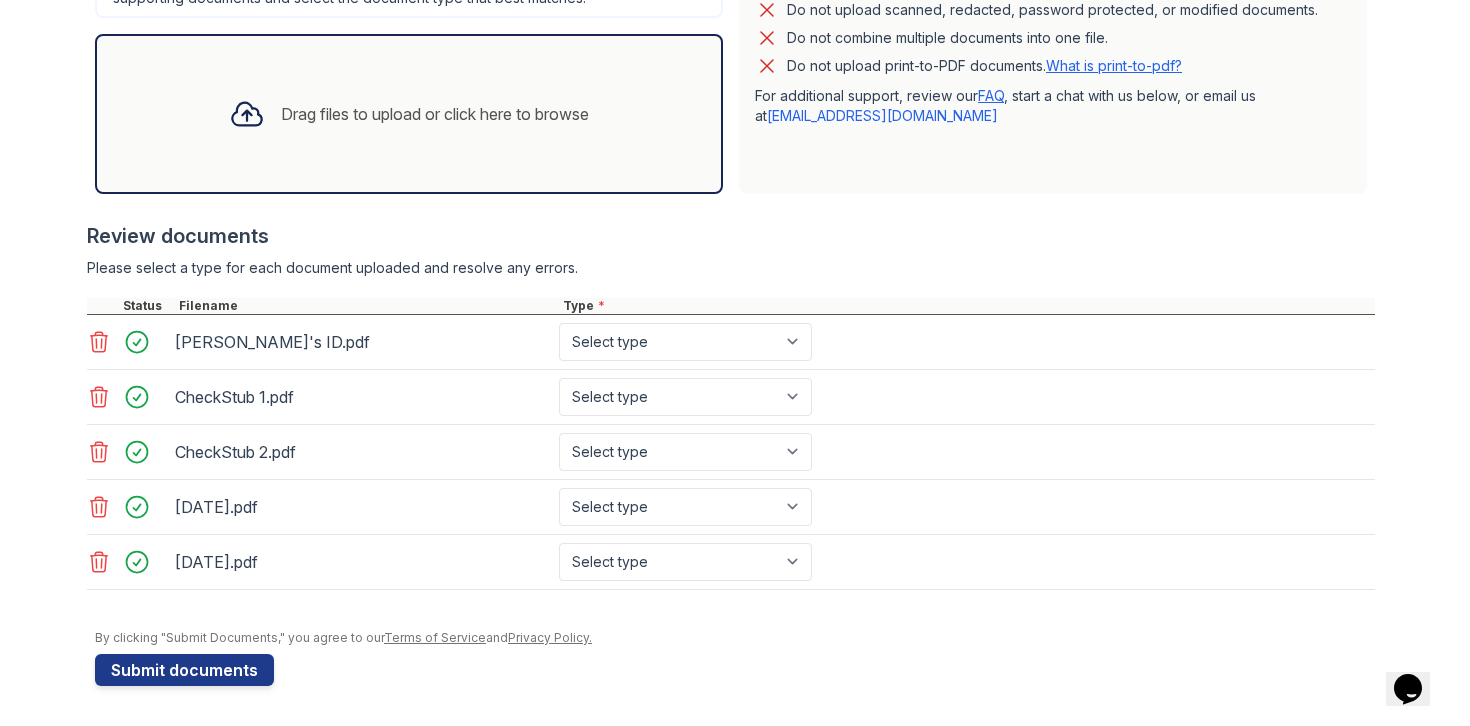 drag, startPoint x: 575, startPoint y: 271, endPoint x: 397, endPoint y: 265, distance: 178.10109 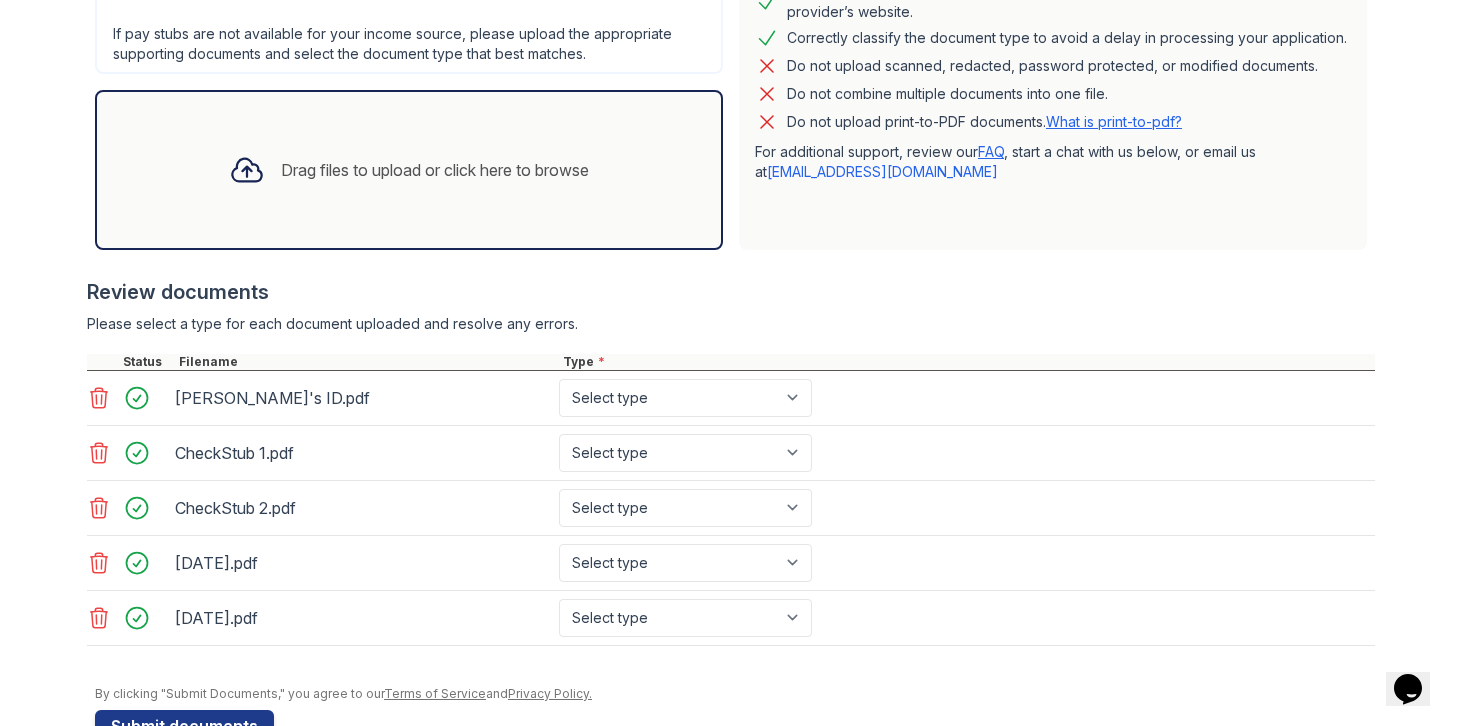 scroll, scrollTop: 574, scrollLeft: 0, axis: vertical 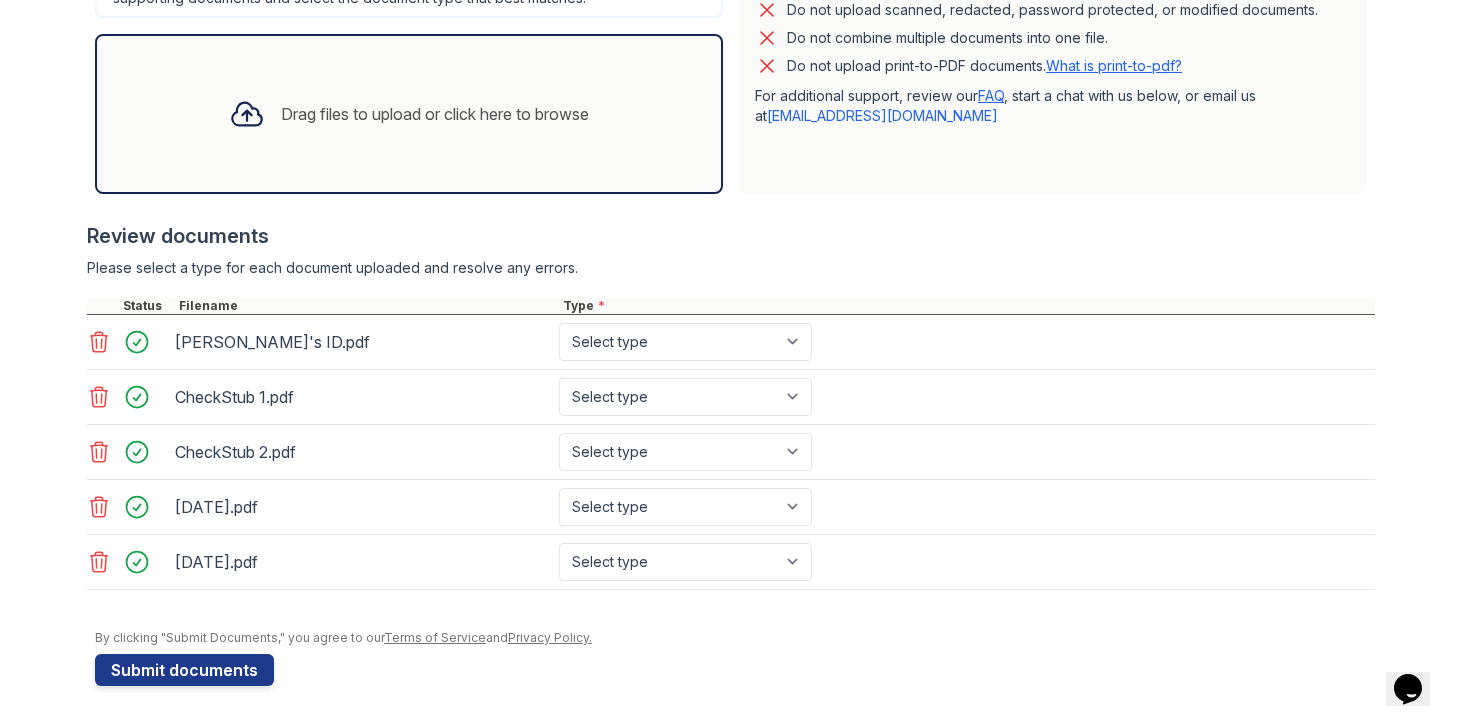 click on "Drag files to upload or click here to browse" at bounding box center [435, 114] 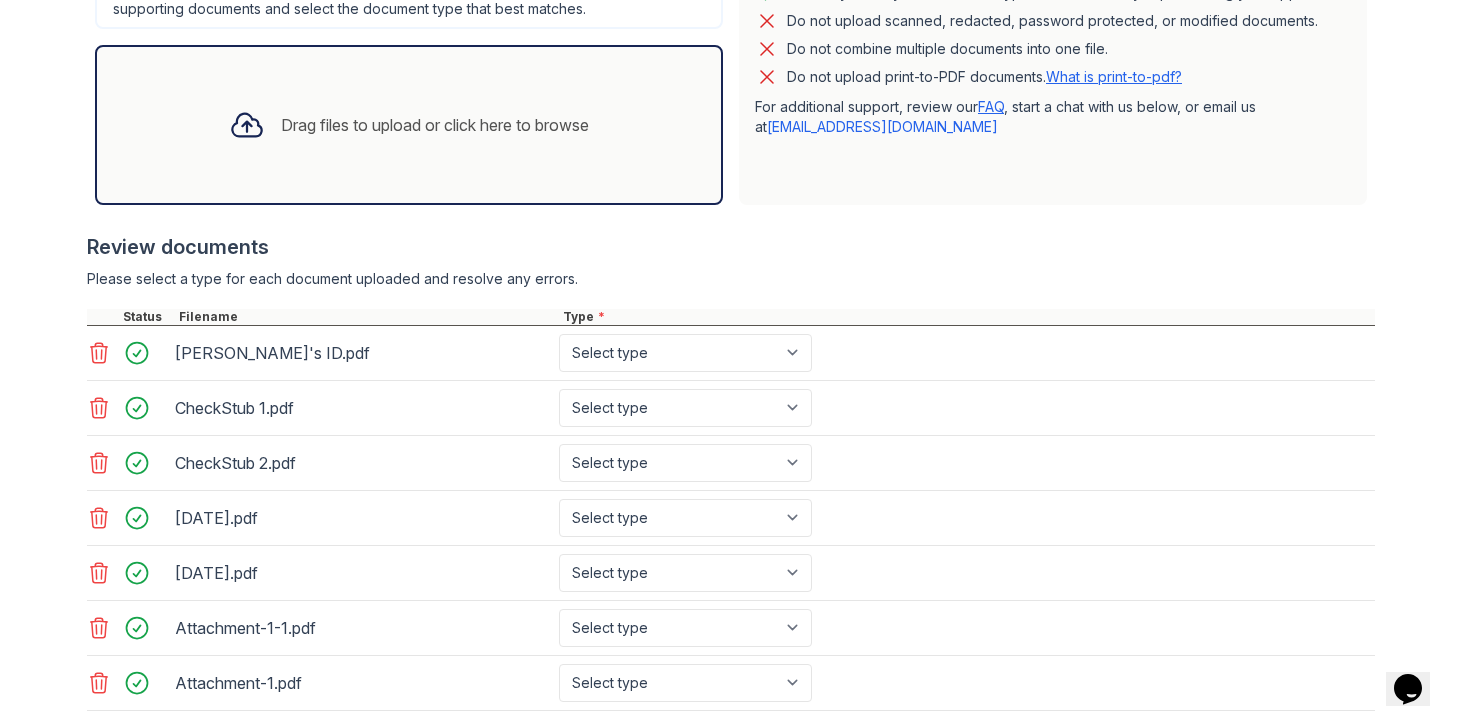 scroll, scrollTop: 544, scrollLeft: 0, axis: vertical 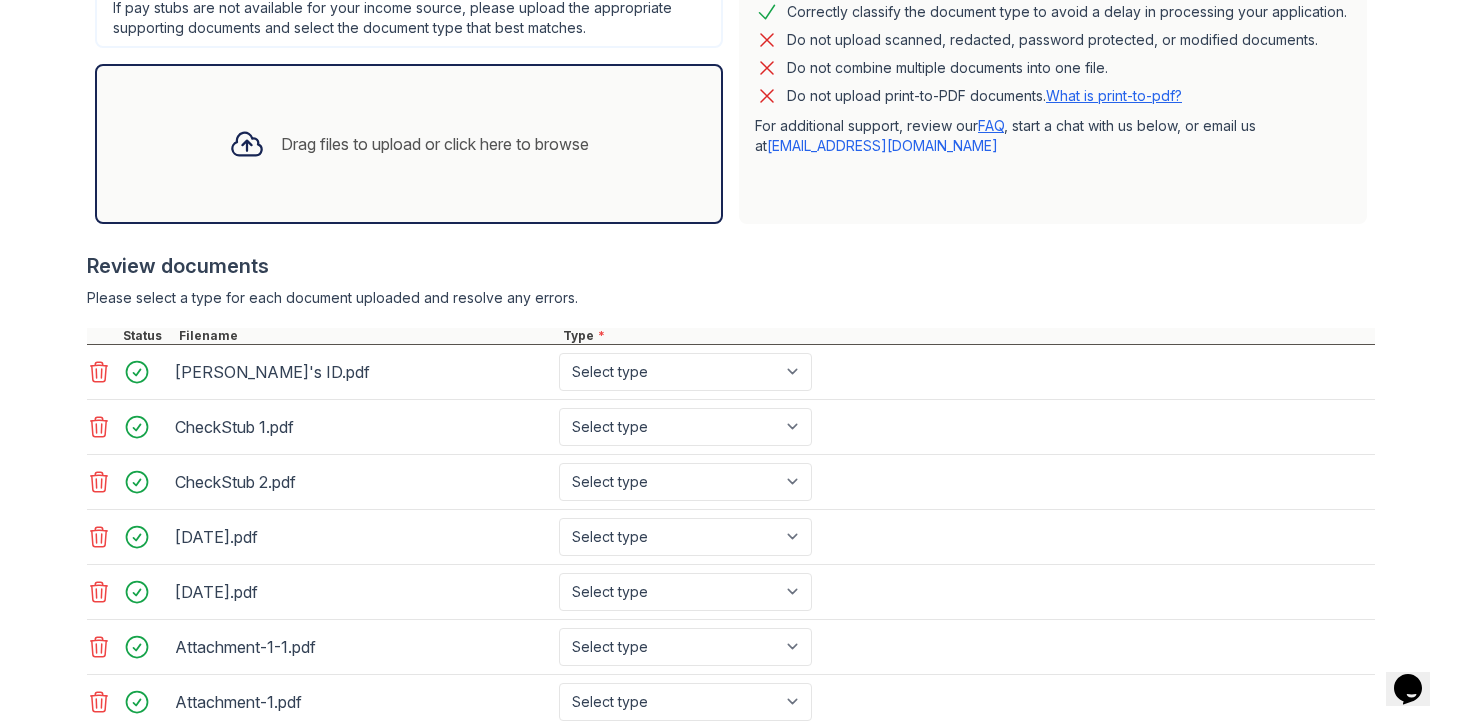 click on "Drag files to upload or click here to browse" at bounding box center (435, 144) 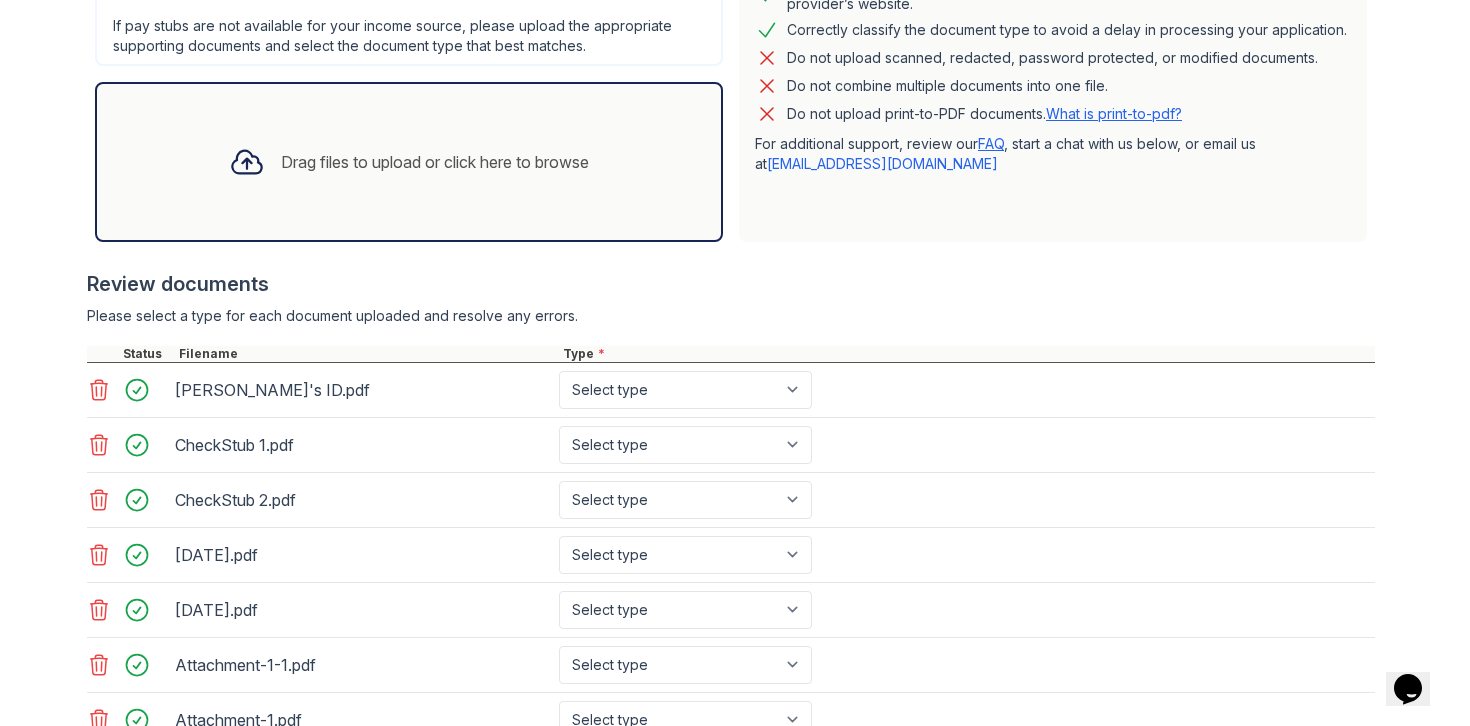 scroll, scrollTop: 460, scrollLeft: 0, axis: vertical 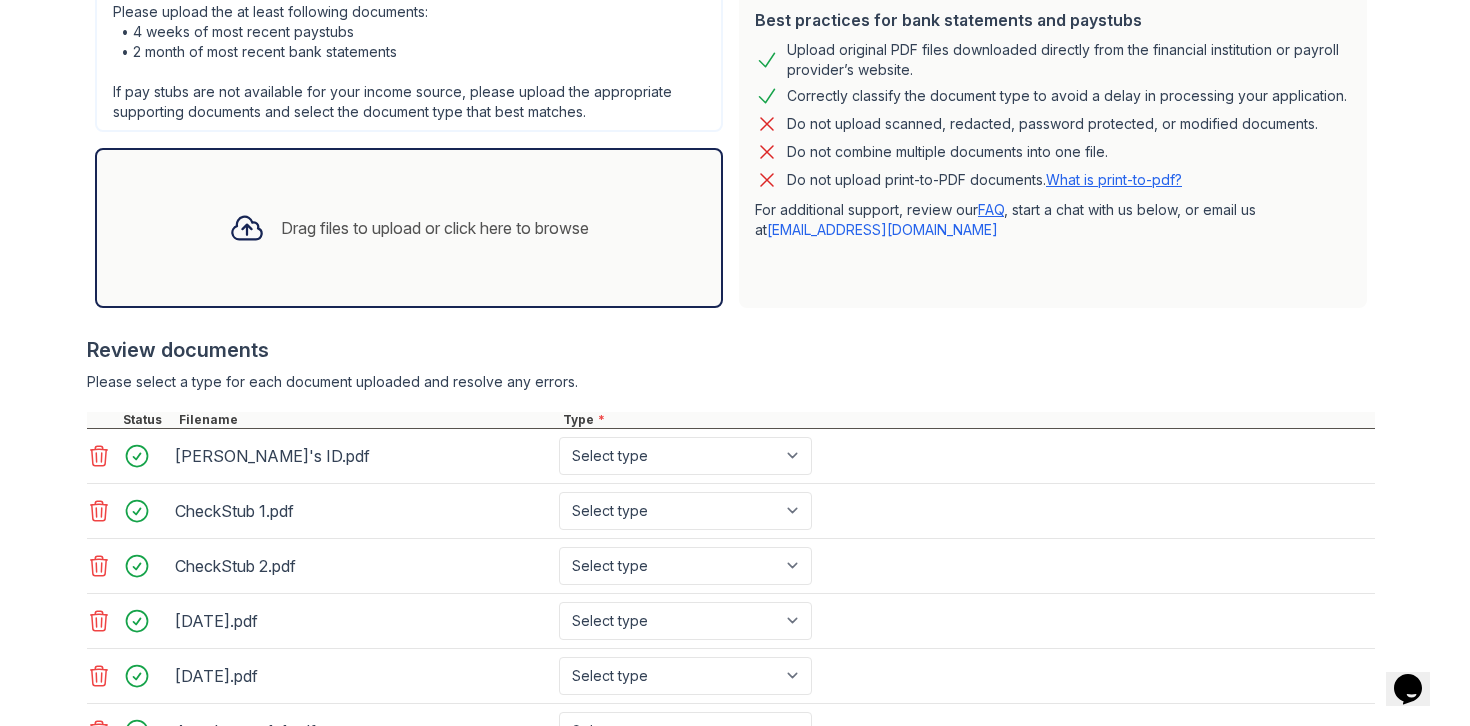 click on "Drag files to upload or click here to browse" at bounding box center [409, 228] 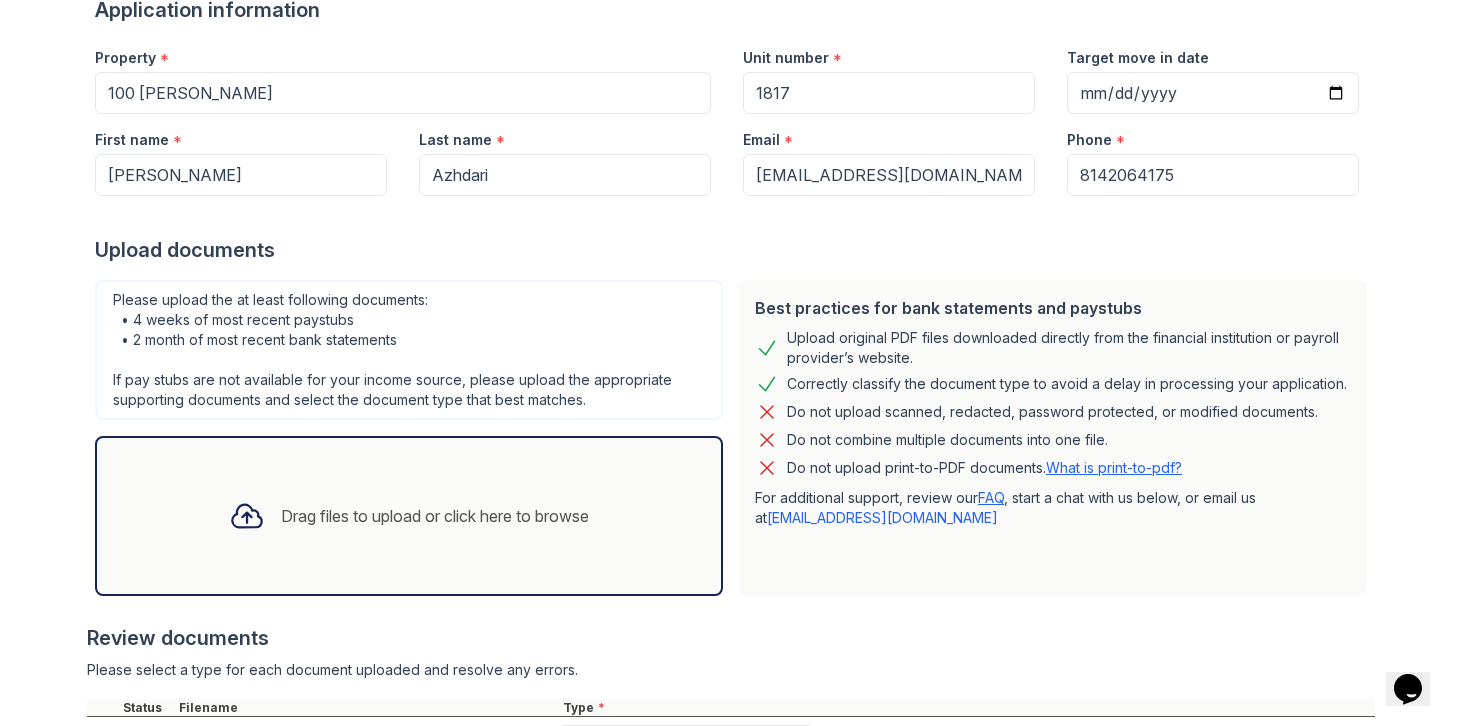 scroll, scrollTop: 188, scrollLeft: 0, axis: vertical 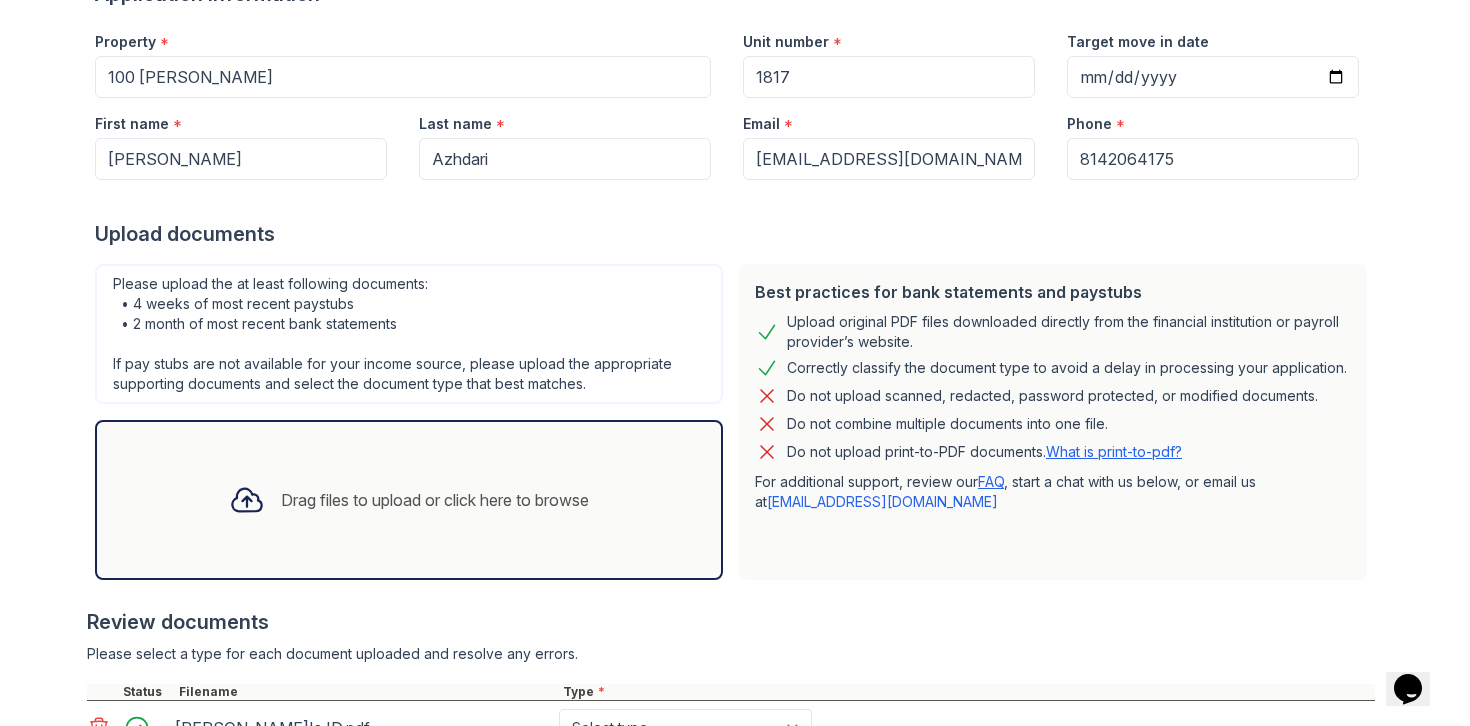 click on "Drag files to upload or click here to browse" at bounding box center [435, 500] 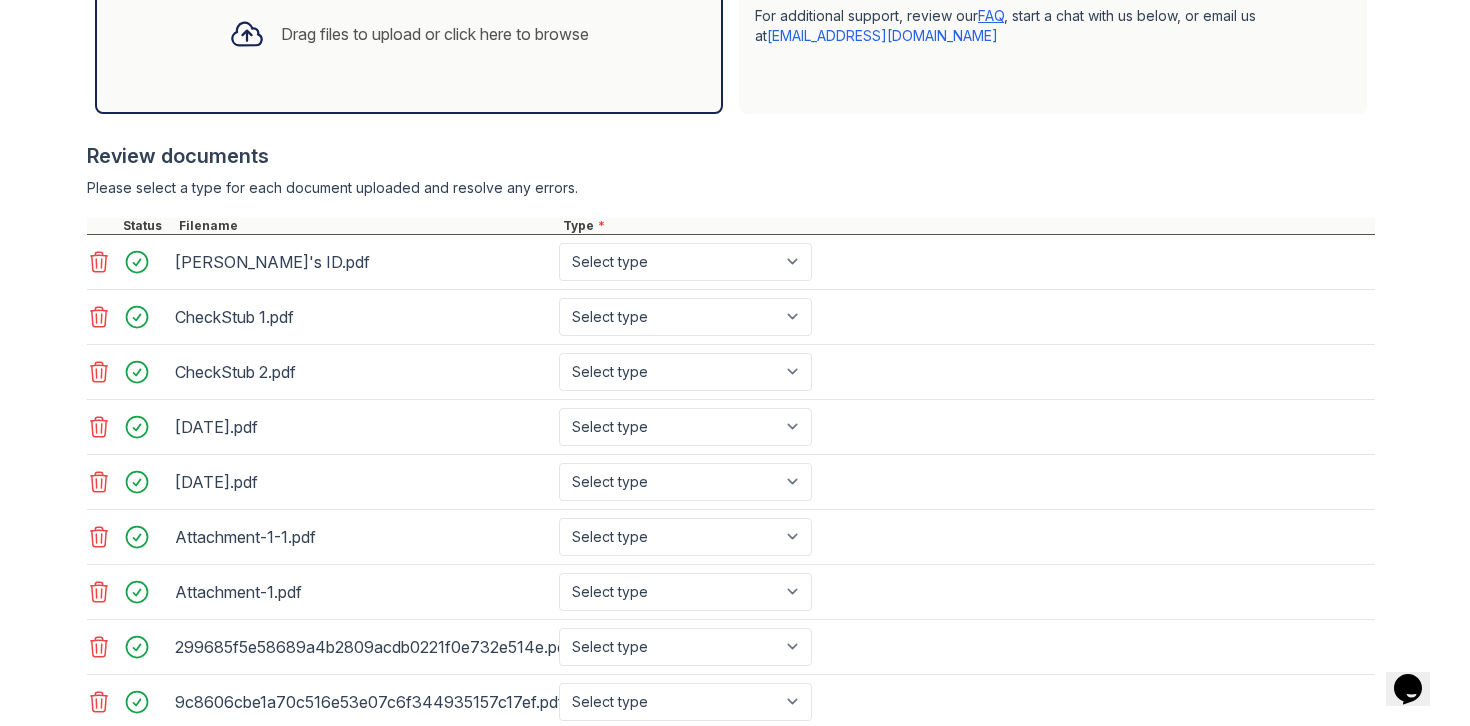 scroll, scrollTop: 977, scrollLeft: 0, axis: vertical 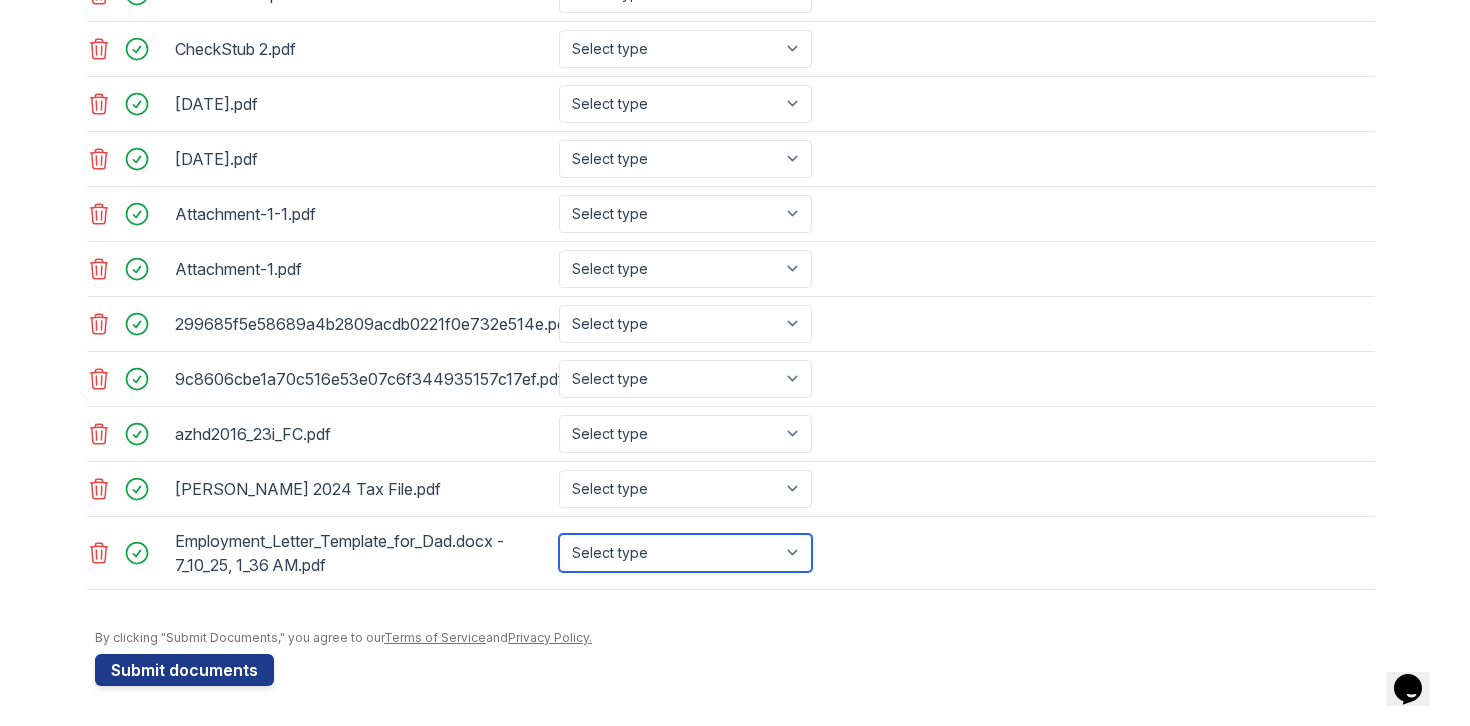 click on "Select type
Paystub
Bank Statement
Offer Letter
Tax Documents
Benefit Award Letter
Investment Account Statement
Other" at bounding box center (685, 553) 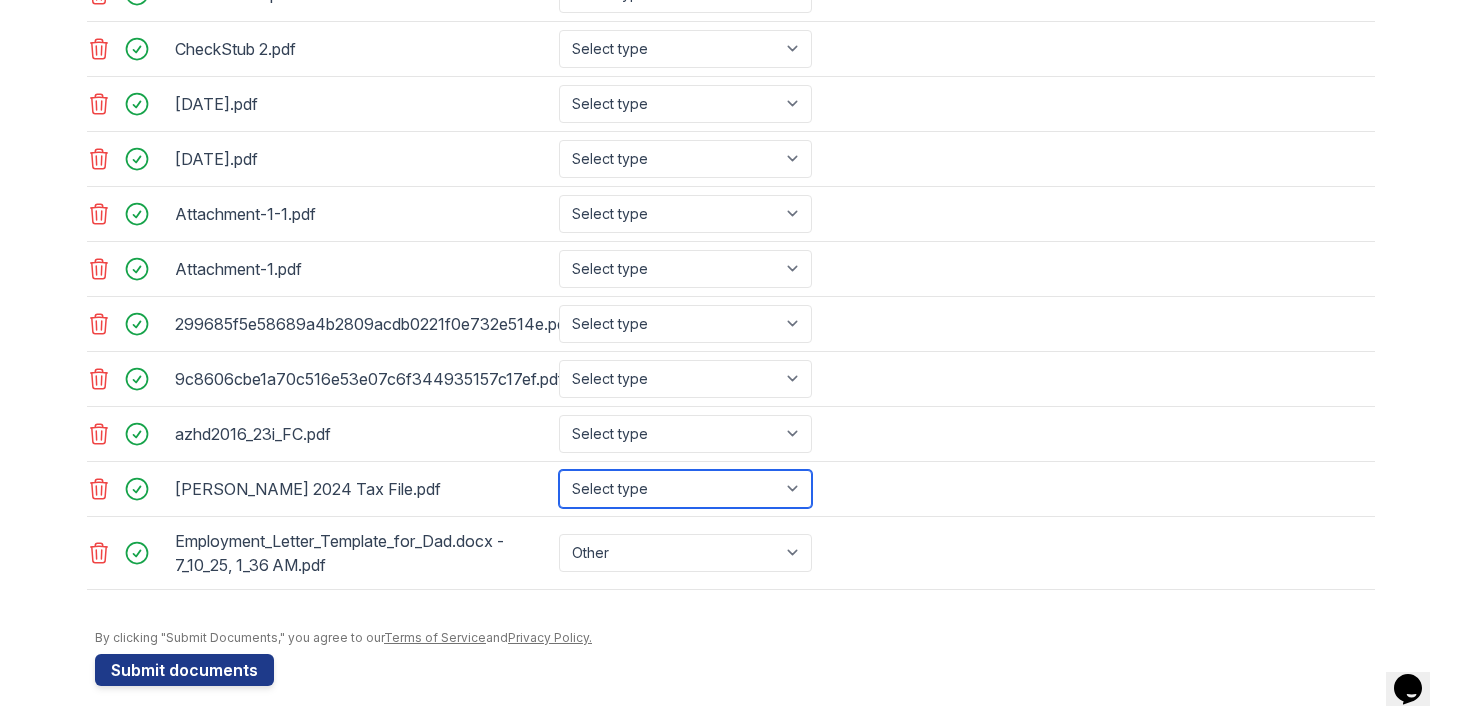 click on "Select type
Paystub
Bank Statement
Offer Letter
Tax Documents
Benefit Award Letter
Investment Account Statement
Other" at bounding box center (685, 489) 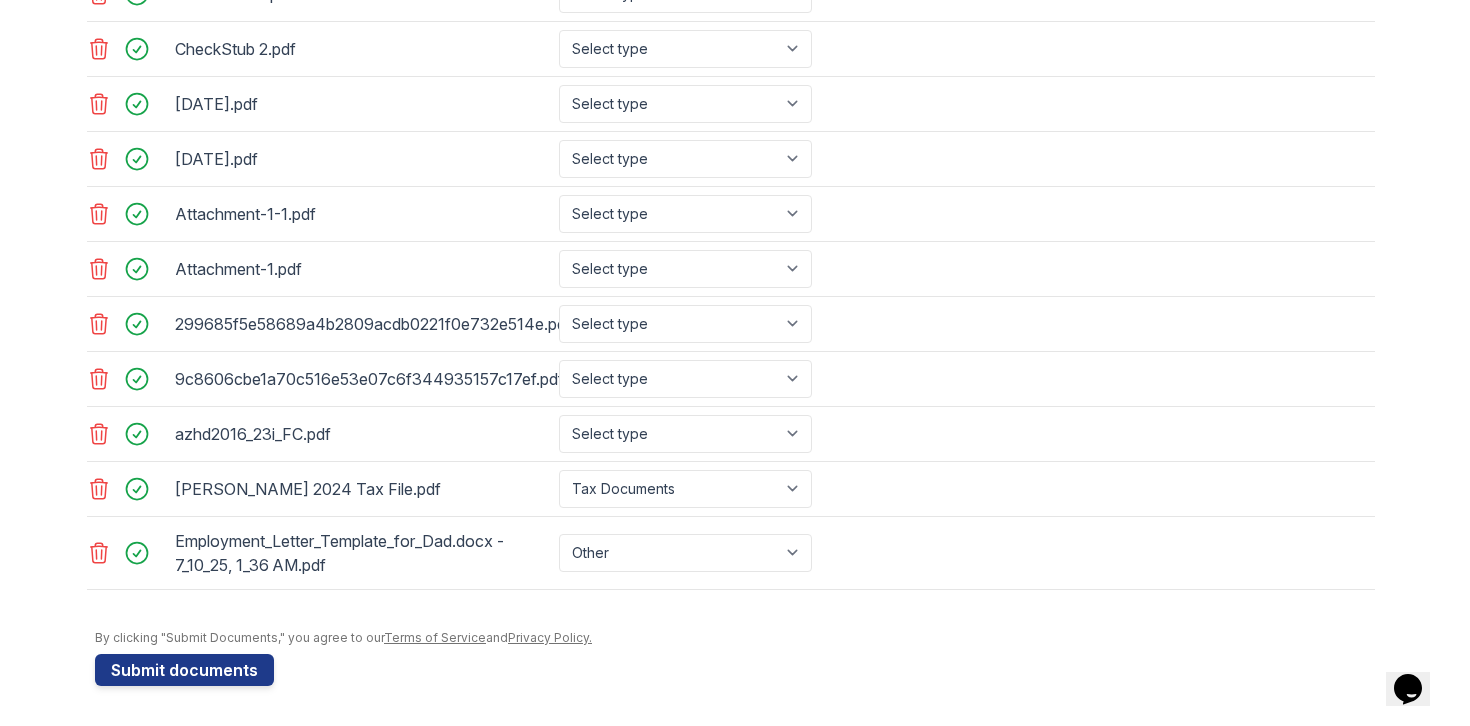 click on "azhd2016_23i_FC.pdf" at bounding box center [363, 434] 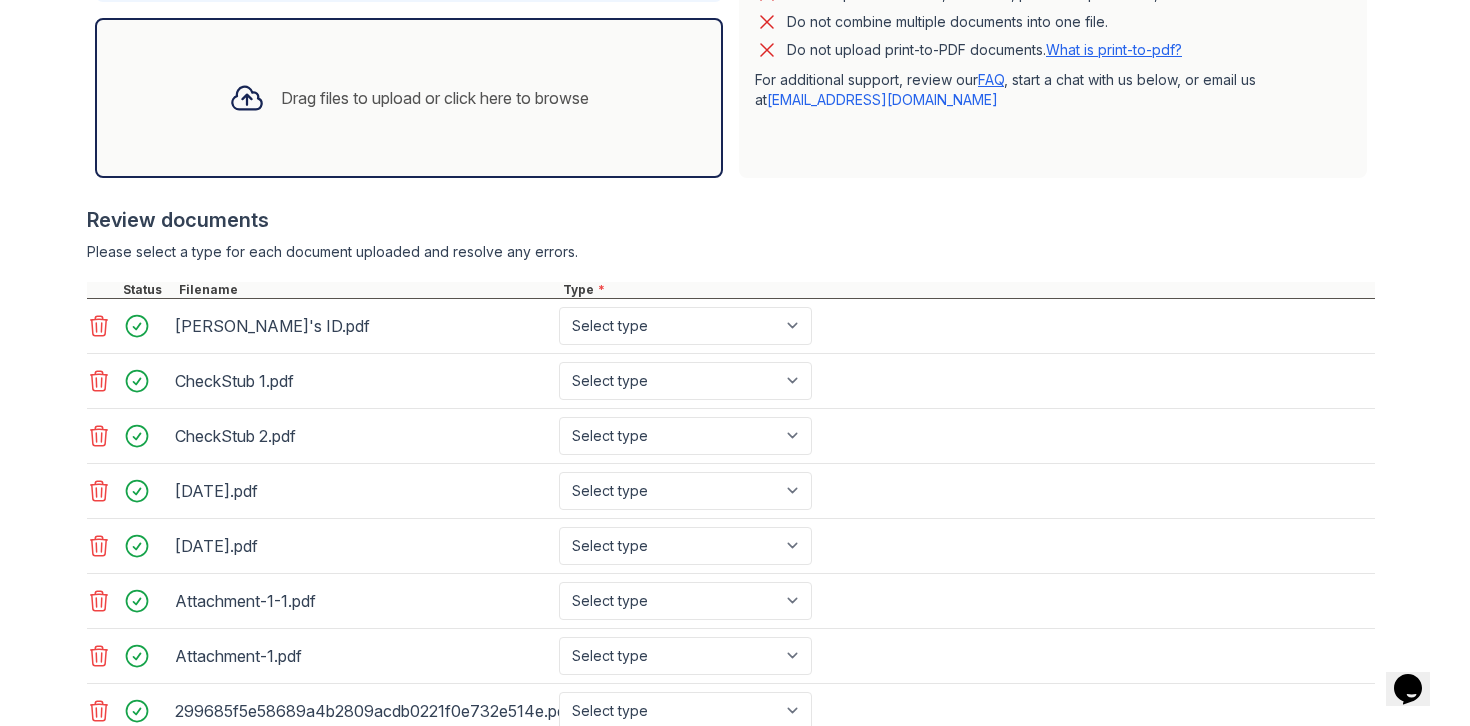 scroll, scrollTop: 591, scrollLeft: 0, axis: vertical 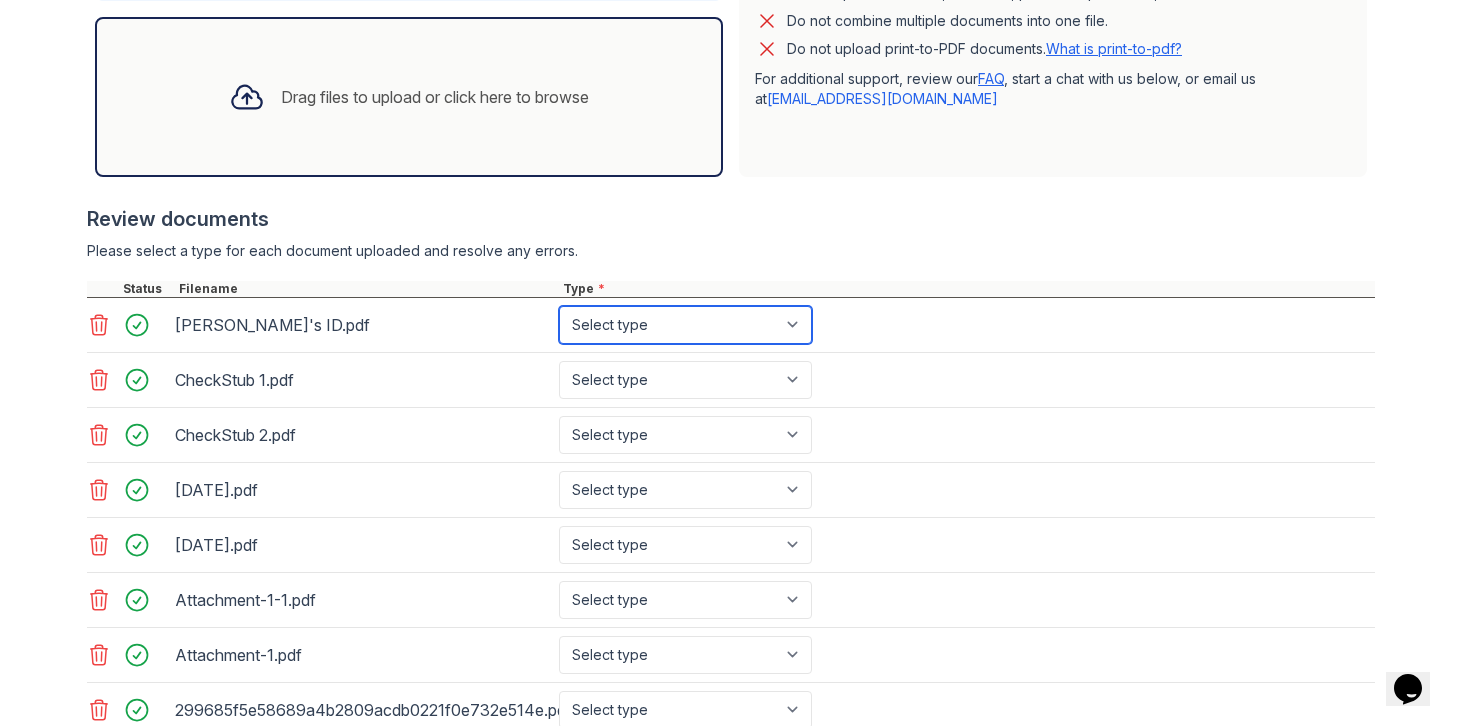 click on "Select type
Paystub
Bank Statement
Offer Letter
Tax Documents
Benefit Award Letter
Investment Account Statement
Other" at bounding box center (685, 325) 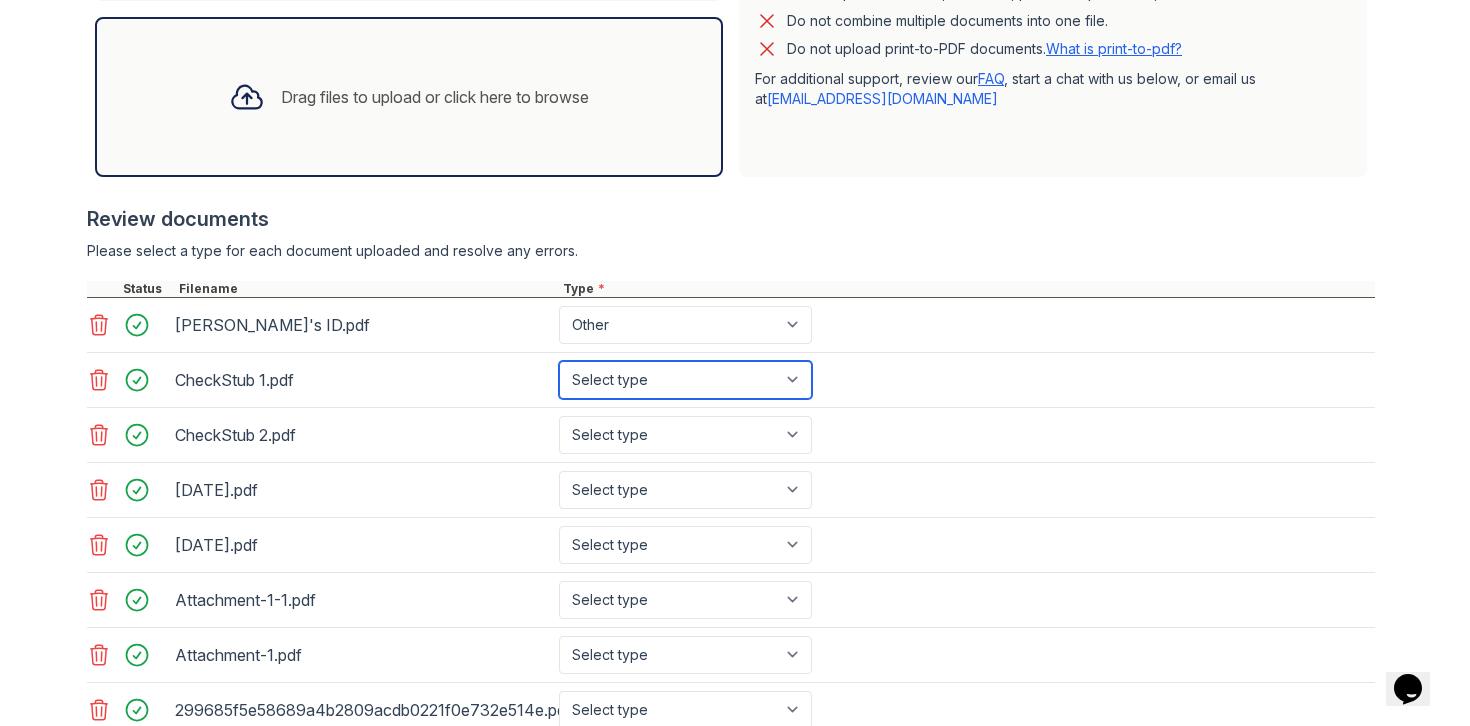 click on "Select type
Paystub
Bank Statement
Offer Letter
Tax Documents
Benefit Award Letter
Investment Account Statement
Other" at bounding box center (685, 380) 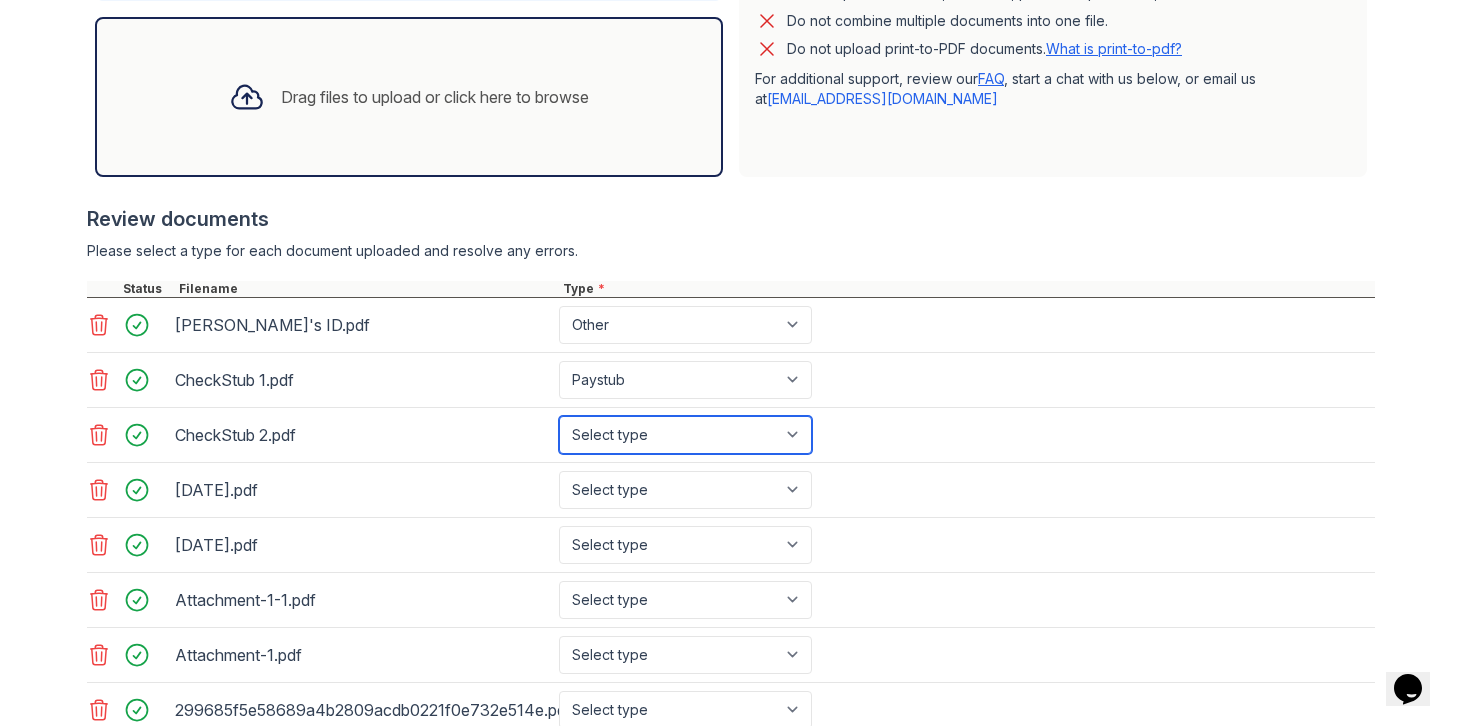 click on "Select type
Paystub
Bank Statement
Offer Letter
Tax Documents
Benefit Award Letter
Investment Account Statement
Other" at bounding box center (685, 435) 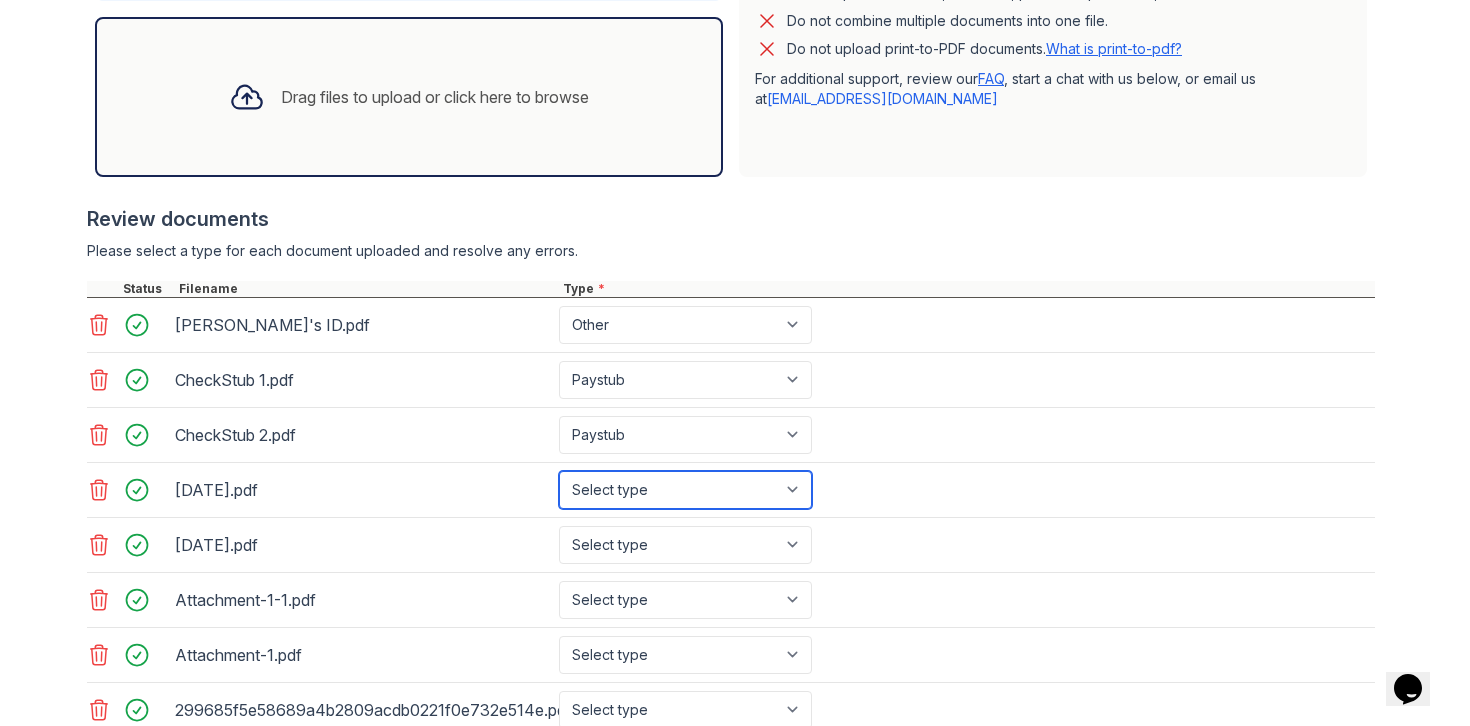 click on "Select type
Paystub
Bank Statement
Offer Letter
Tax Documents
Benefit Award Letter
Investment Account Statement
Other" at bounding box center (685, 490) 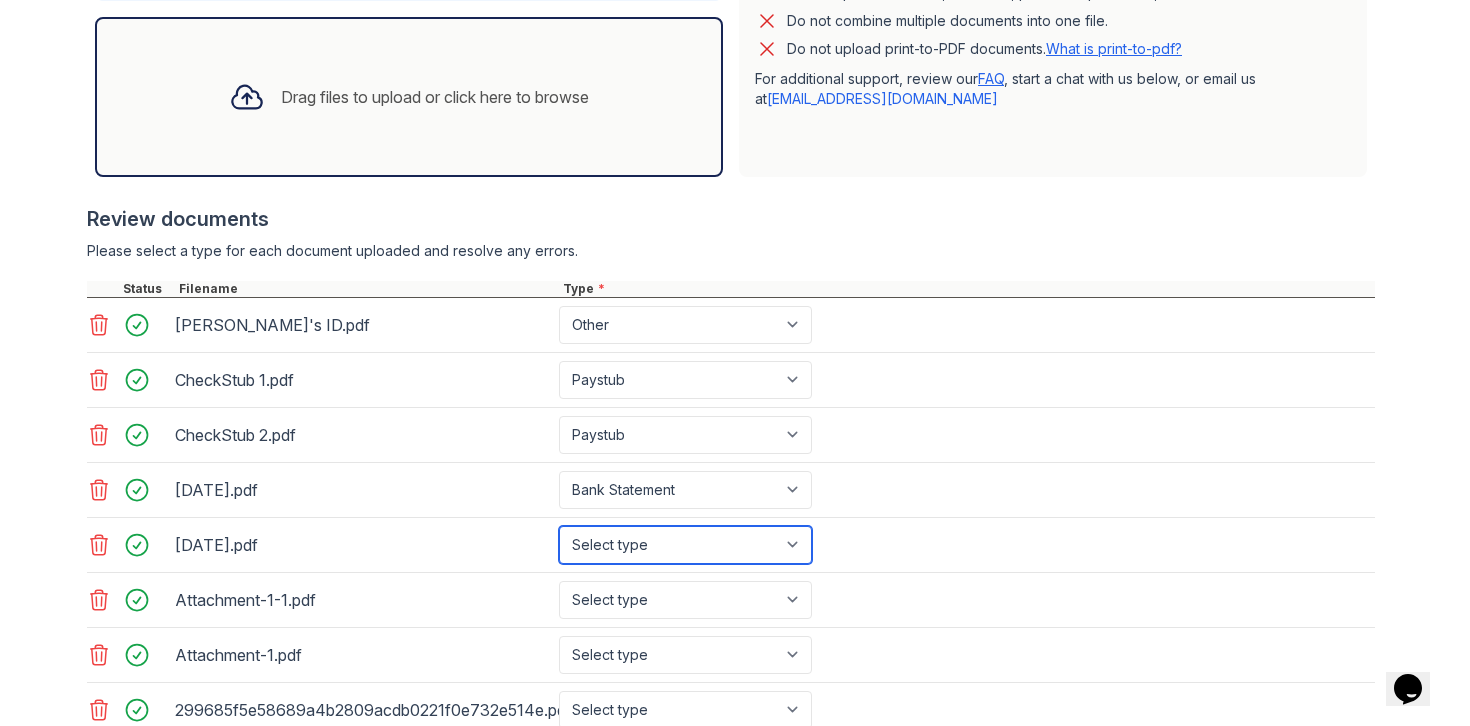 click on "Select type
Paystub
Bank Statement
Offer Letter
Tax Documents
Benefit Award Letter
Investment Account Statement
Other" at bounding box center (685, 545) 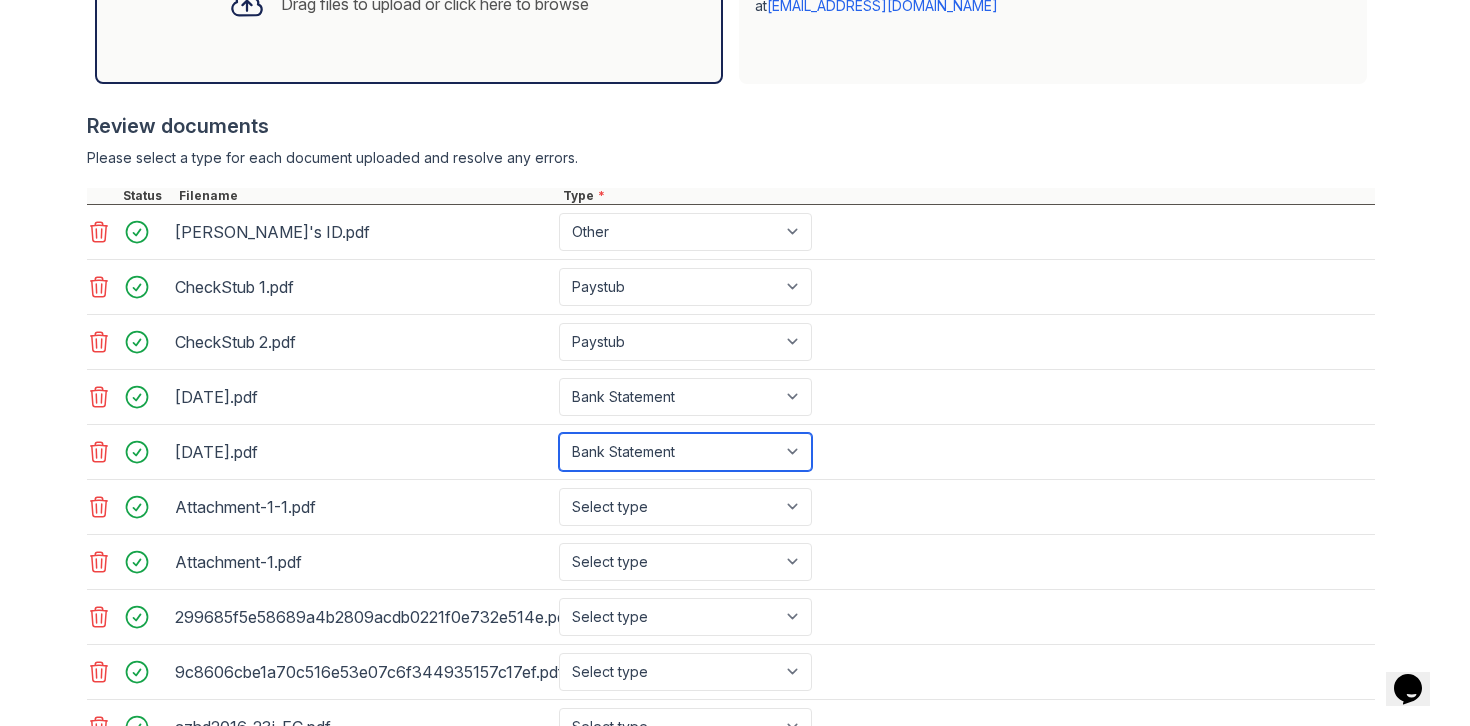 scroll, scrollTop: 690, scrollLeft: 0, axis: vertical 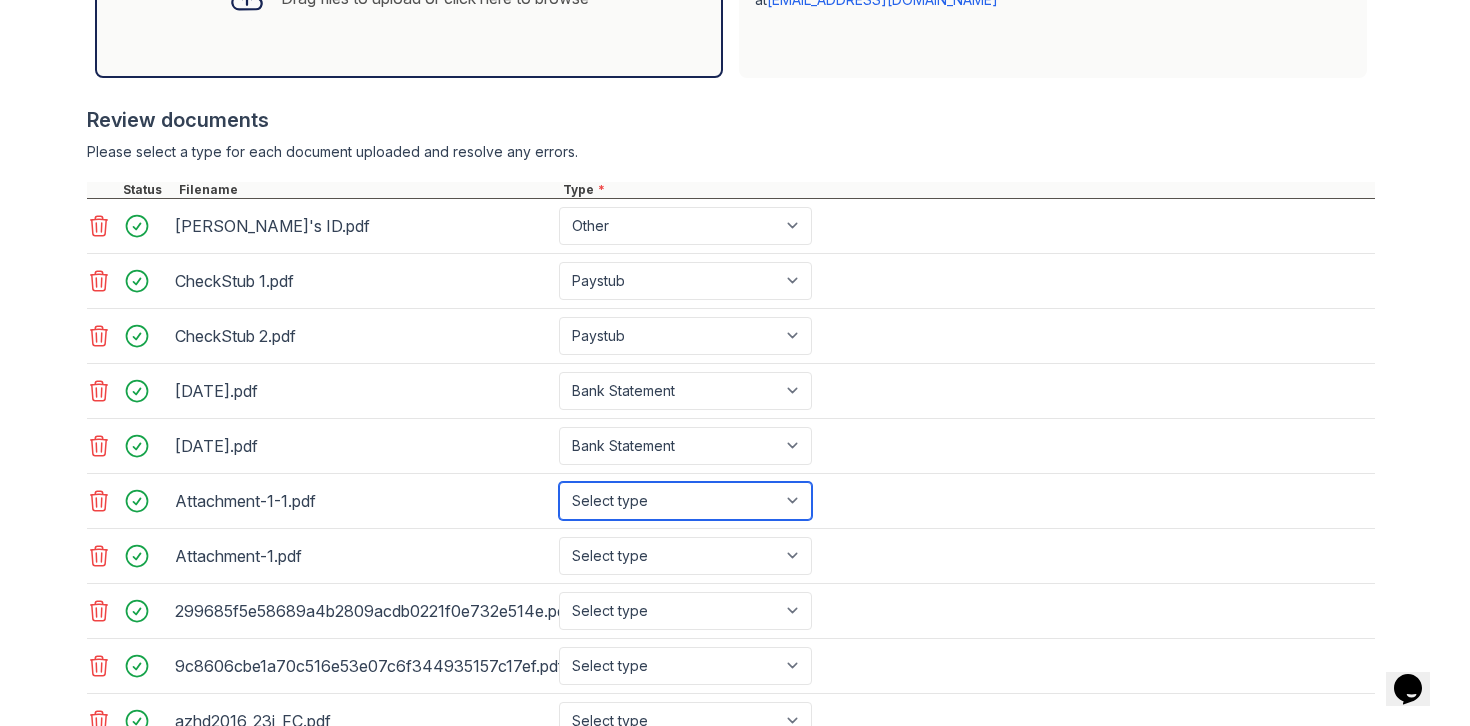 click on "Select type
Paystub
Bank Statement
Offer Letter
Tax Documents
Benefit Award Letter
Investment Account Statement
Other" at bounding box center (685, 501) 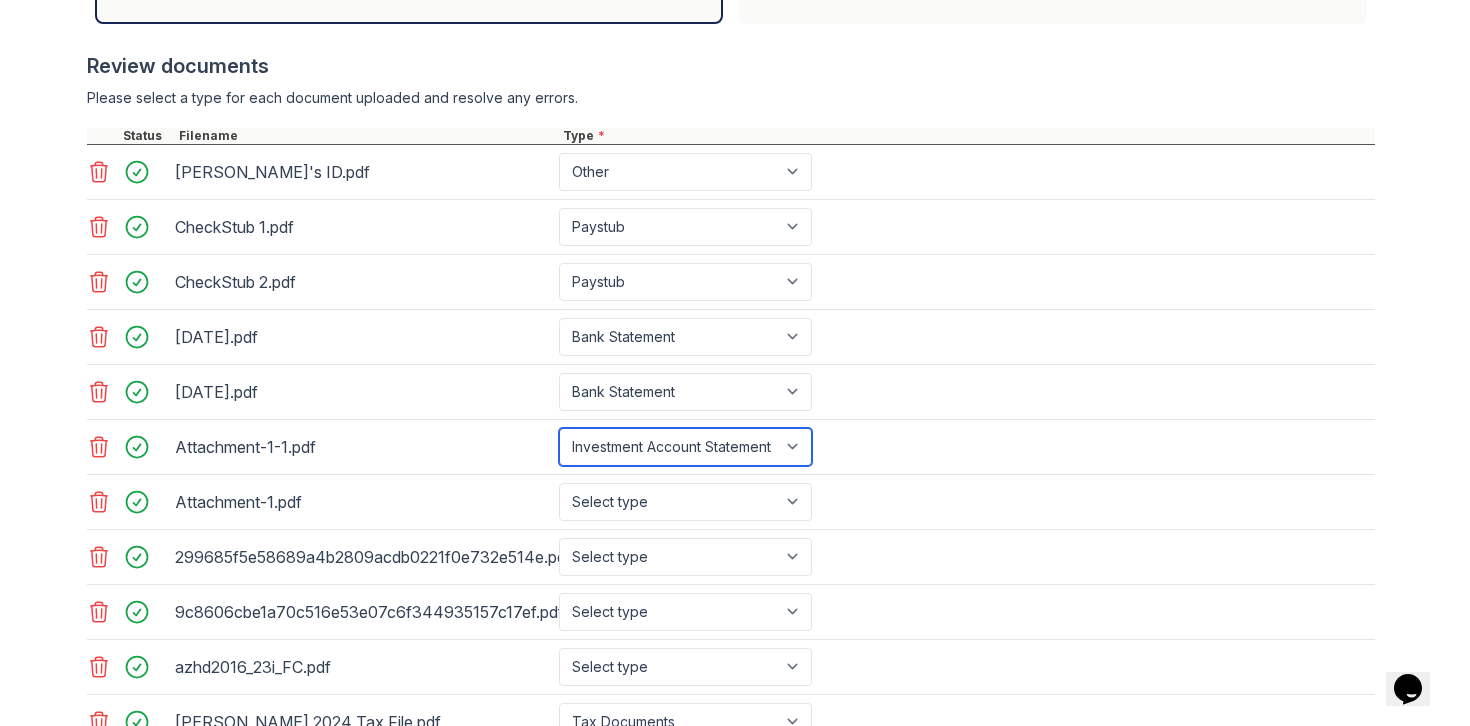 scroll, scrollTop: 748, scrollLeft: 0, axis: vertical 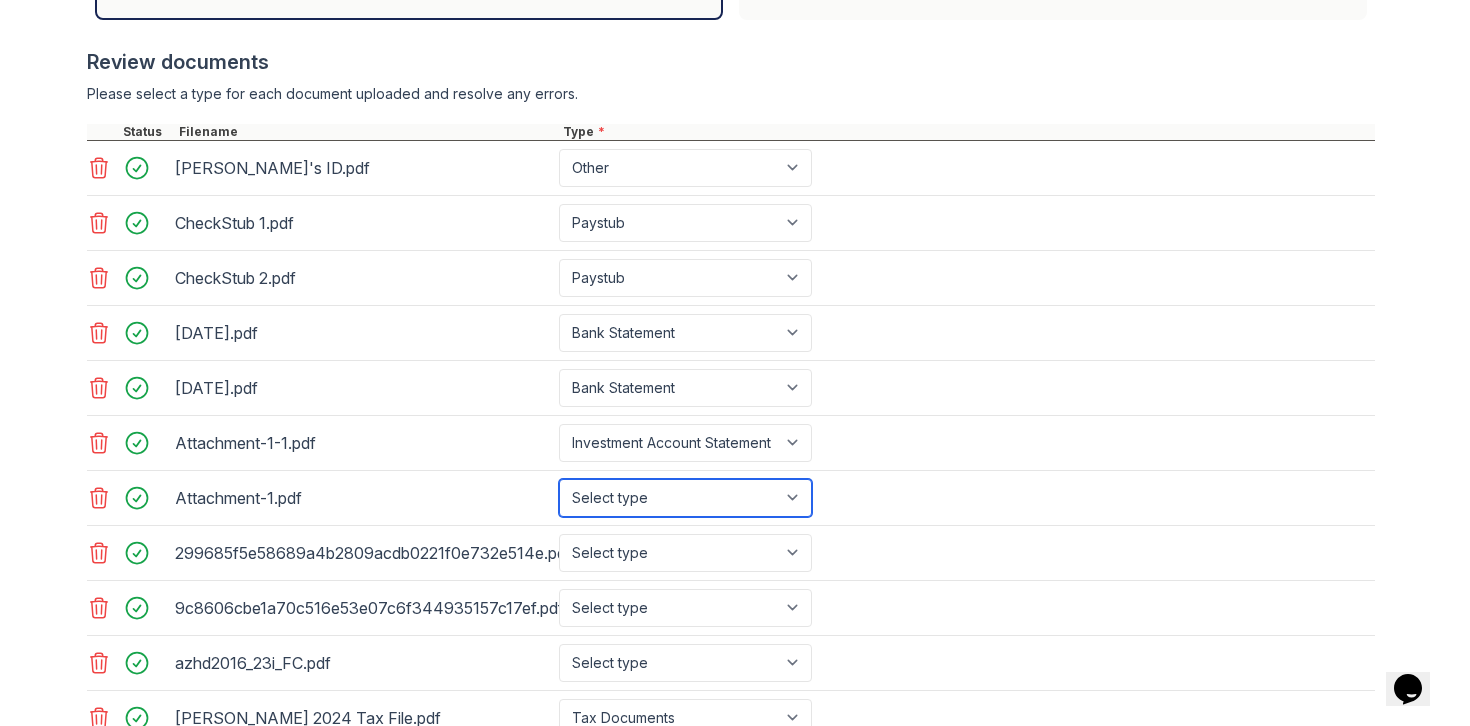 click on "Select type
Paystub
Bank Statement
Offer Letter
Tax Documents
Benefit Award Letter
Investment Account Statement
Other" at bounding box center (685, 498) 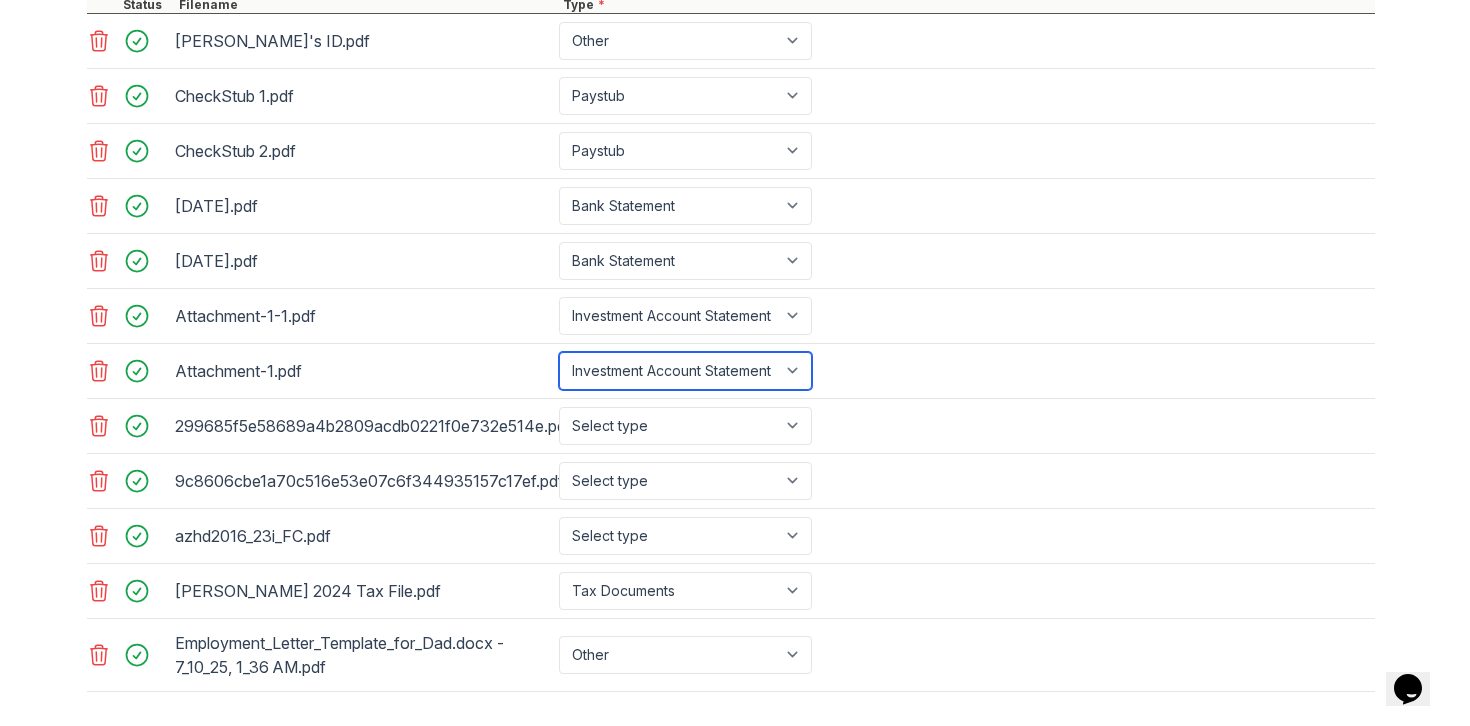 scroll, scrollTop: 880, scrollLeft: 0, axis: vertical 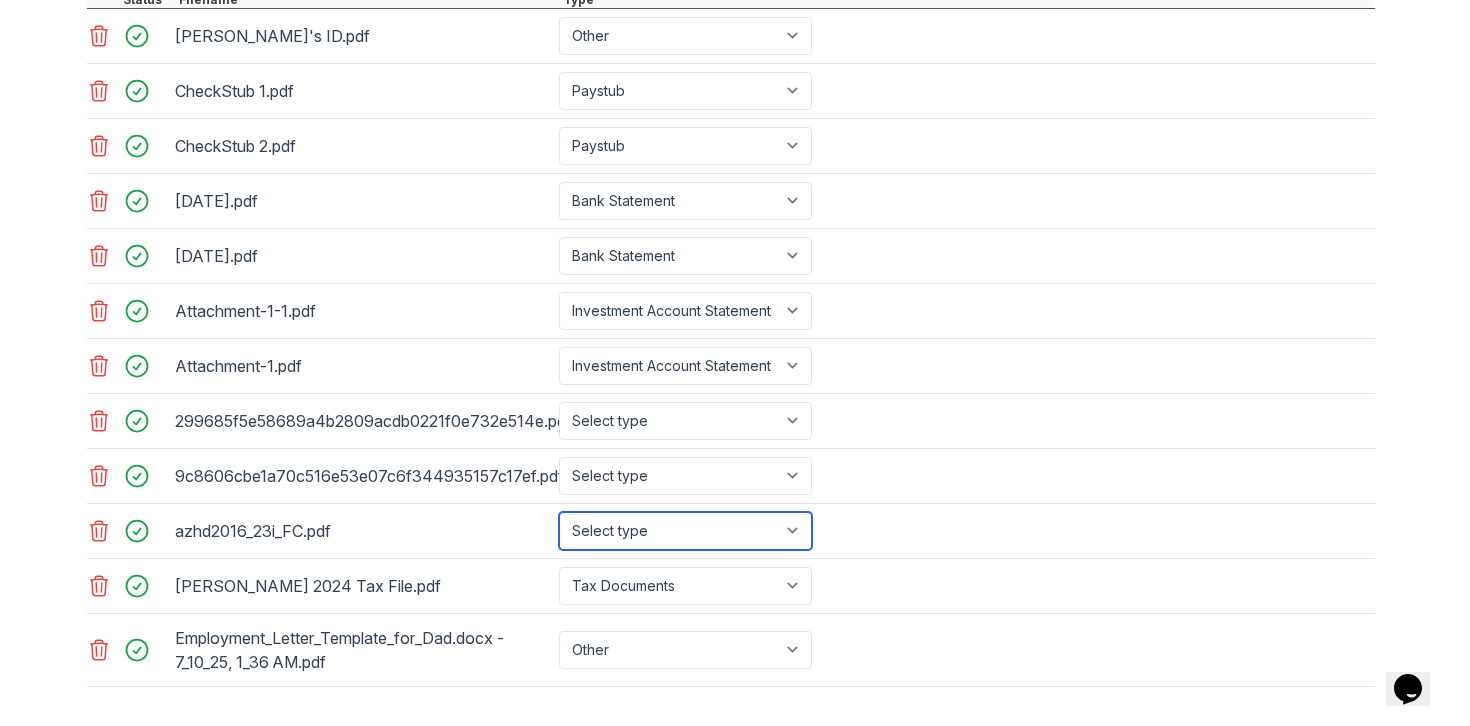 click on "Select type
Paystub
Bank Statement
Offer Letter
Tax Documents
Benefit Award Letter
Investment Account Statement
Other" at bounding box center (685, 531) 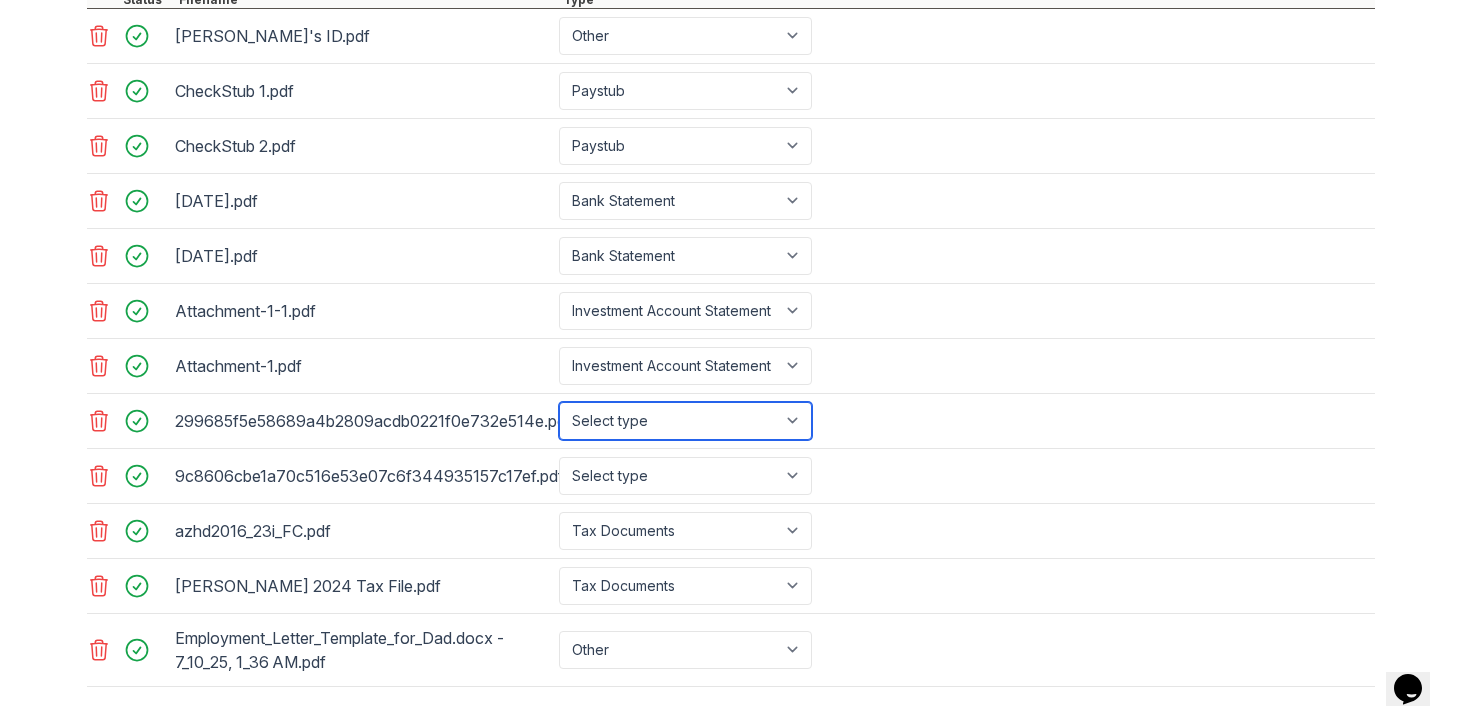 click on "Select type
Paystub
Bank Statement
Offer Letter
Tax Documents
Benefit Award Letter
Investment Account Statement
Other" at bounding box center (685, 421) 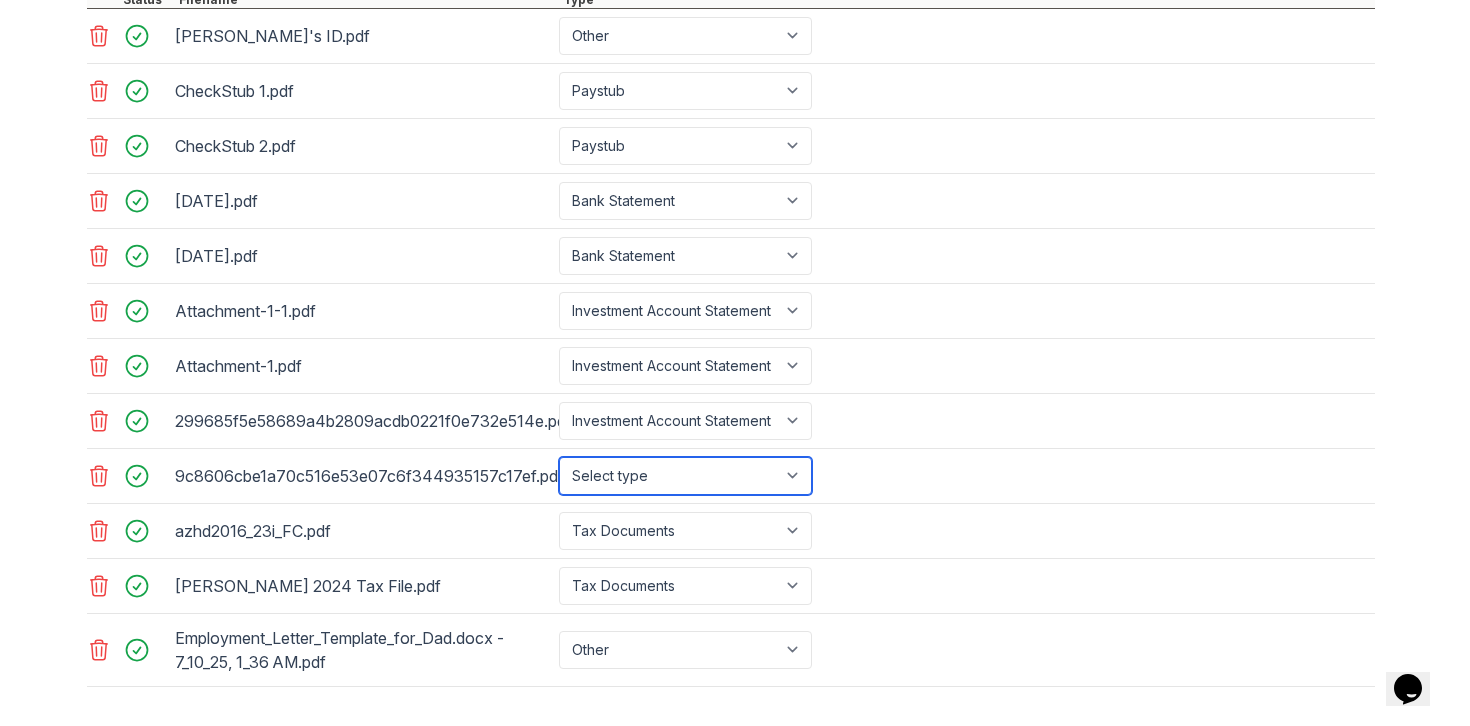 click on "Select type
Paystub
Bank Statement
Offer Letter
Tax Documents
Benefit Award Letter
Investment Account Statement
Other" at bounding box center (685, 476) 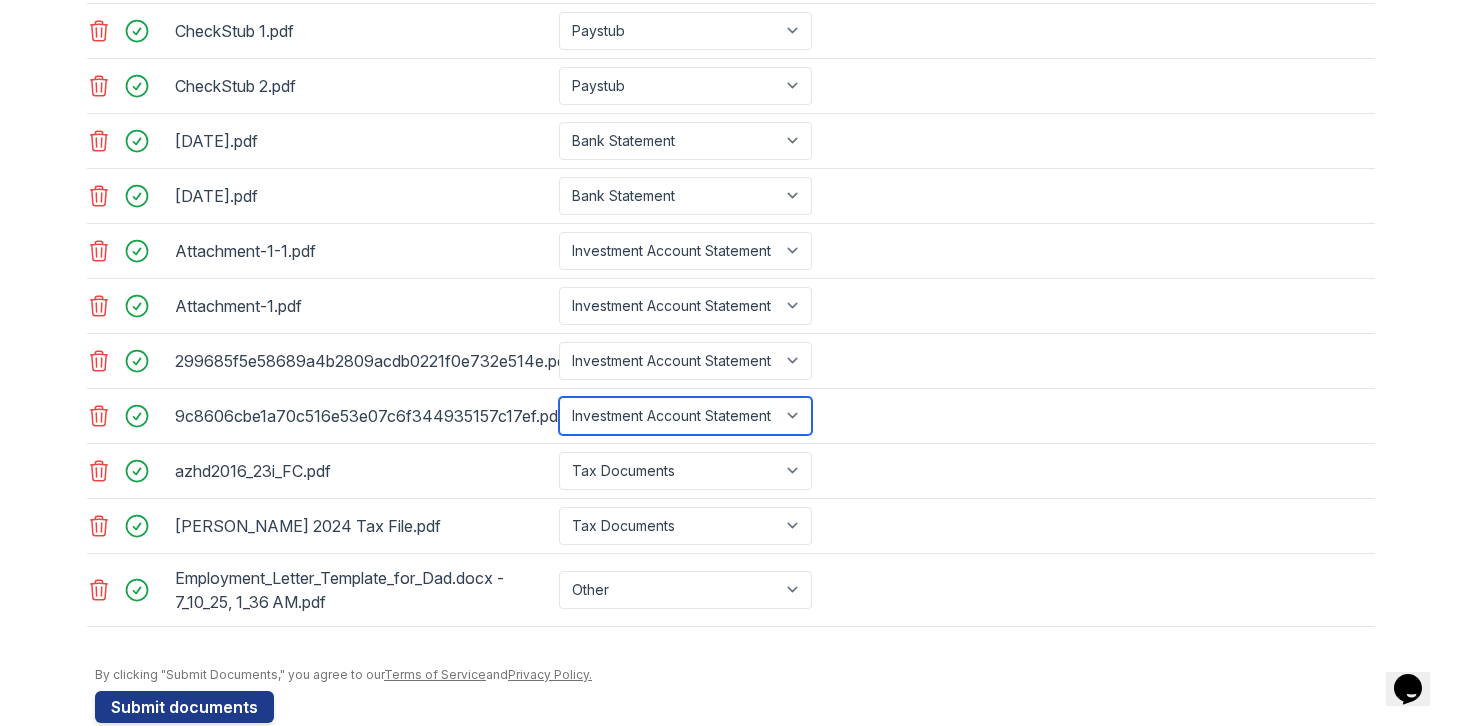 scroll, scrollTop: 977, scrollLeft: 0, axis: vertical 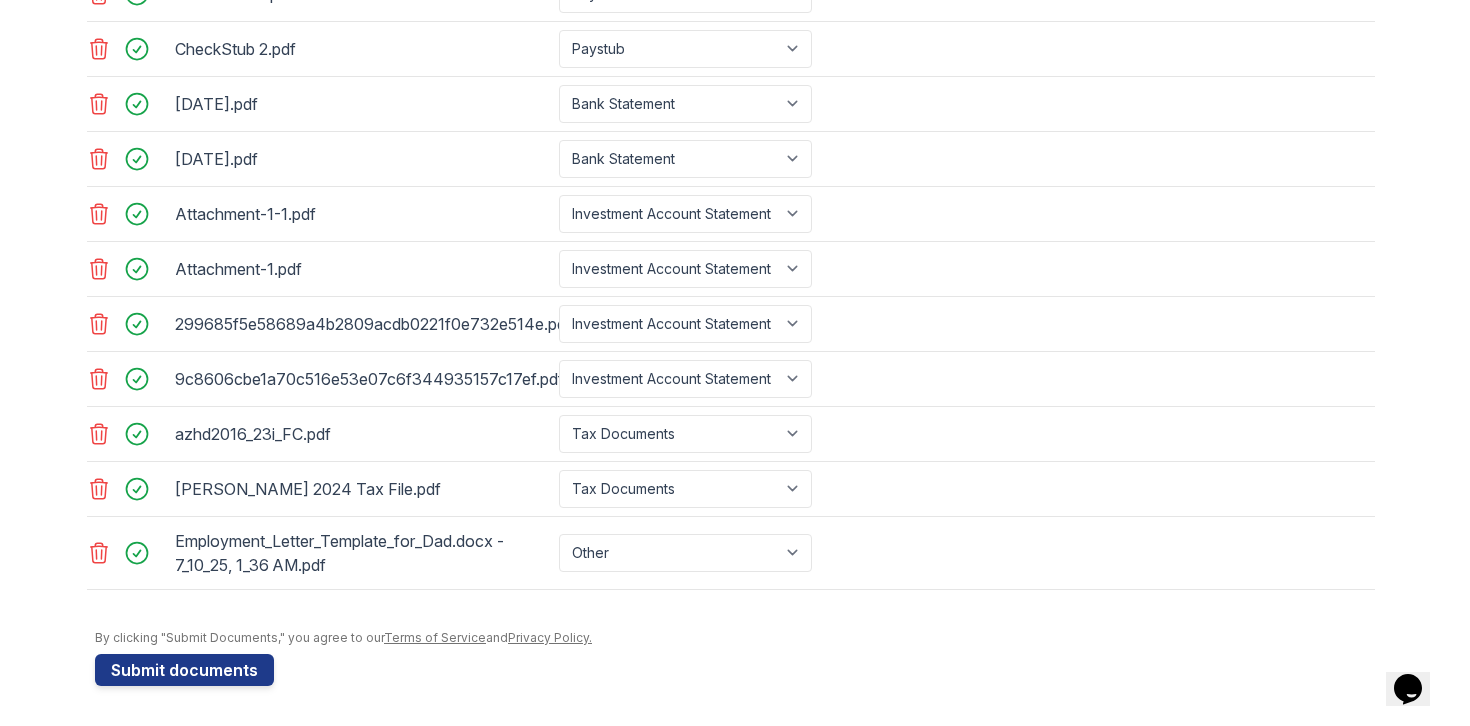 click at bounding box center (735, 620) 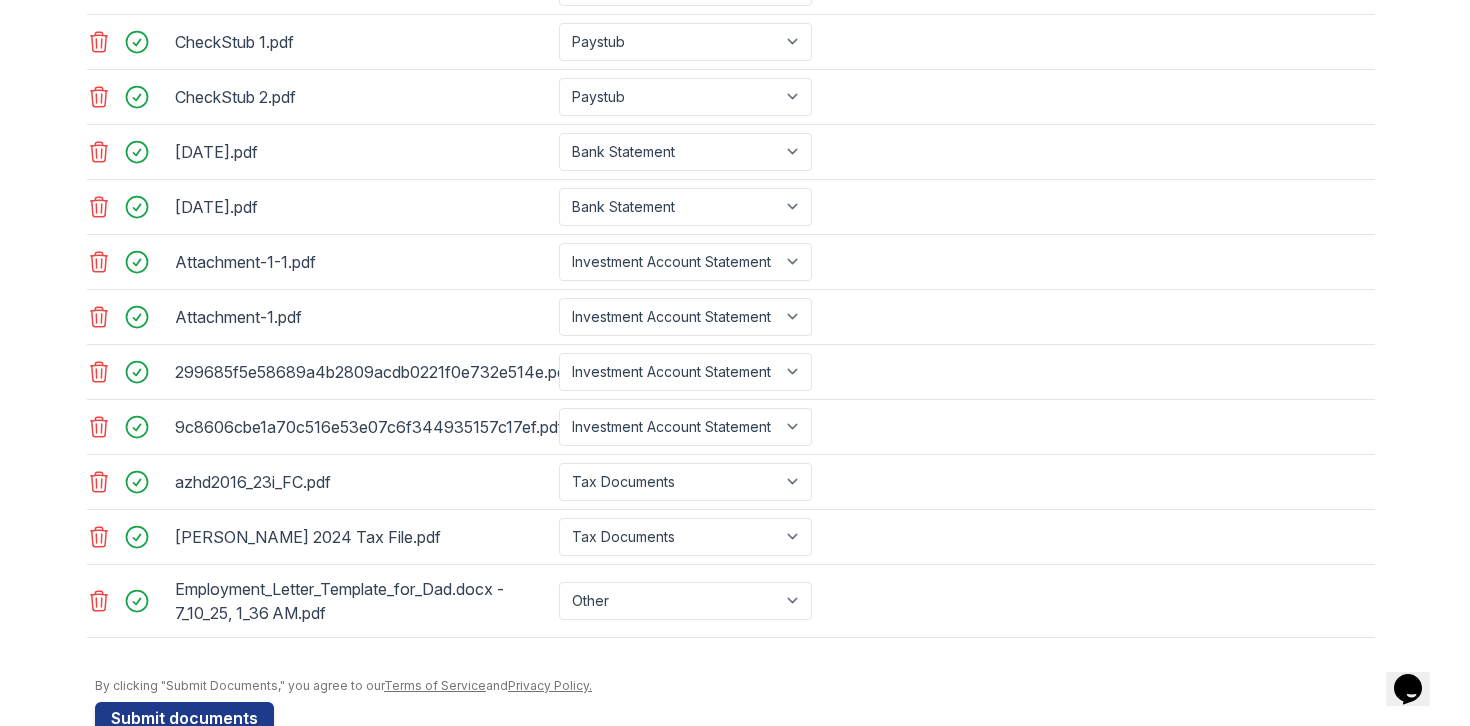 scroll, scrollTop: 977, scrollLeft: 0, axis: vertical 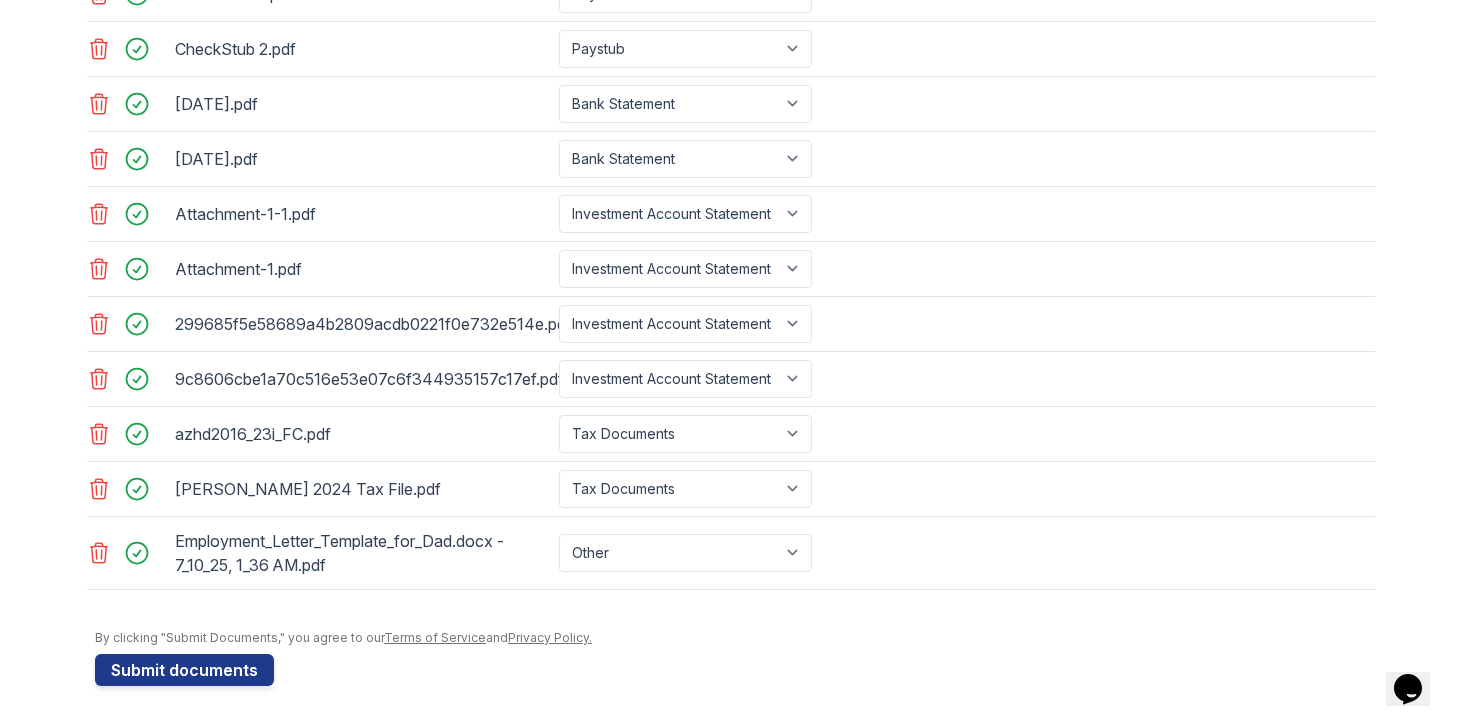 click 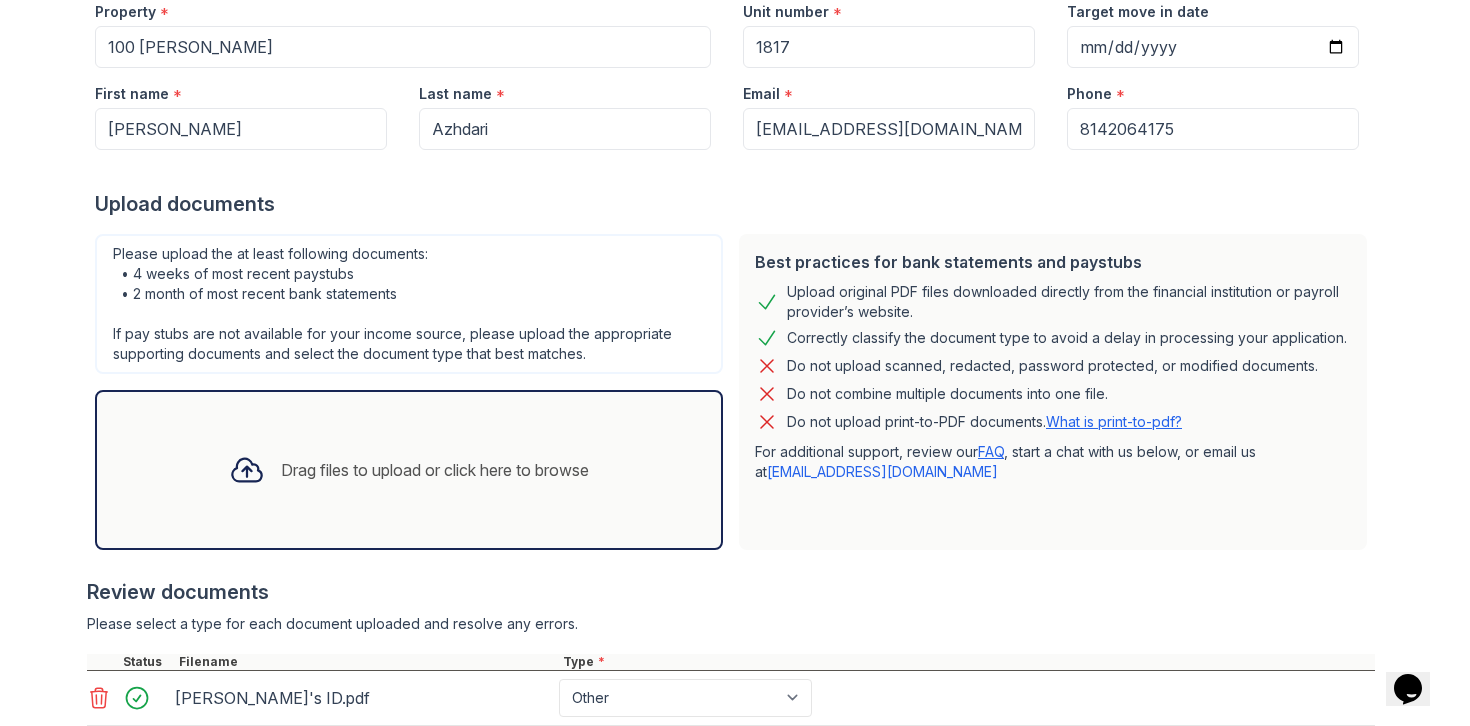scroll, scrollTop: 0, scrollLeft: 0, axis: both 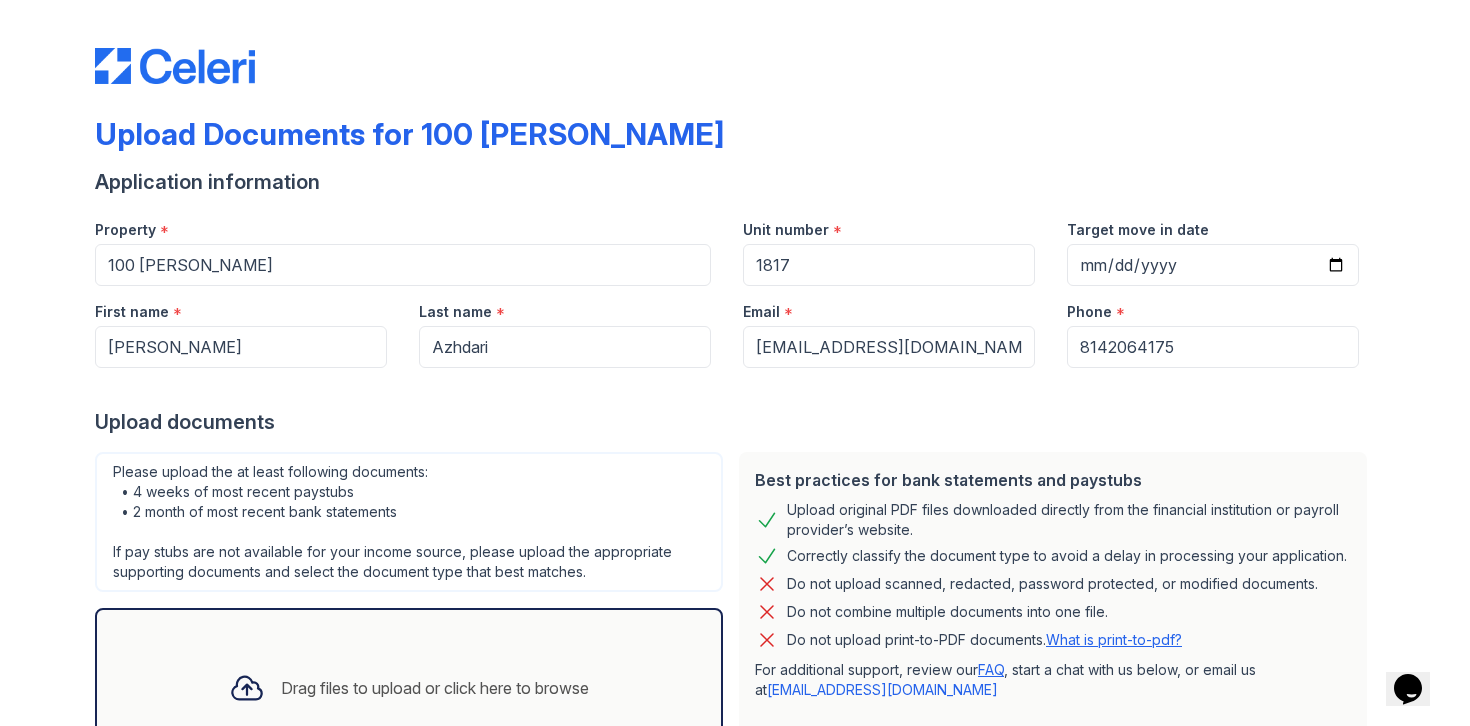 click on "Drag files to upload or click here to browse" at bounding box center (409, 688) 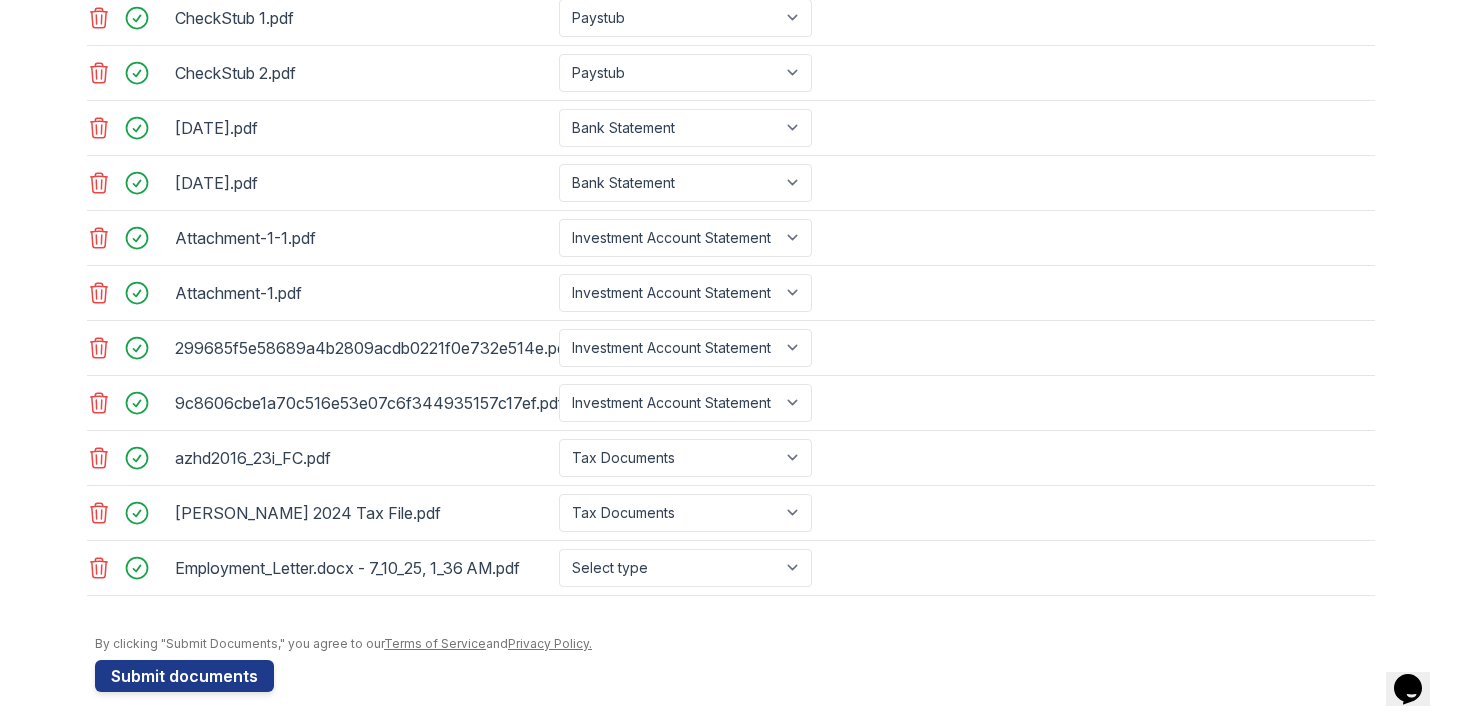 scroll, scrollTop: 959, scrollLeft: 0, axis: vertical 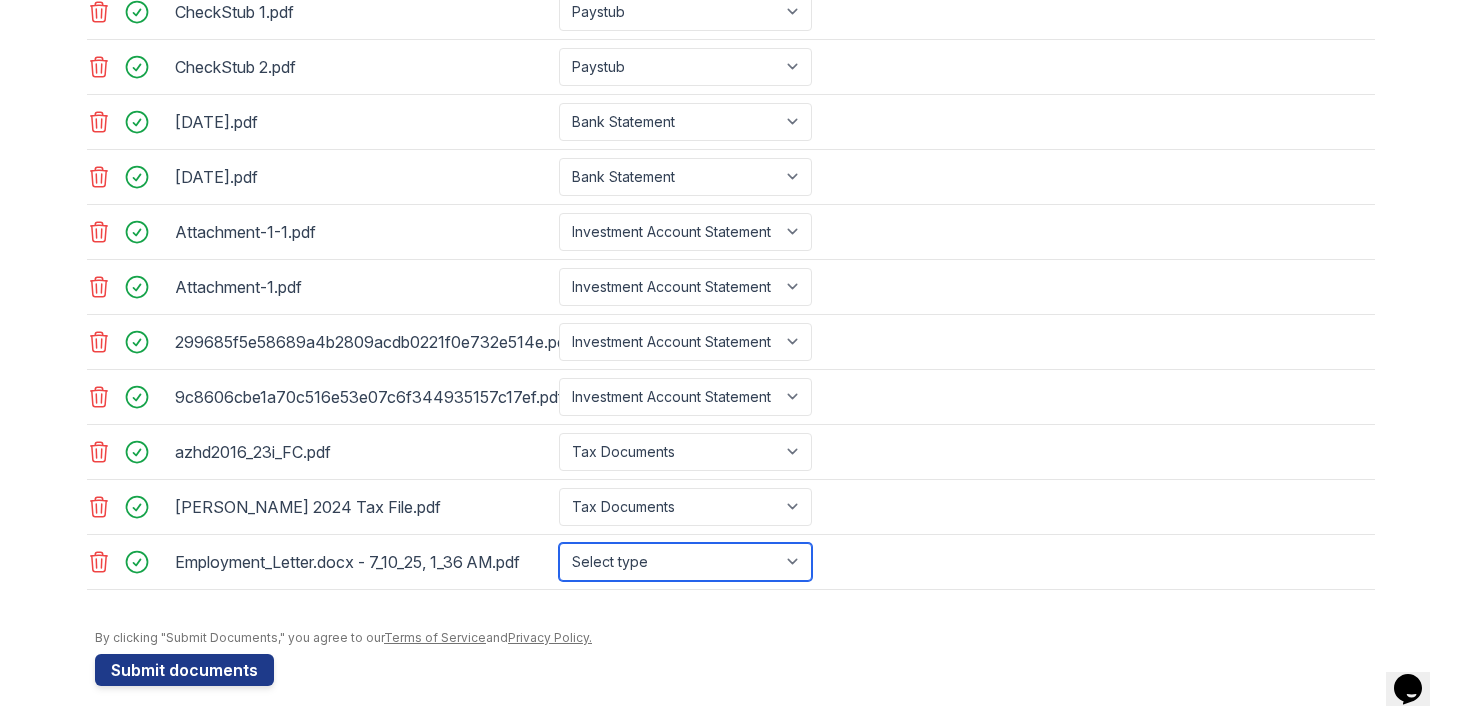 click on "Select type
Paystub
Bank Statement
Offer Letter
Tax Documents
Benefit Award Letter
Investment Account Statement
Other" at bounding box center [685, 562] 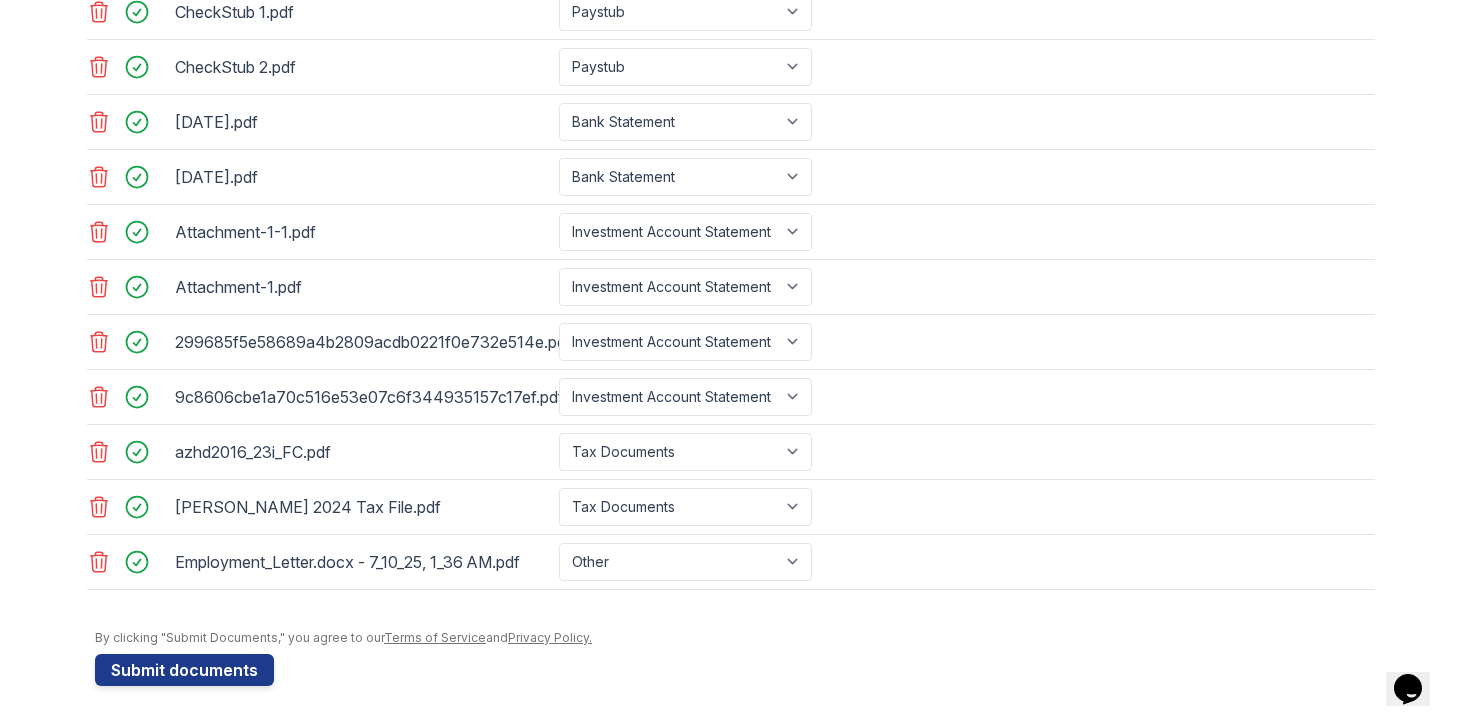 click at bounding box center (735, 620) 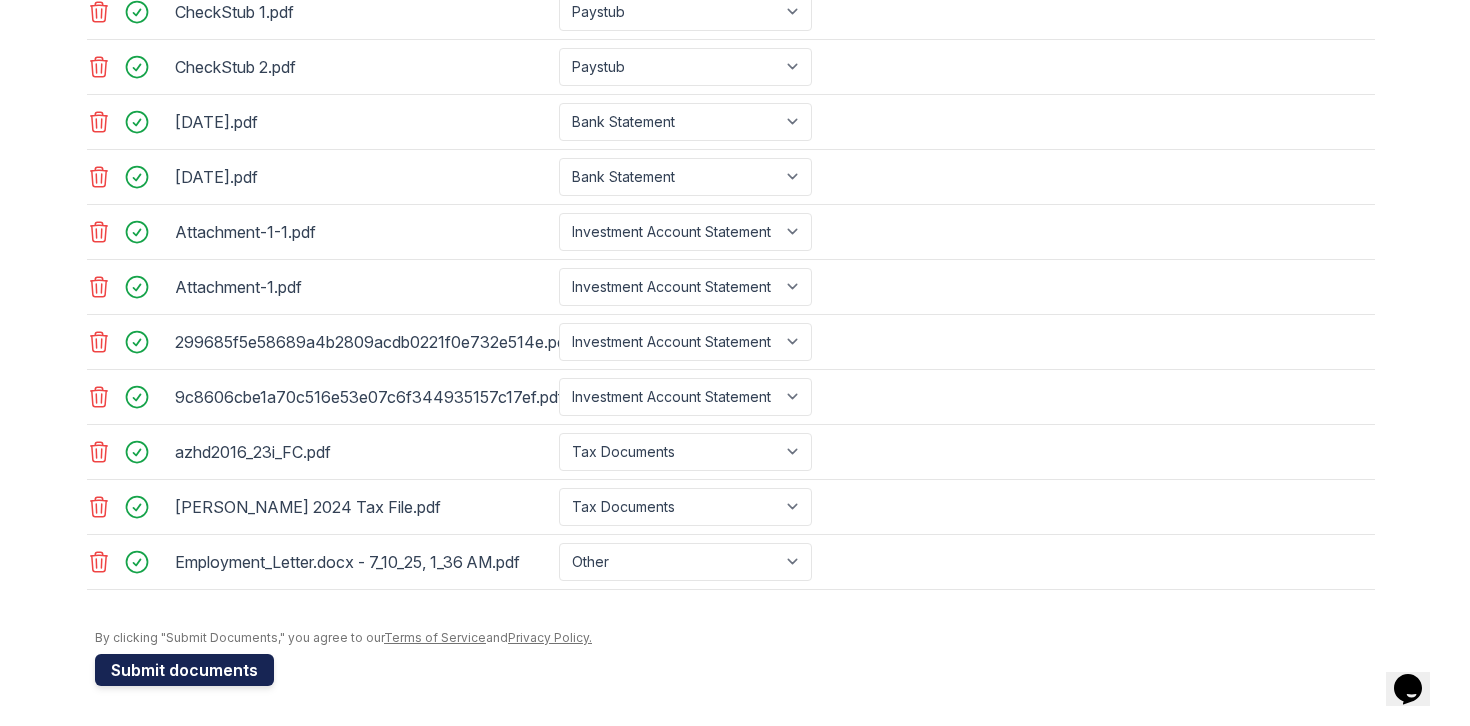 click on "Submit documents" at bounding box center [184, 670] 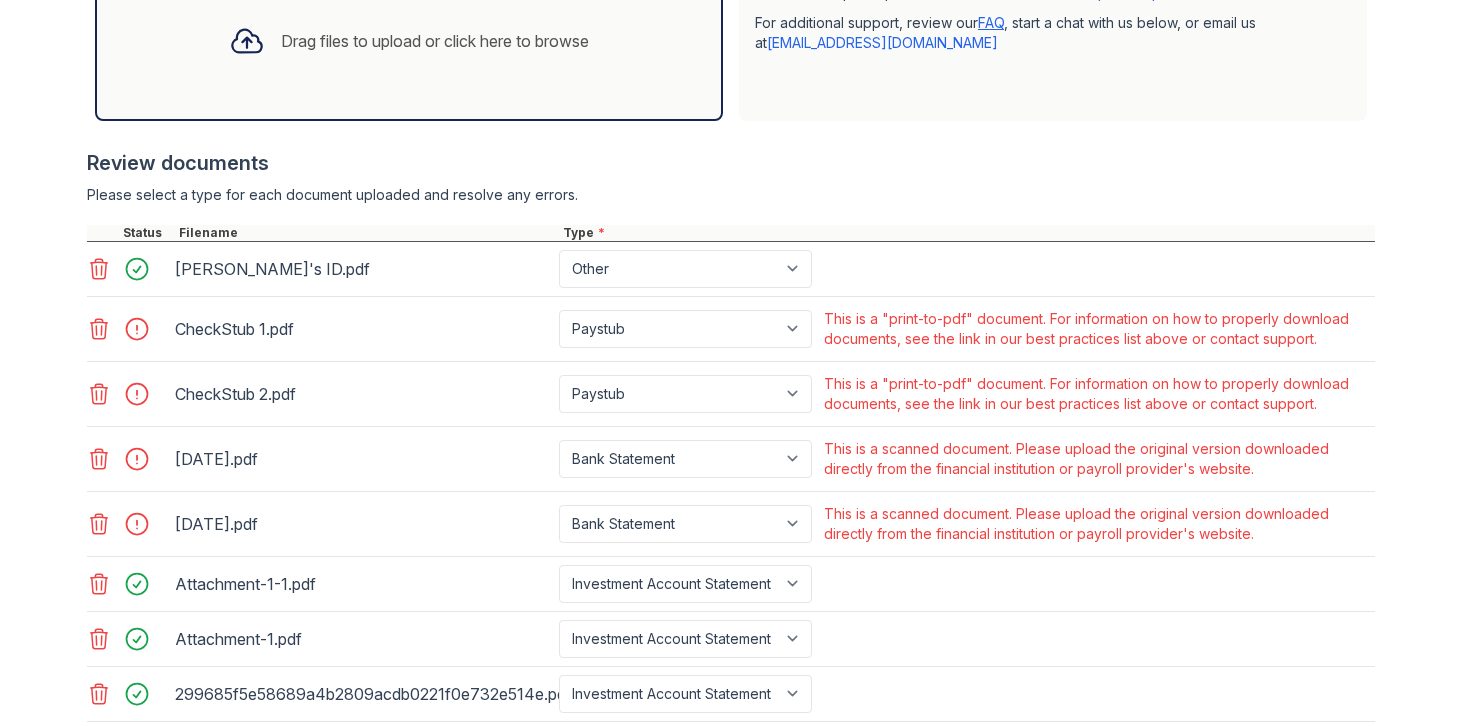 scroll, scrollTop: 719, scrollLeft: 0, axis: vertical 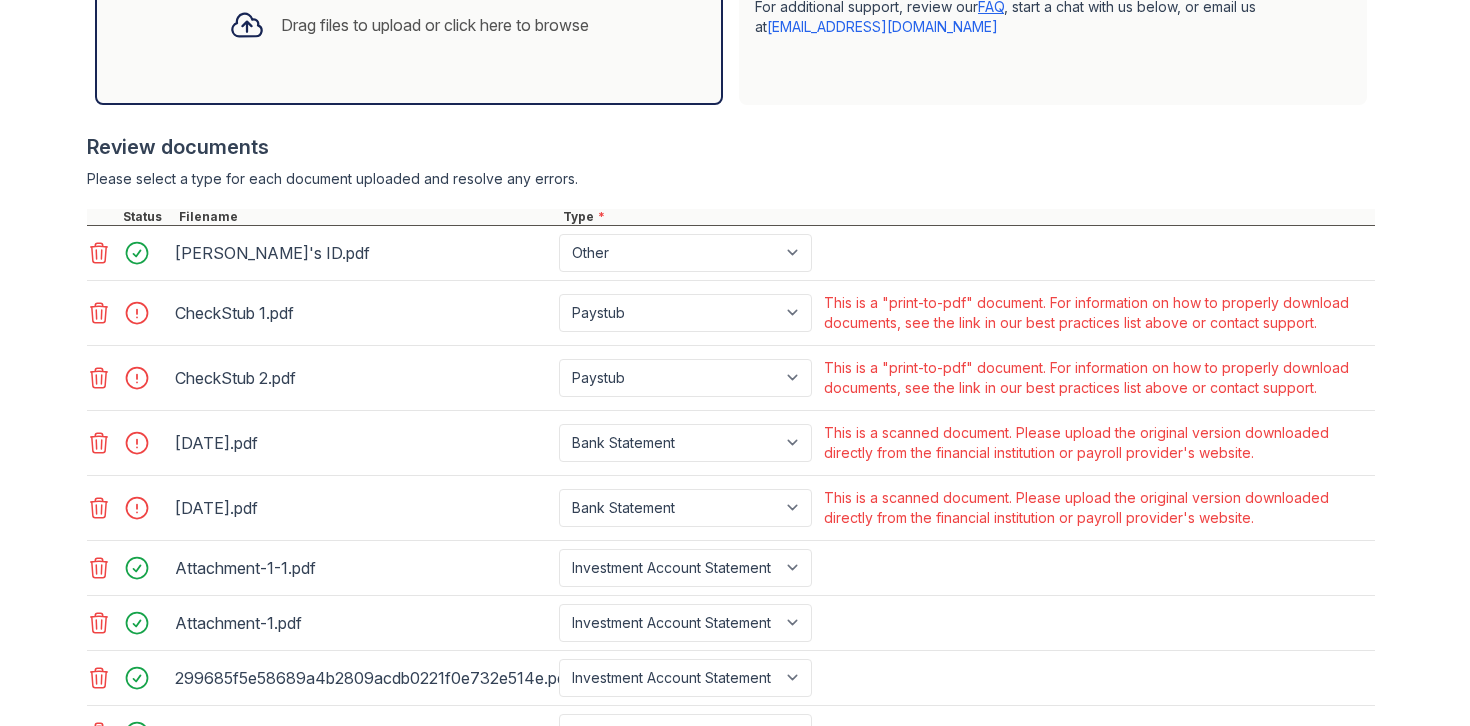 click 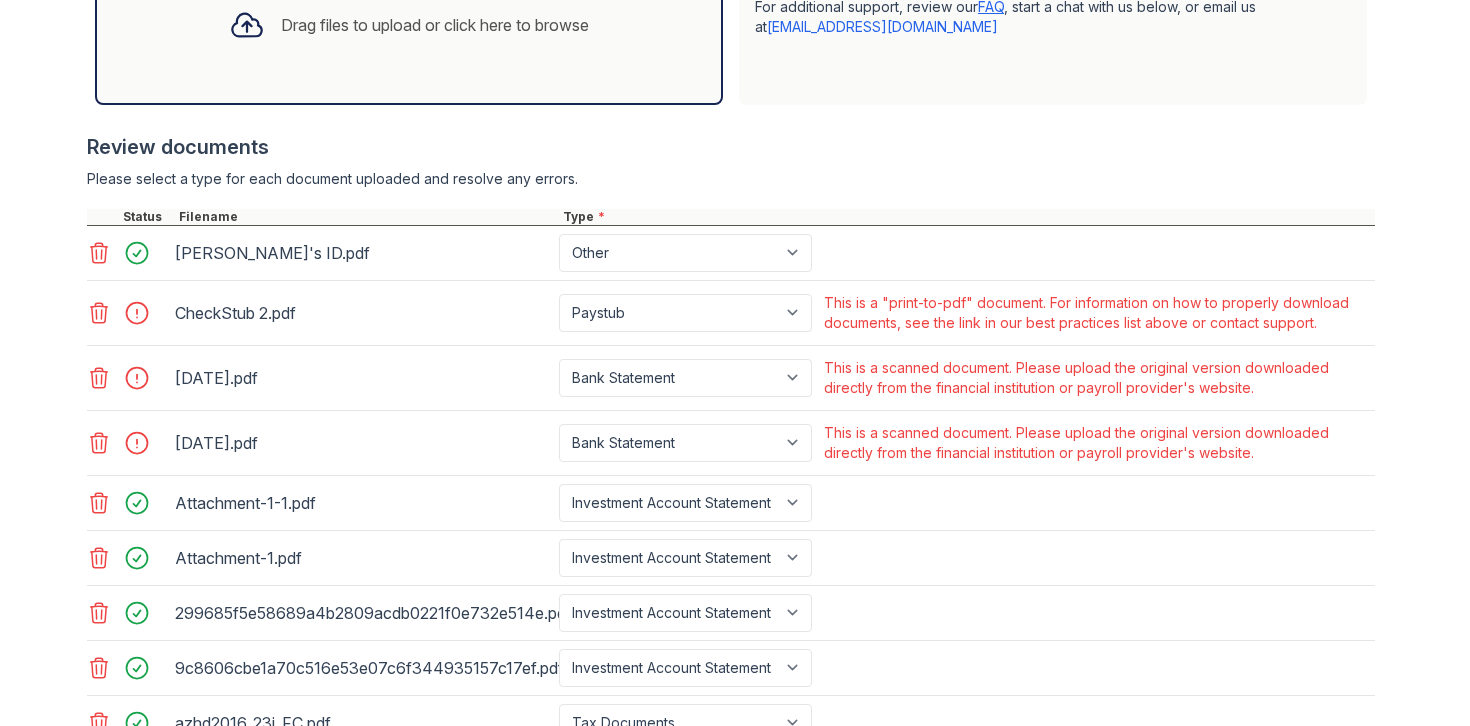 click 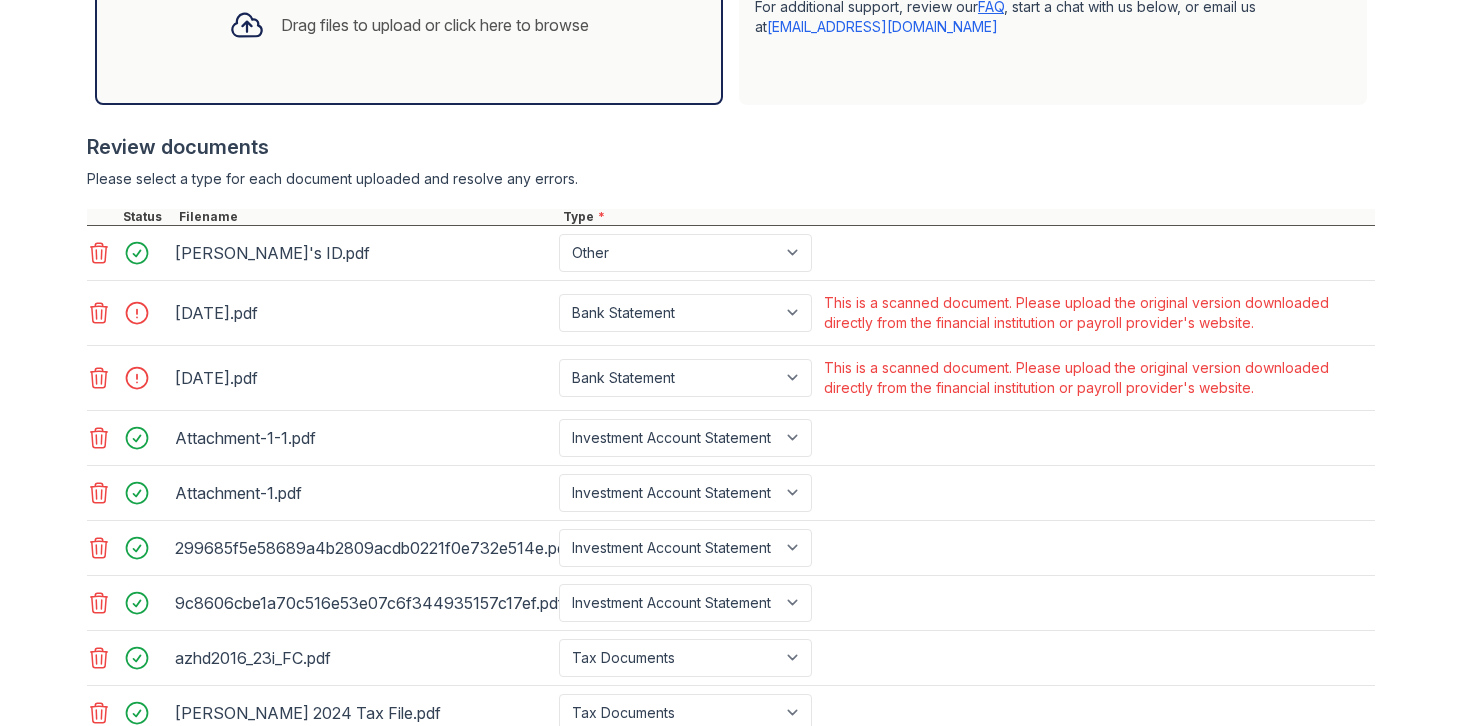 click 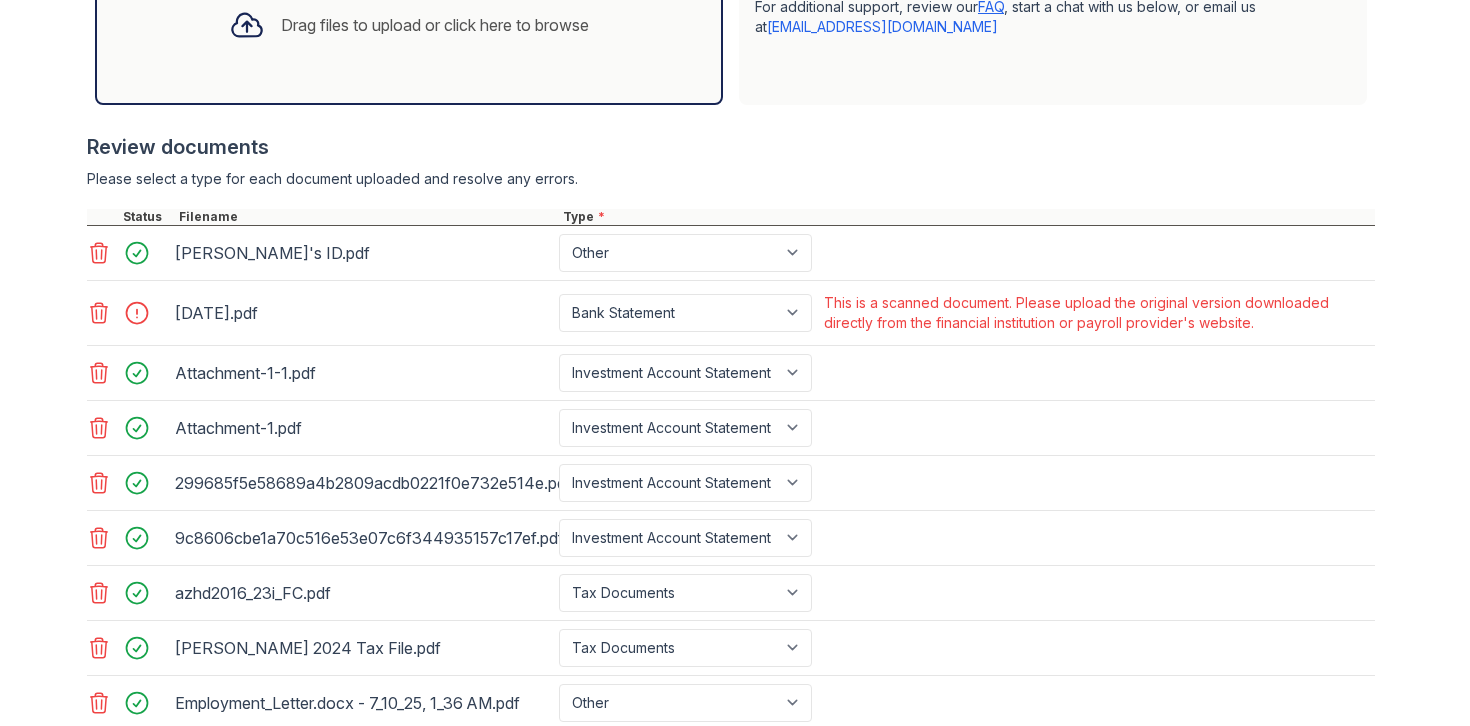 click 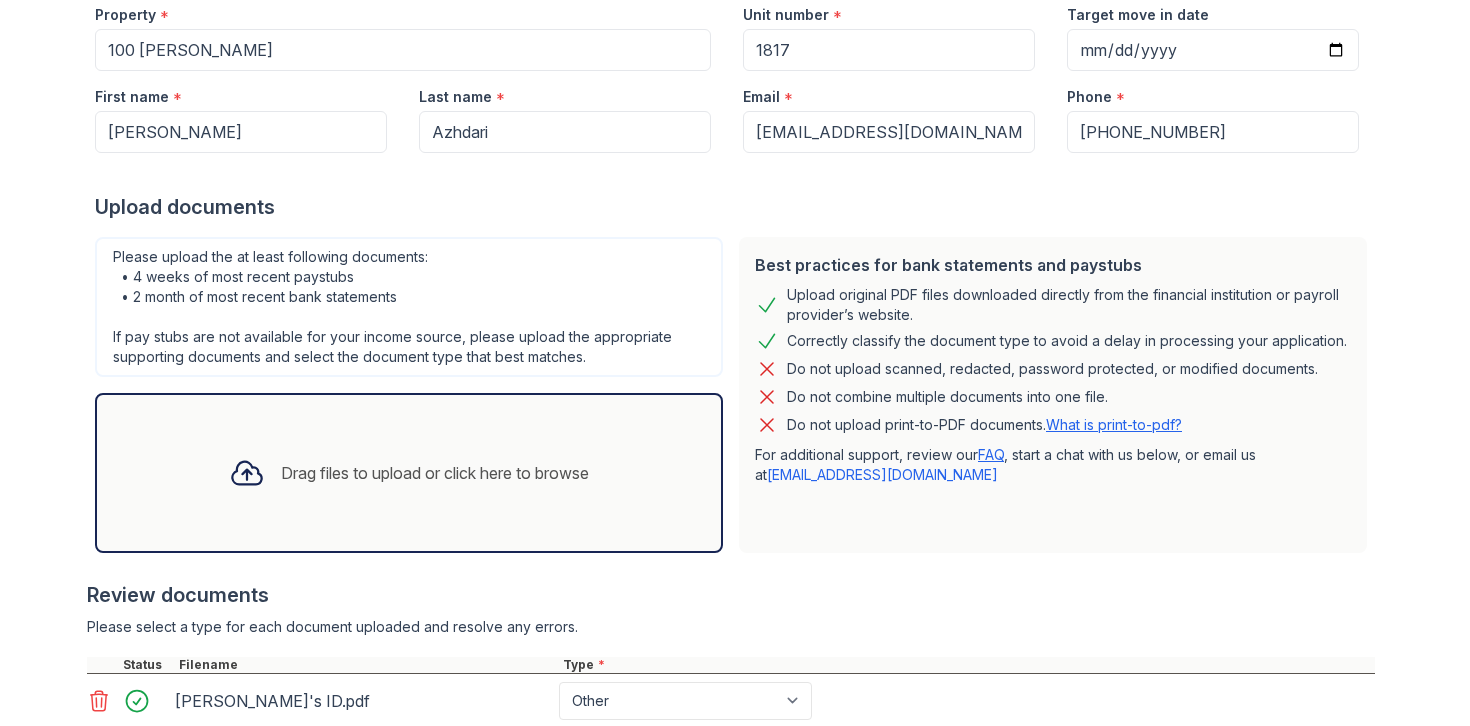 scroll, scrollTop: 218, scrollLeft: 0, axis: vertical 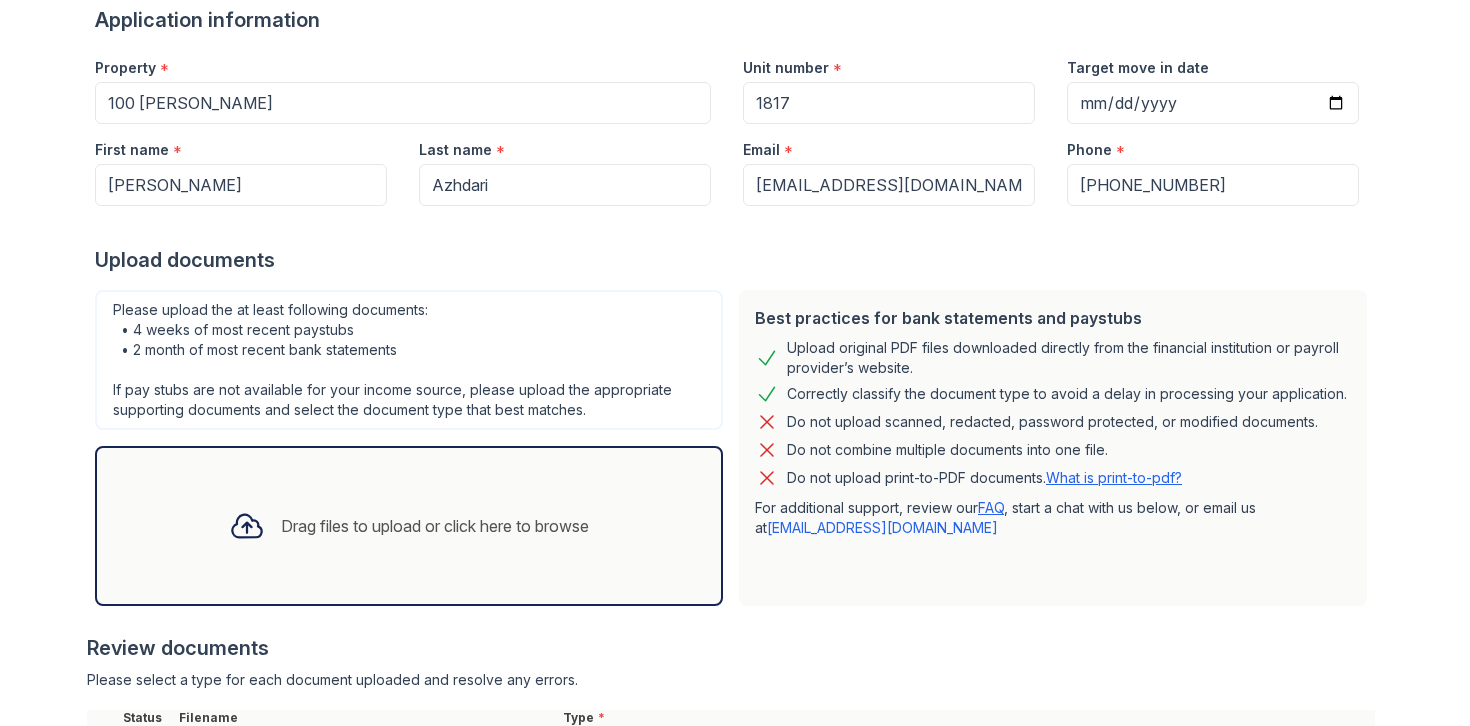 click on "Drag files to upload or click here to browse" at bounding box center (435, 526) 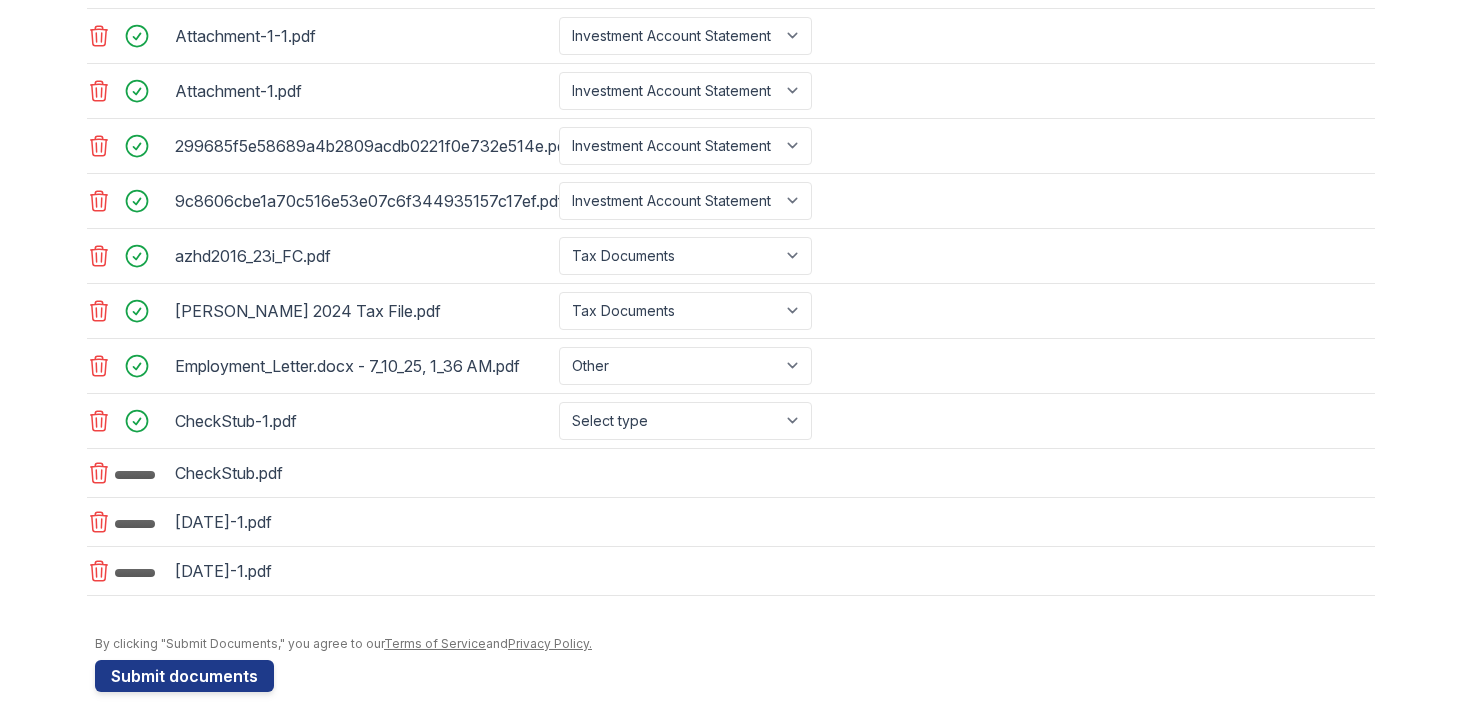 scroll, scrollTop: 1003, scrollLeft: 0, axis: vertical 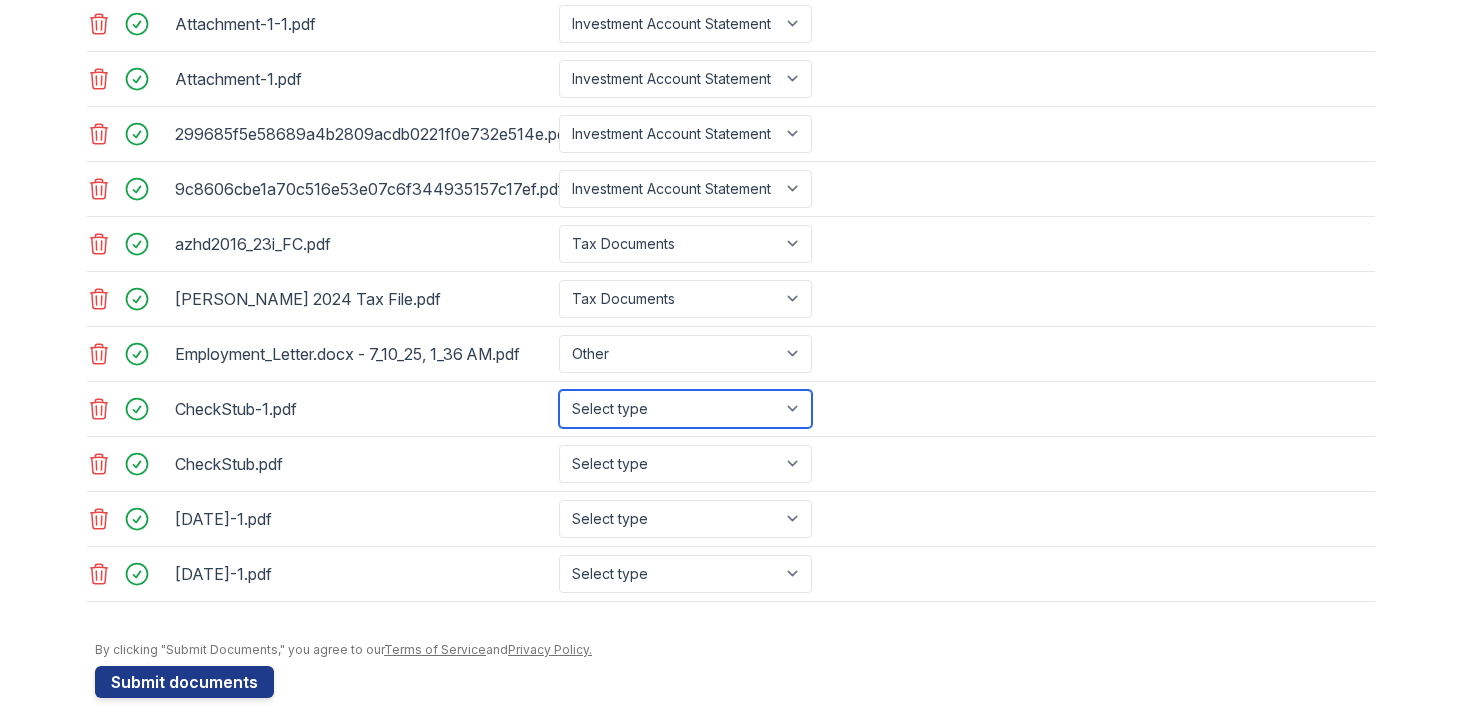 click on "Select type
Paystub
Bank Statement
Offer Letter
Tax Documents
Benefit Award Letter
Investment Account Statement
Other" at bounding box center [685, 409] 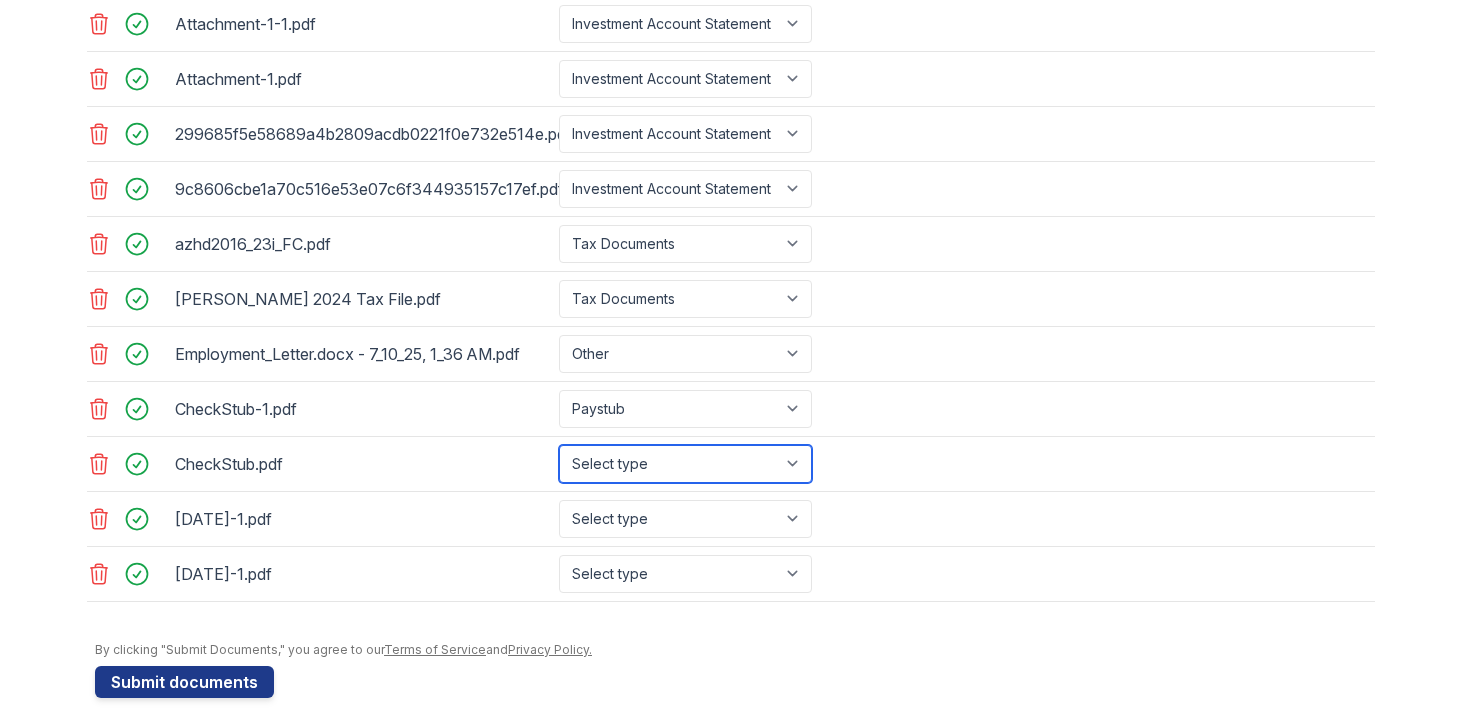 click on "Select type
Paystub
Bank Statement
Offer Letter
Tax Documents
Benefit Award Letter
Investment Account Statement
Other" at bounding box center (685, 464) 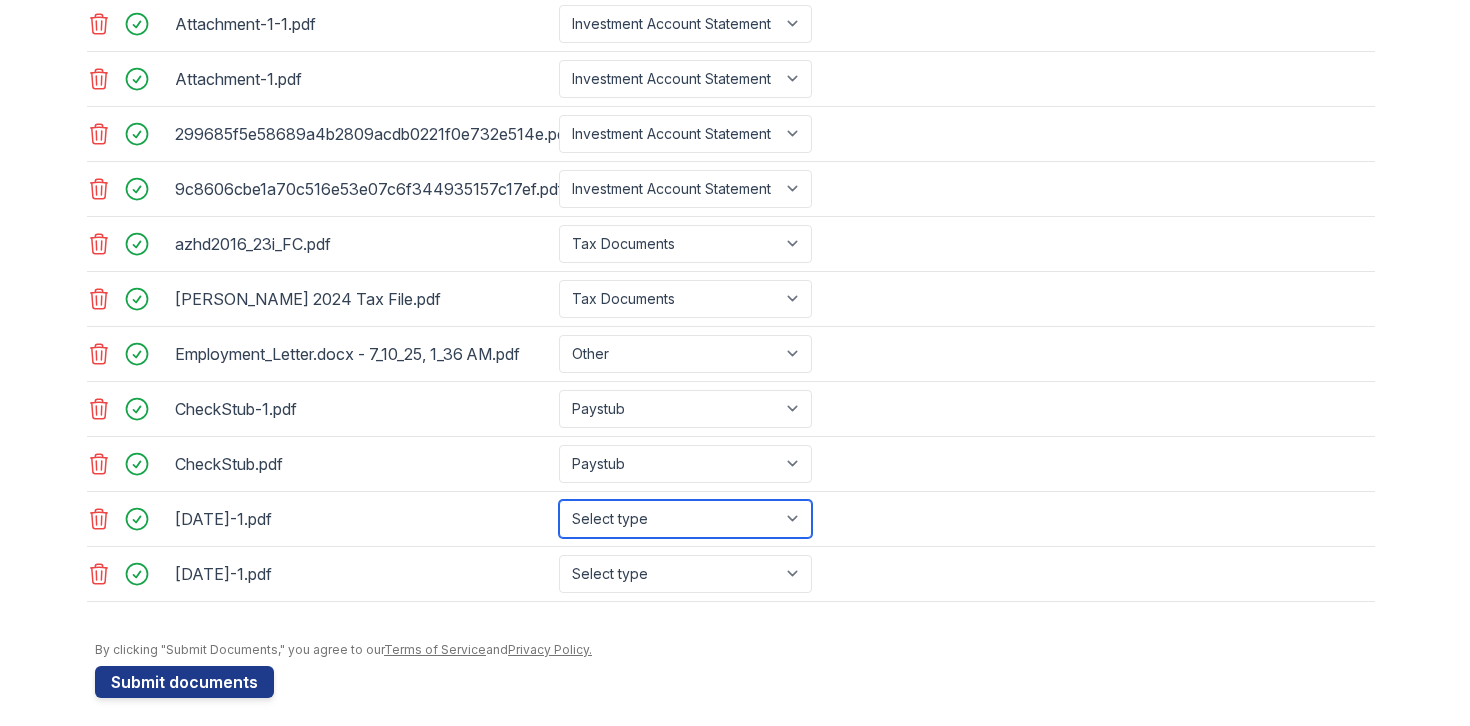 click on "Select type
Paystub
Bank Statement
Offer Letter
Tax Documents
Benefit Award Letter
Investment Account Statement
Other" at bounding box center (685, 519) 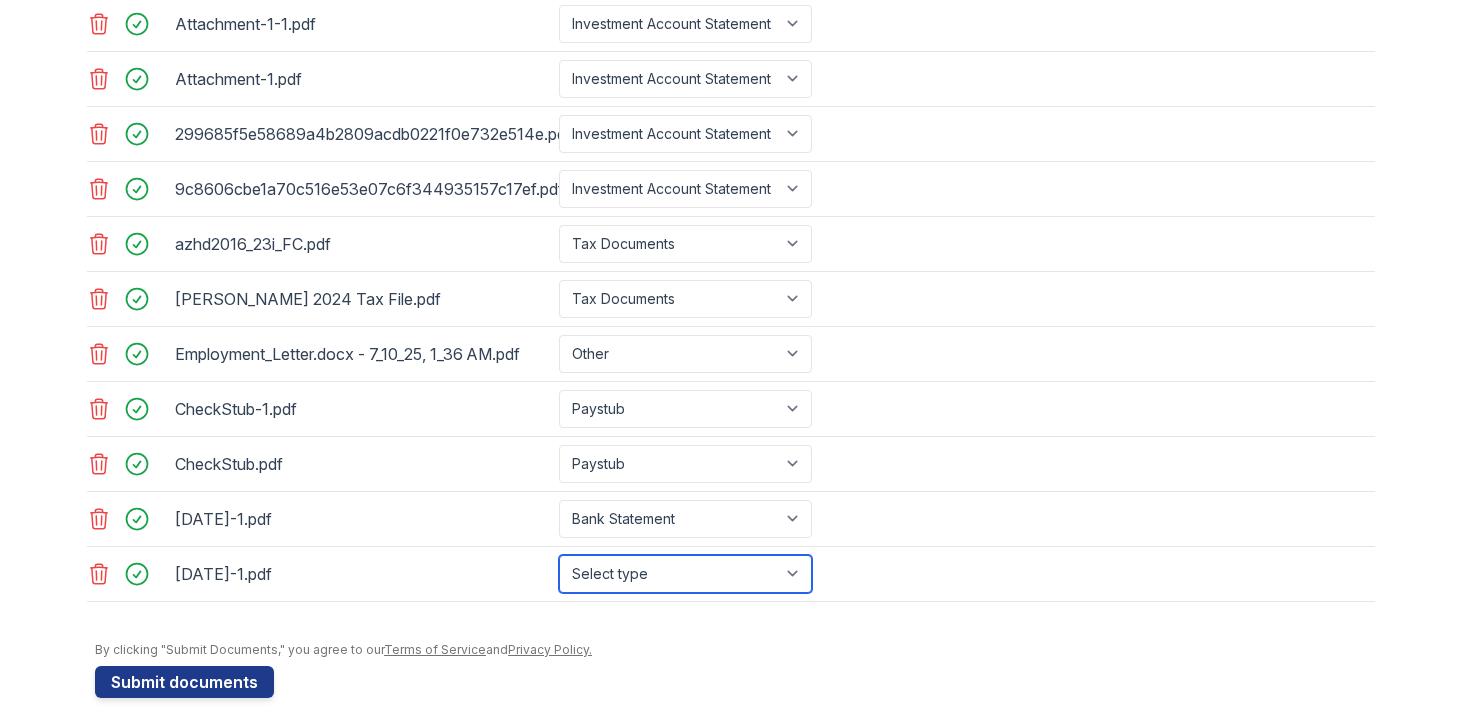 click on "Select type
Paystub
Bank Statement
Offer Letter
Tax Documents
Benefit Award Letter
Investment Account Statement
Other" at bounding box center [685, 574] 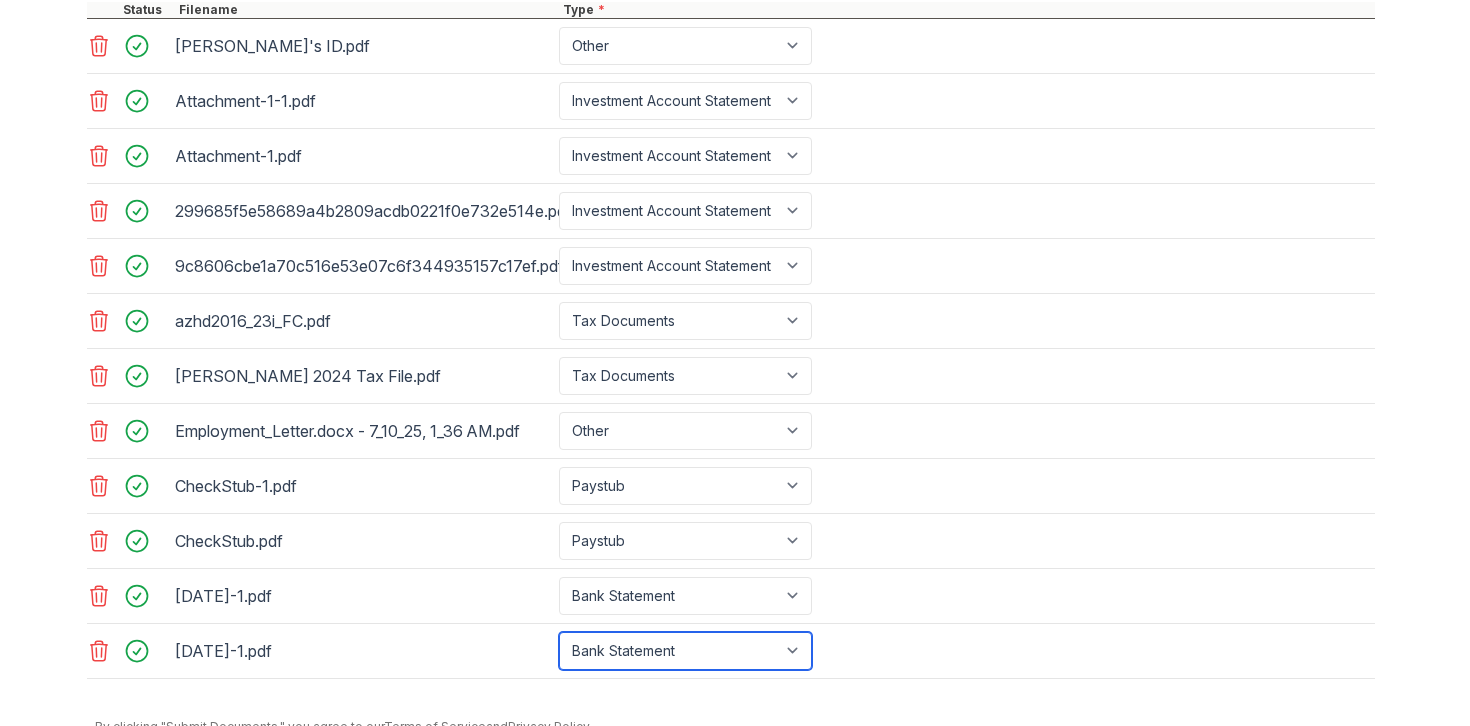scroll, scrollTop: 1015, scrollLeft: 0, axis: vertical 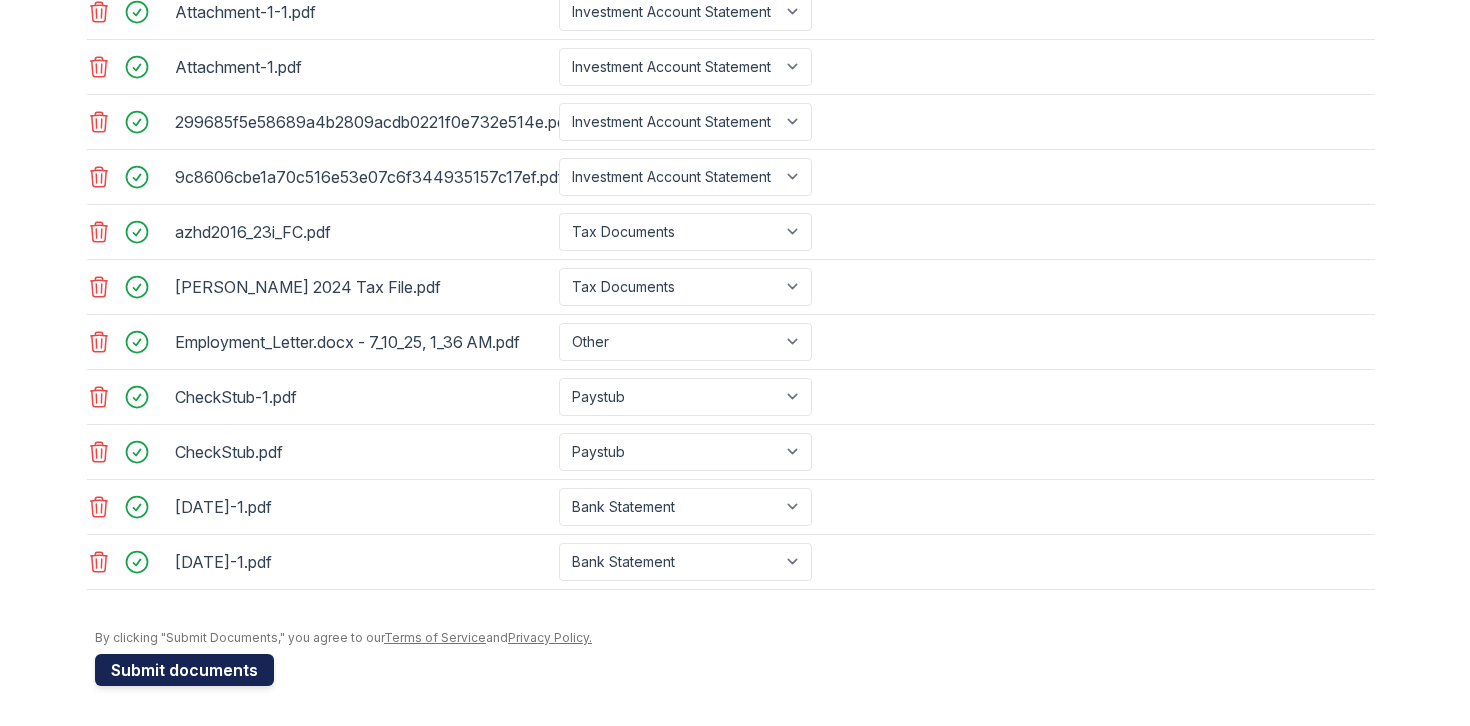 click on "Submit documents" at bounding box center [184, 670] 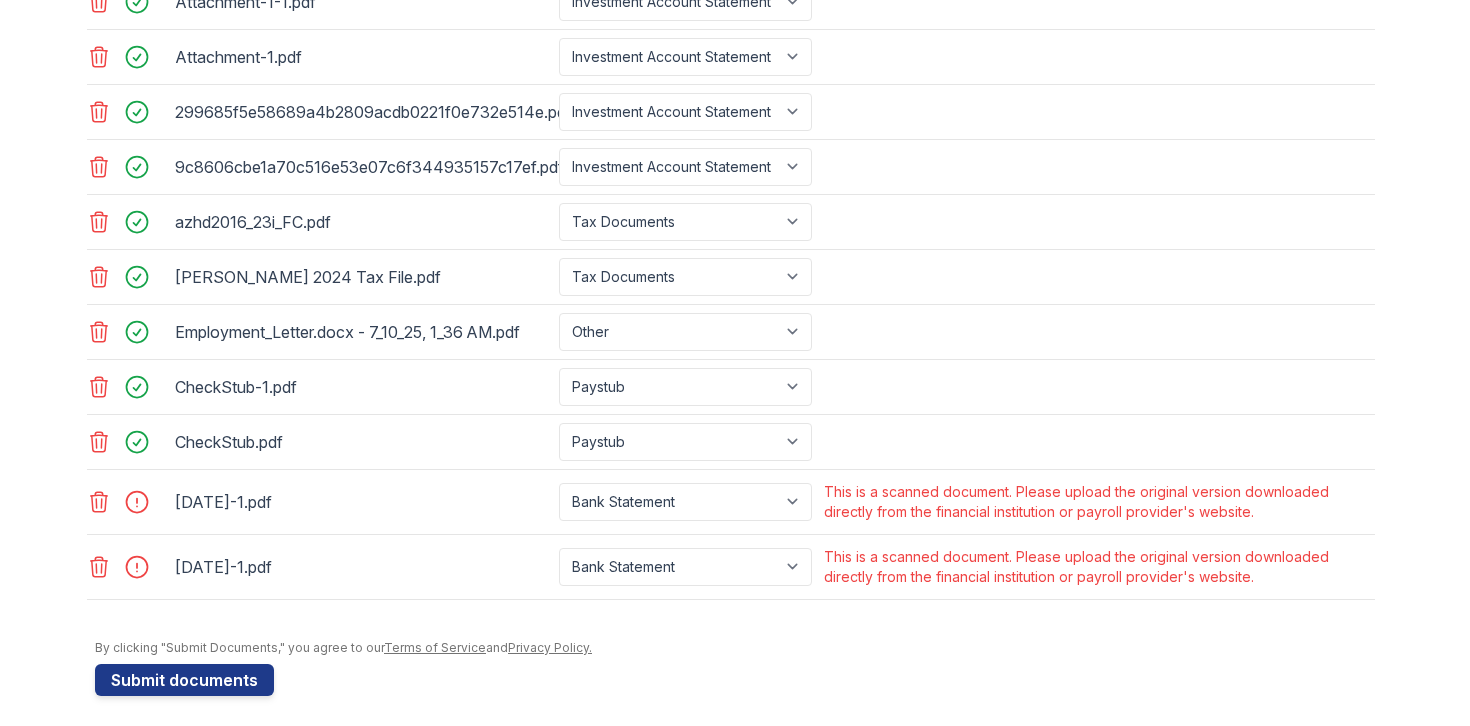scroll, scrollTop: 1031, scrollLeft: 0, axis: vertical 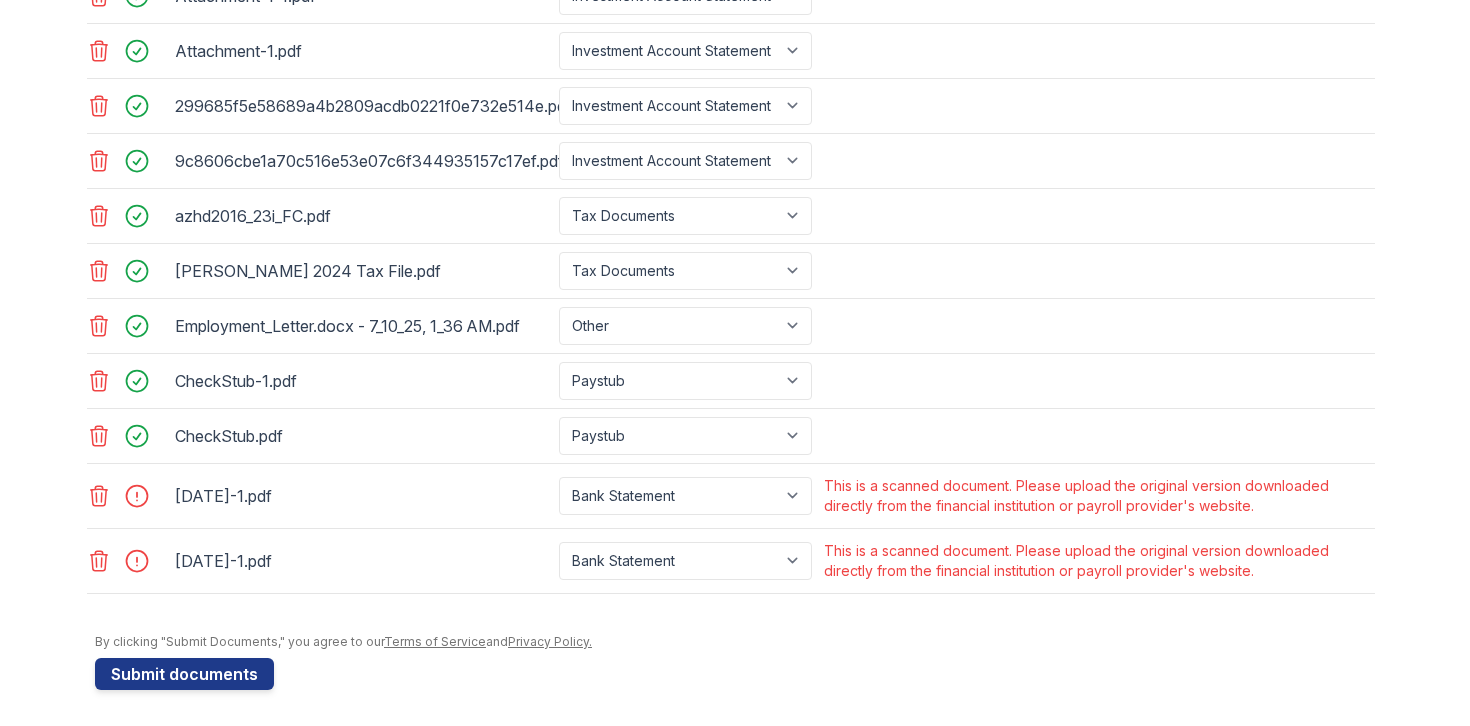 click on "This is a scanned document. Please upload the original version downloaded directly from the financial institution or payroll provider's website." at bounding box center (1097, 496) 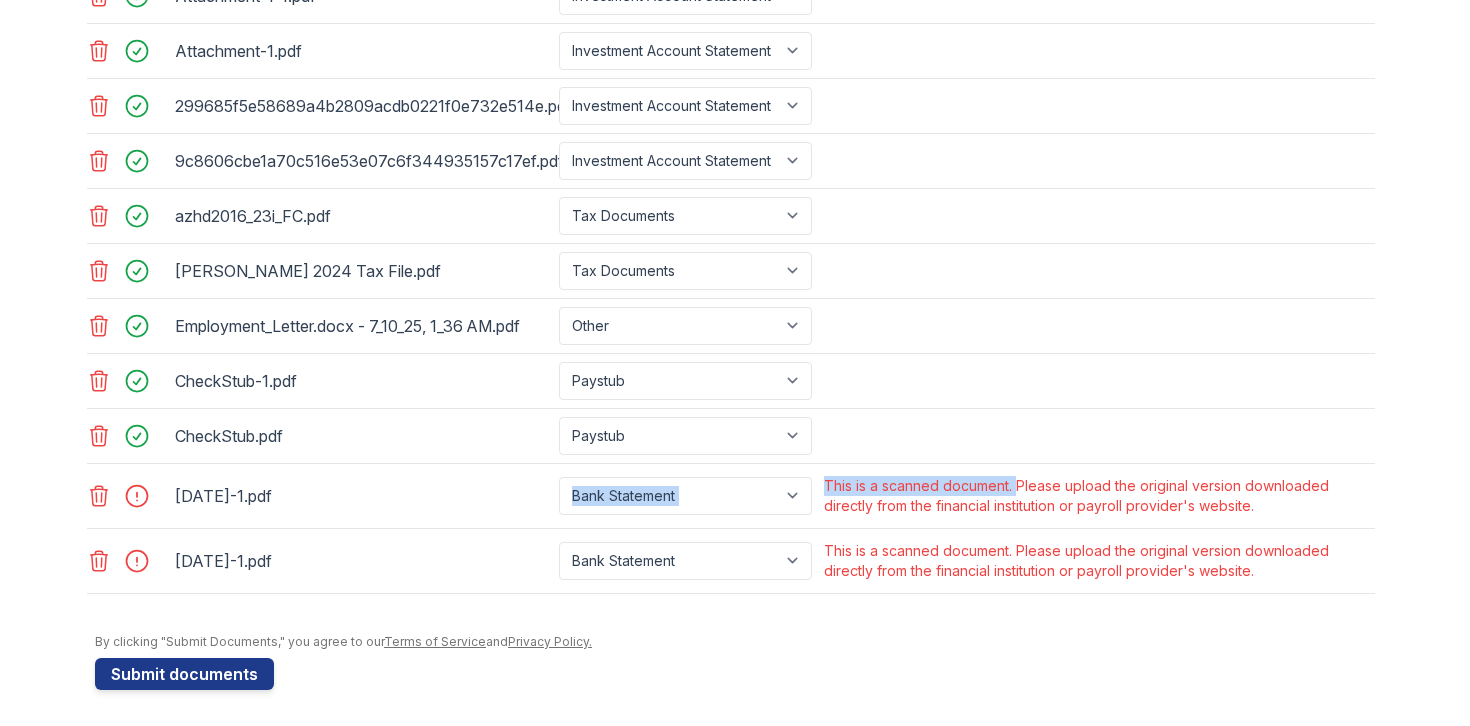 drag, startPoint x: 1017, startPoint y: 486, endPoint x: 823, endPoint y: 490, distance: 194.04123 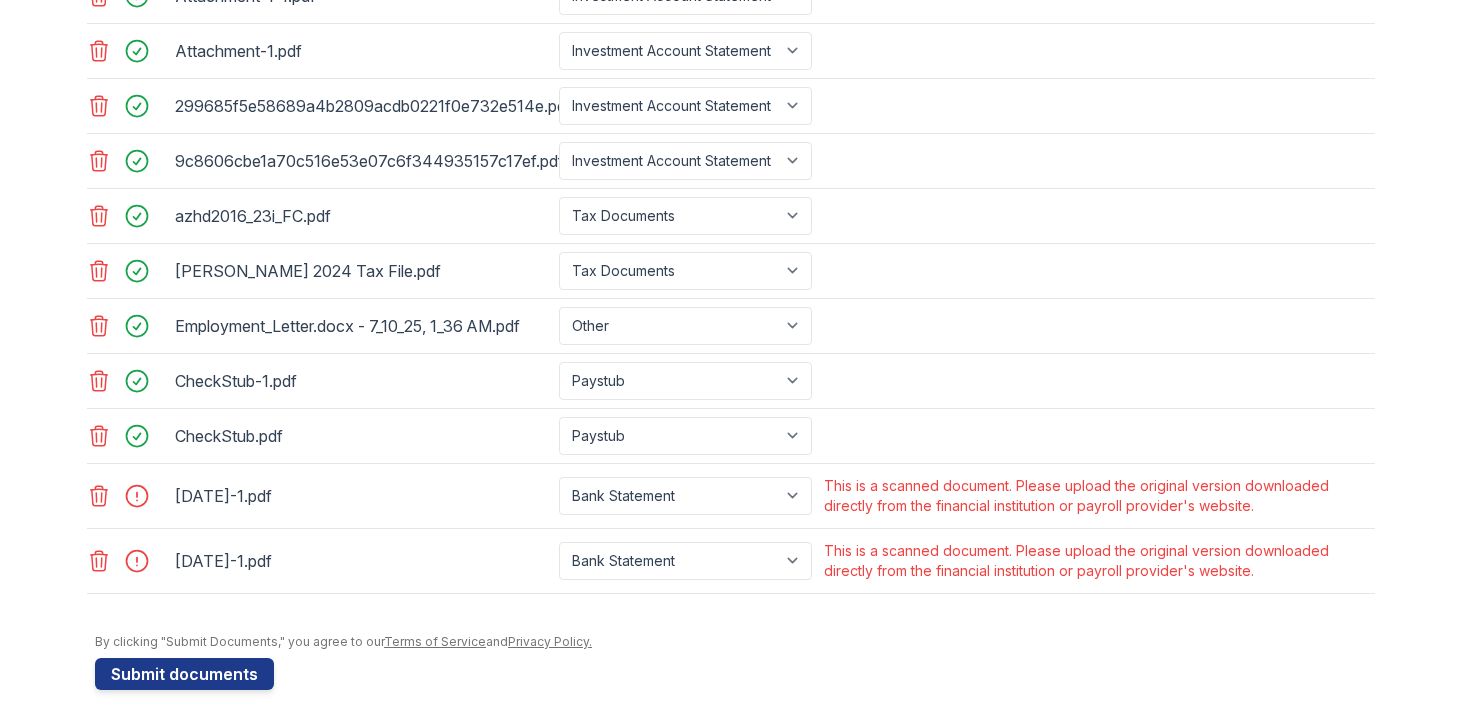 click on "This is a scanned document. Please upload the original version downloaded directly from the financial institution or payroll provider's website." at bounding box center (1097, 496) 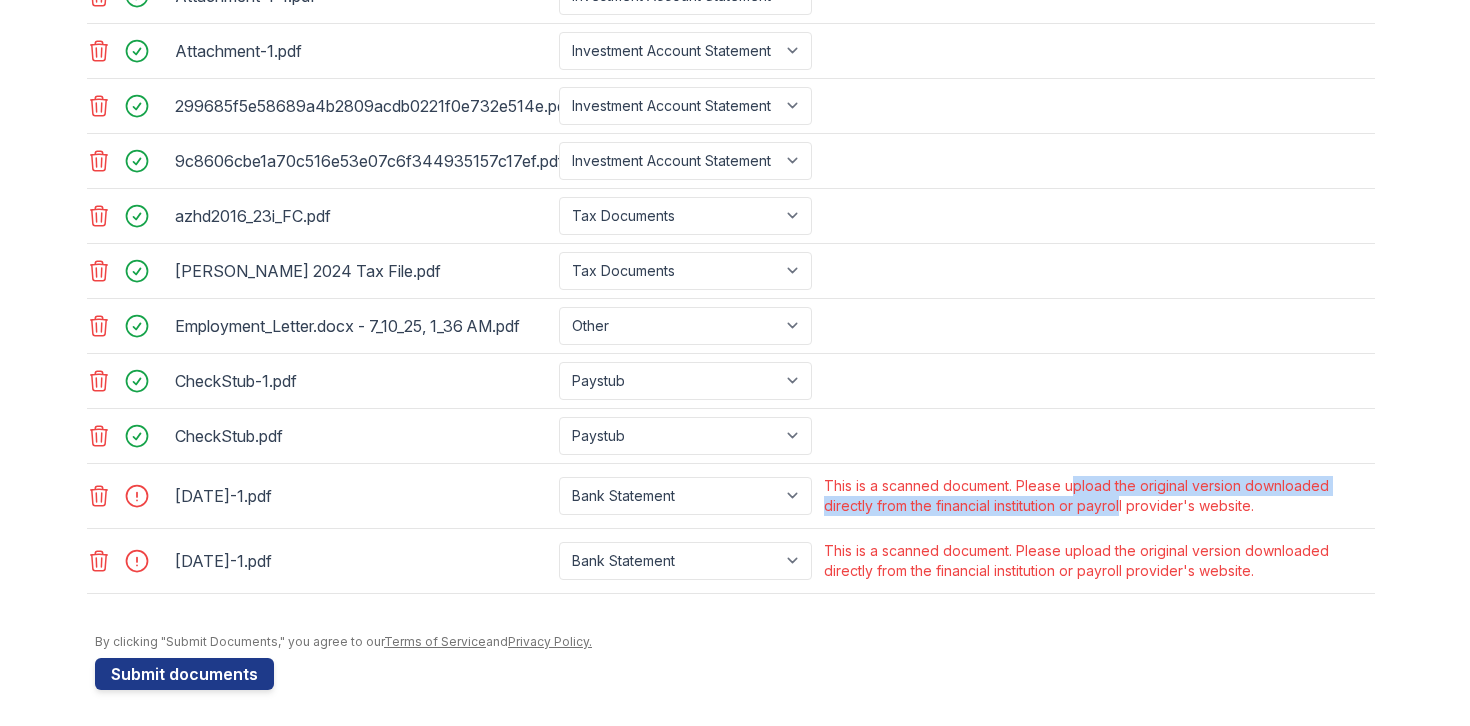 drag, startPoint x: 1068, startPoint y: 485, endPoint x: 1124, endPoint y: 506, distance: 59.808025 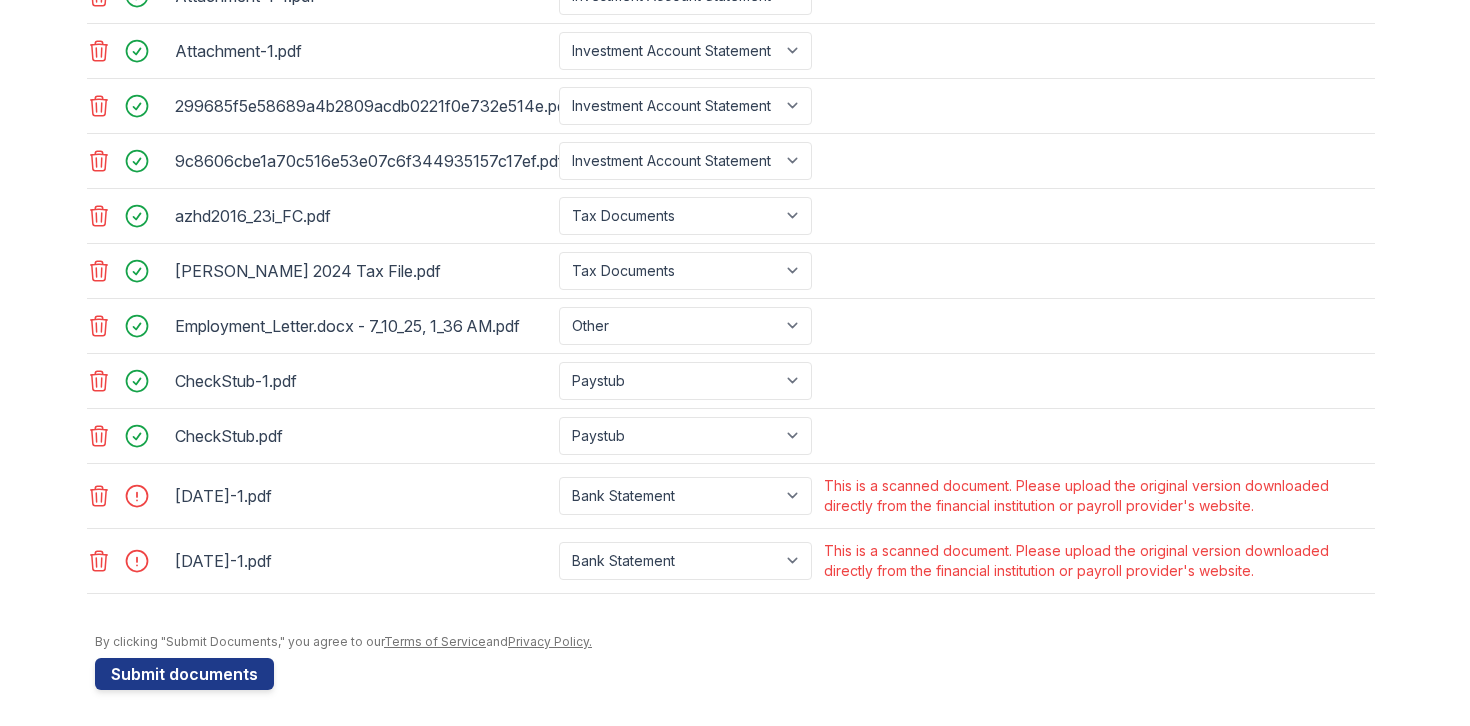click on "This is a scanned document. Please upload the original version downloaded directly from the financial institution or payroll provider's website." at bounding box center [1097, 496] 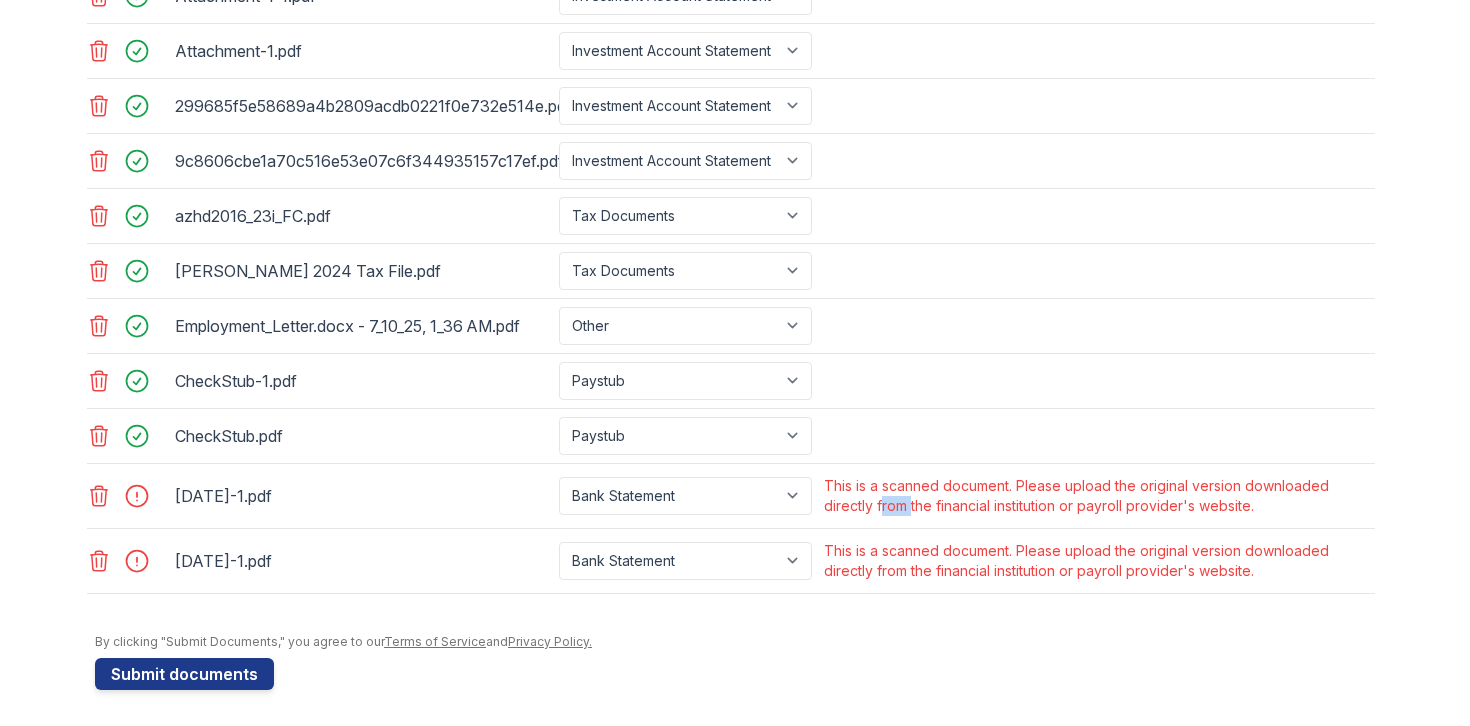 click on "This is a scanned document. Please upload the original version downloaded directly from the financial institution or payroll provider's website." at bounding box center [1097, 496] 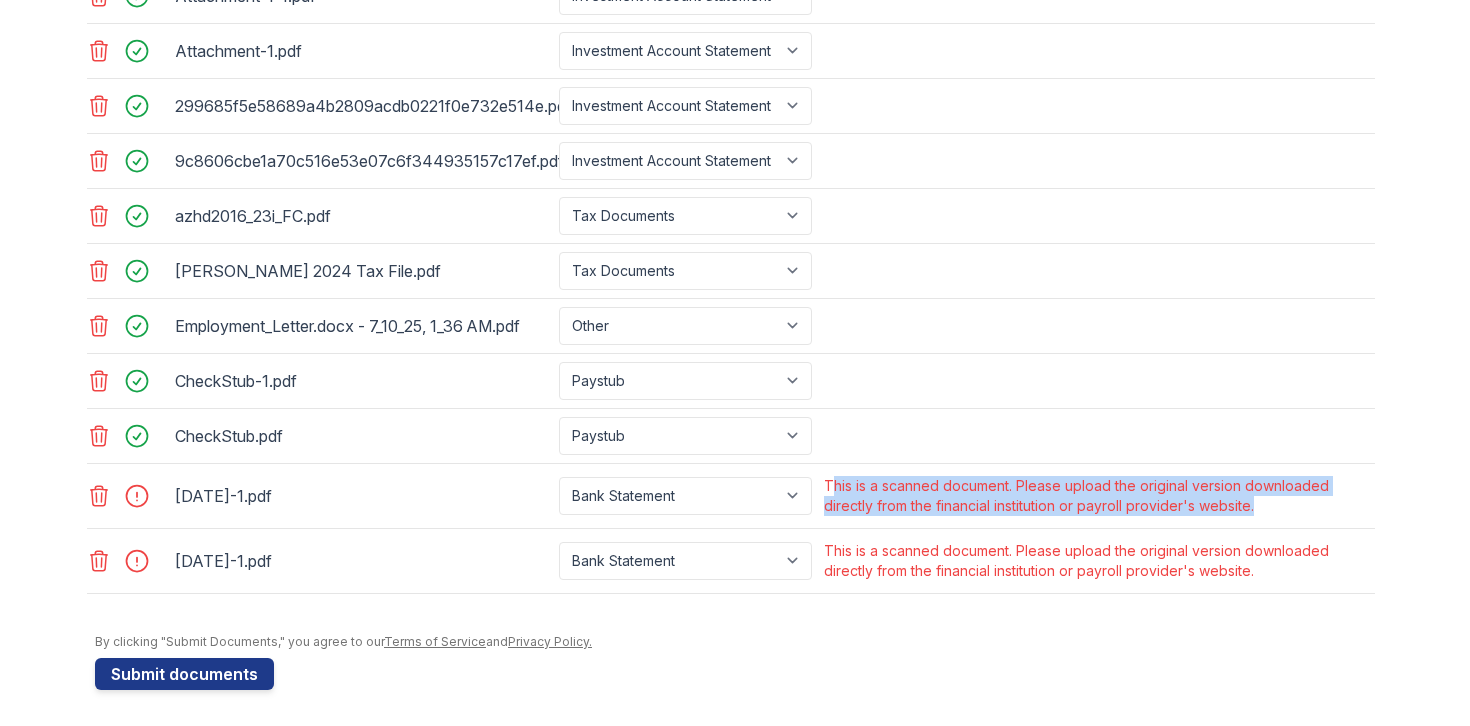 click on "This is a scanned document. Please upload the original version downloaded directly from the financial institution or payroll provider's website." at bounding box center (1097, 496) 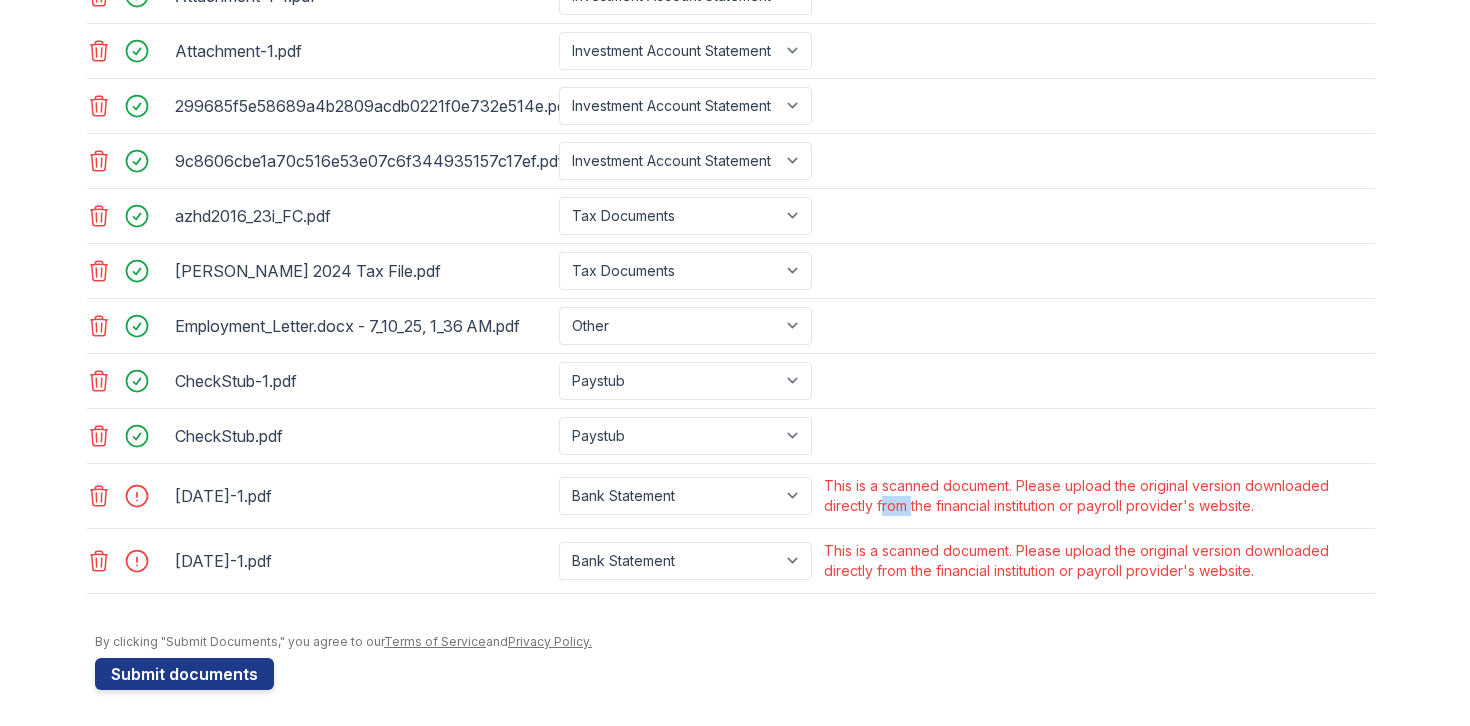 click on "This is a scanned document. Please upload the original version downloaded directly from the financial institution or payroll provider's website." at bounding box center [1097, 496] 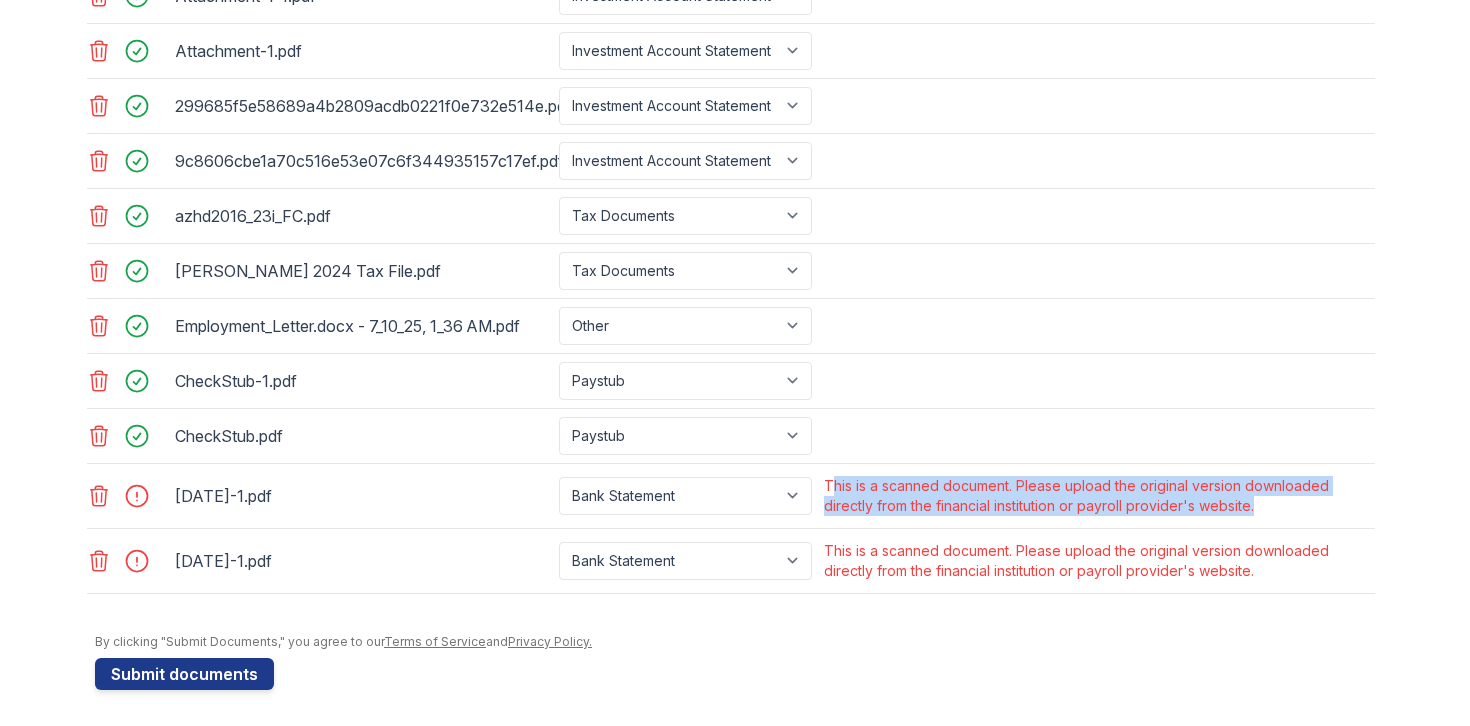 click on "This is a scanned document. Please upload the original version downloaded directly from the financial institution or payroll provider's website." at bounding box center (1097, 496) 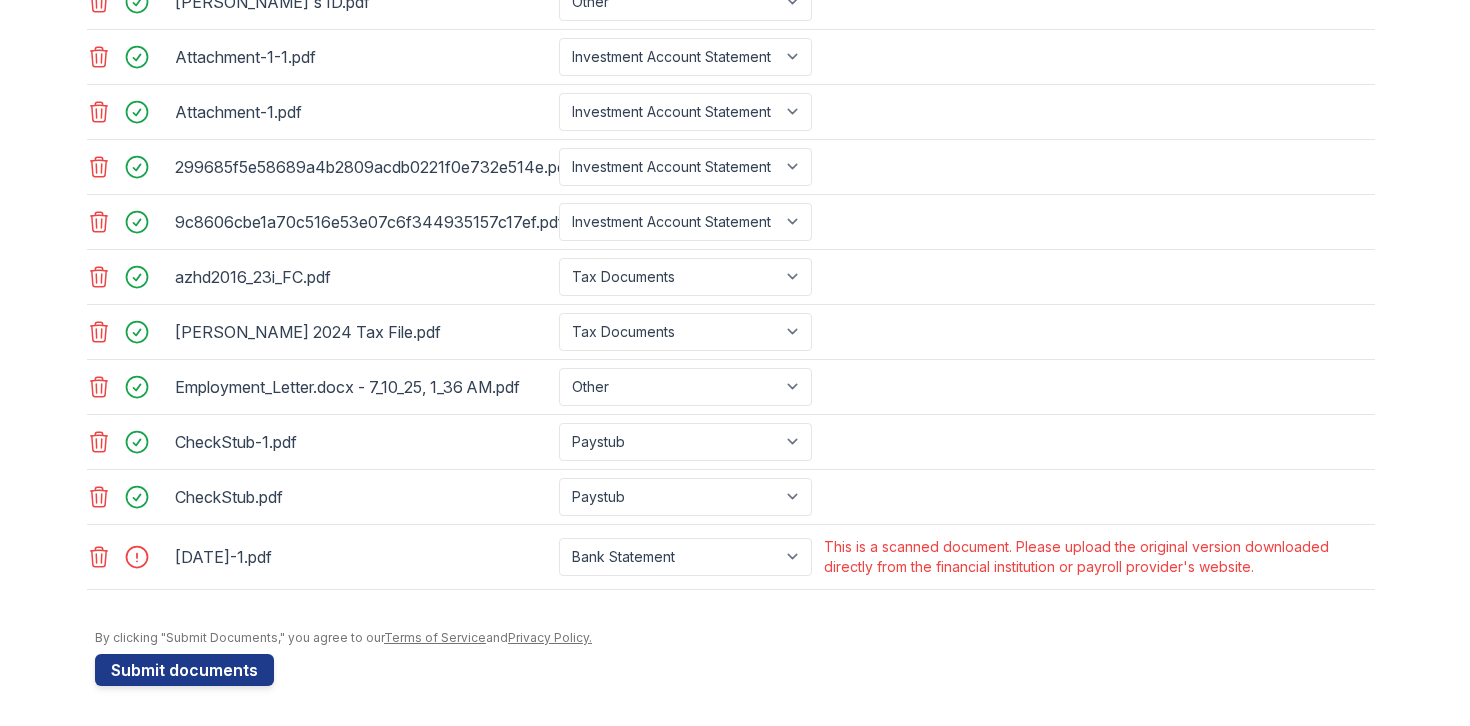 click 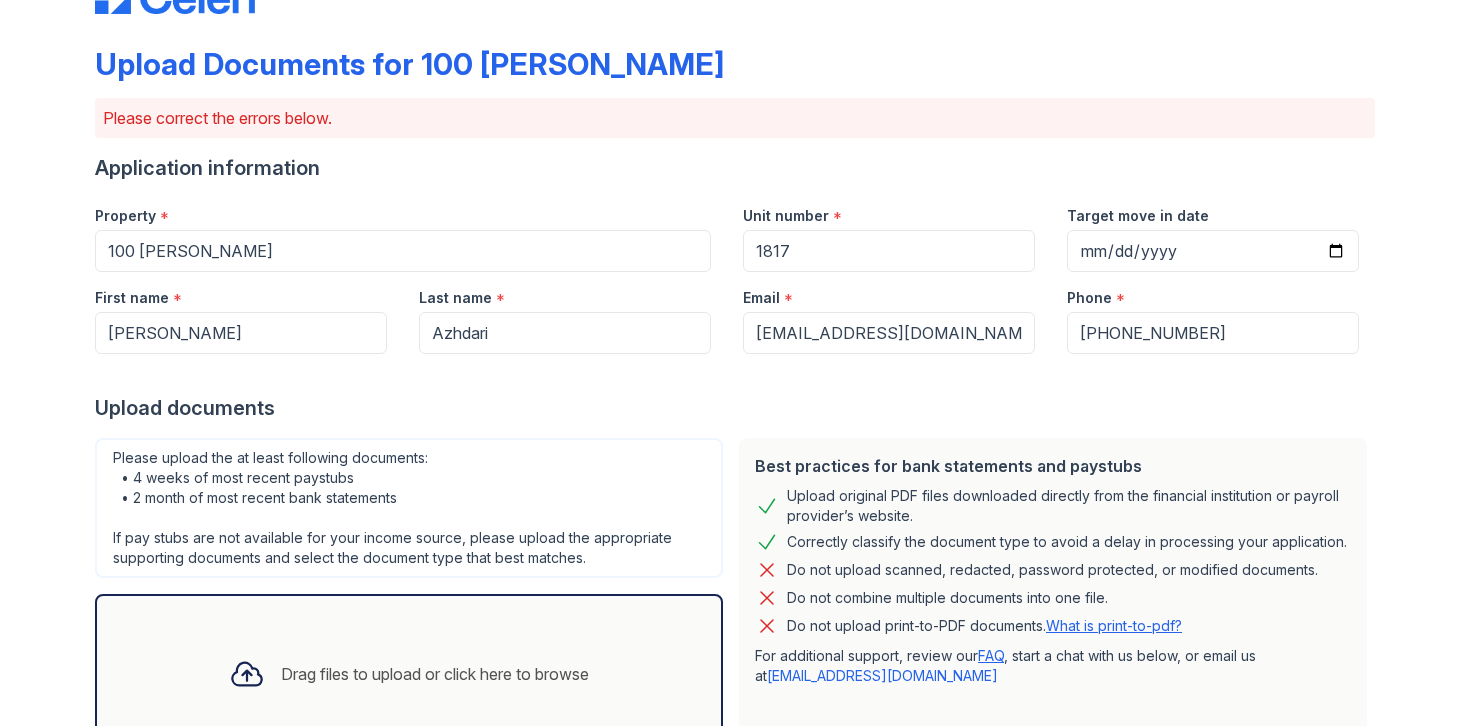 scroll, scrollTop: 294, scrollLeft: 0, axis: vertical 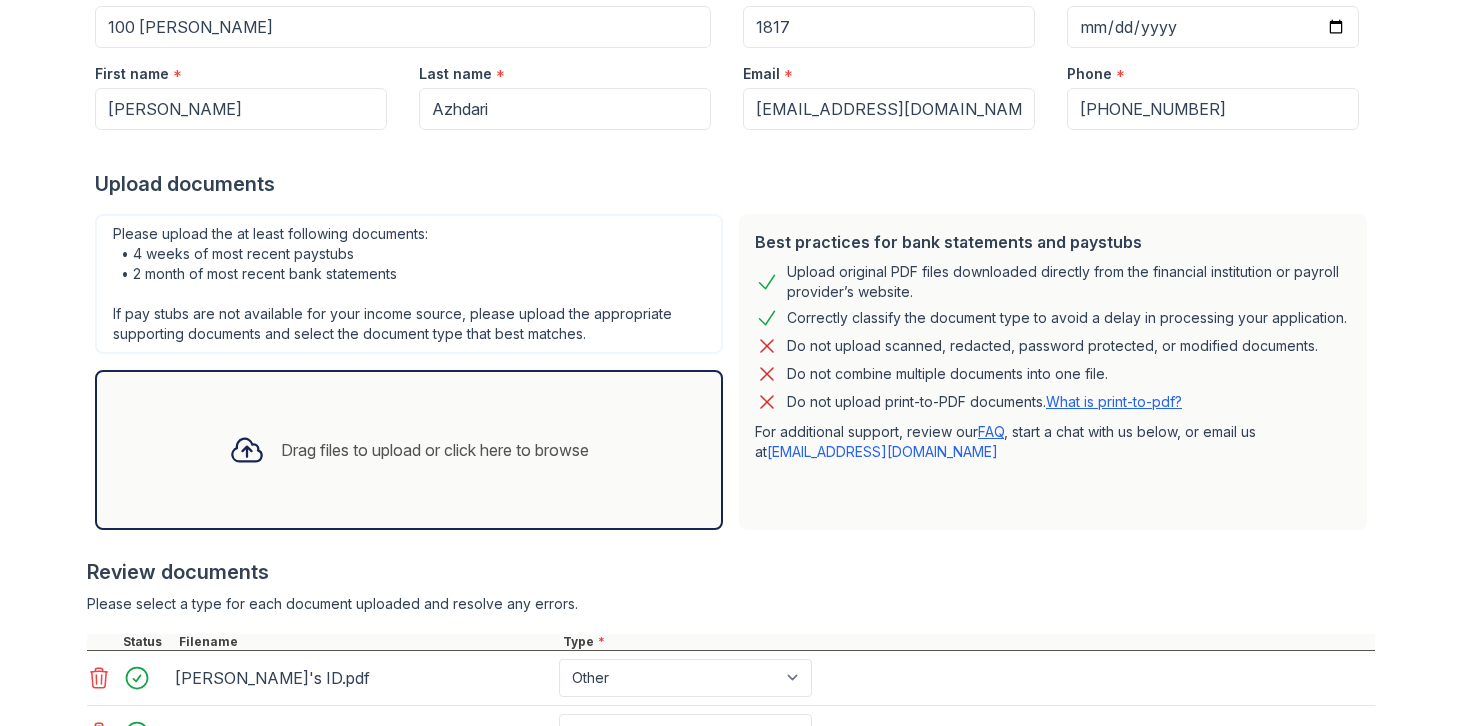 click on "Drag files to upload or click here to browse" at bounding box center (435, 450) 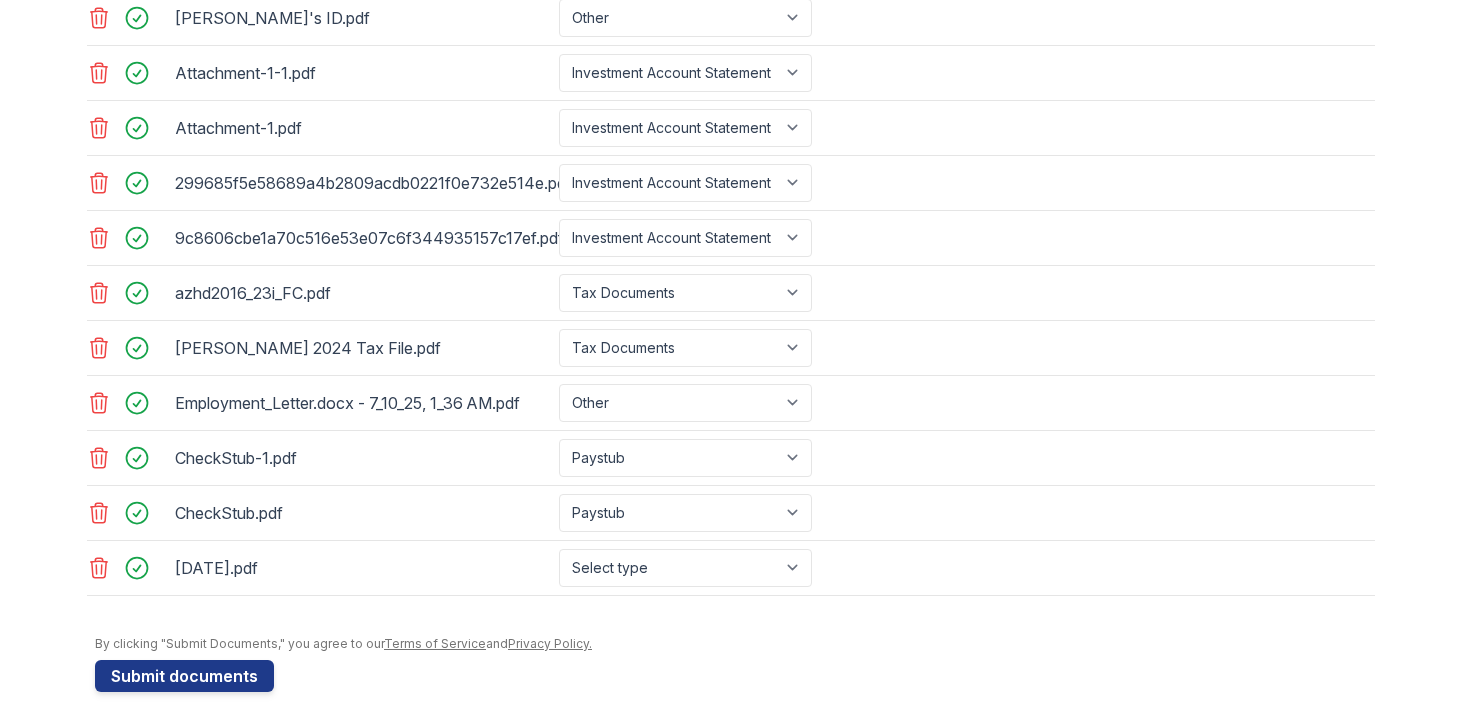 scroll, scrollTop: 960, scrollLeft: 0, axis: vertical 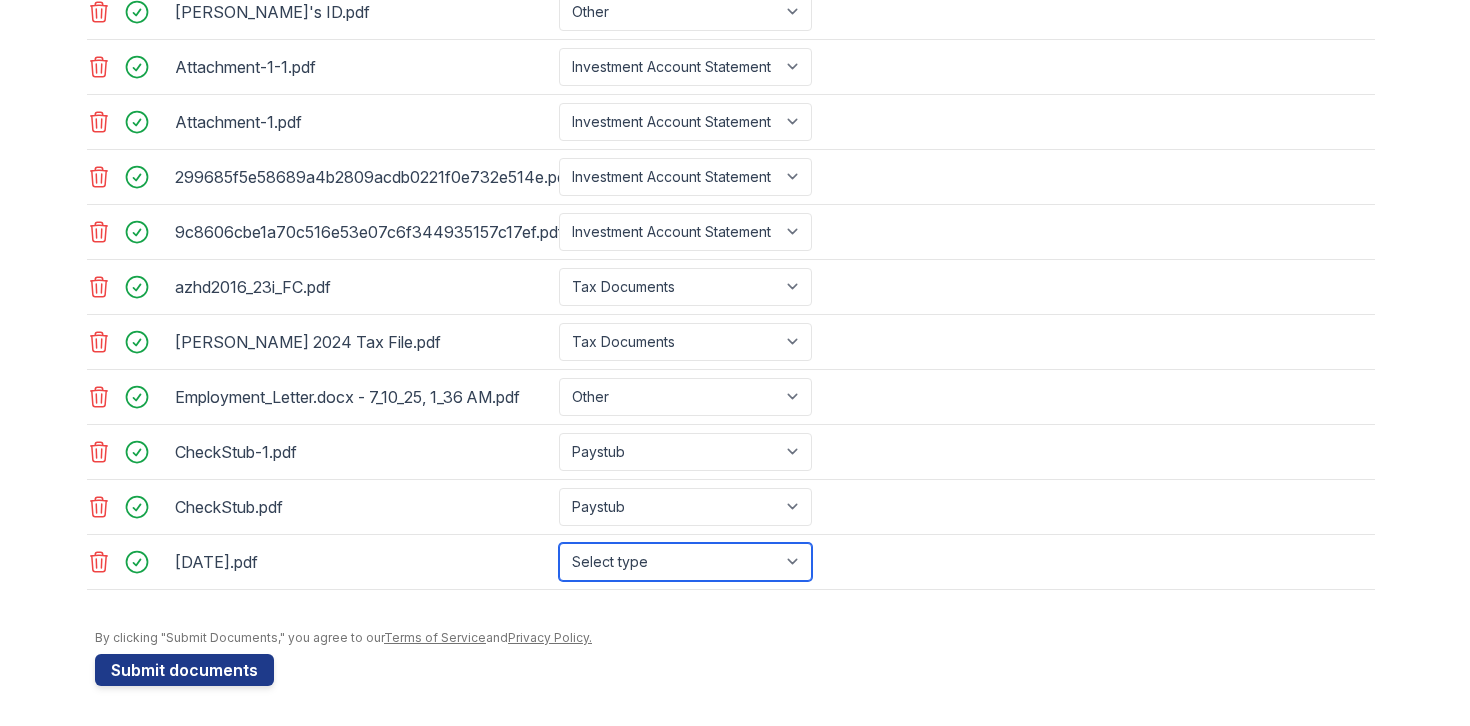 click on "Select type
Paystub
Bank Statement
Offer Letter
Tax Documents
Benefit Award Letter
Investment Account Statement
Other" at bounding box center (685, 562) 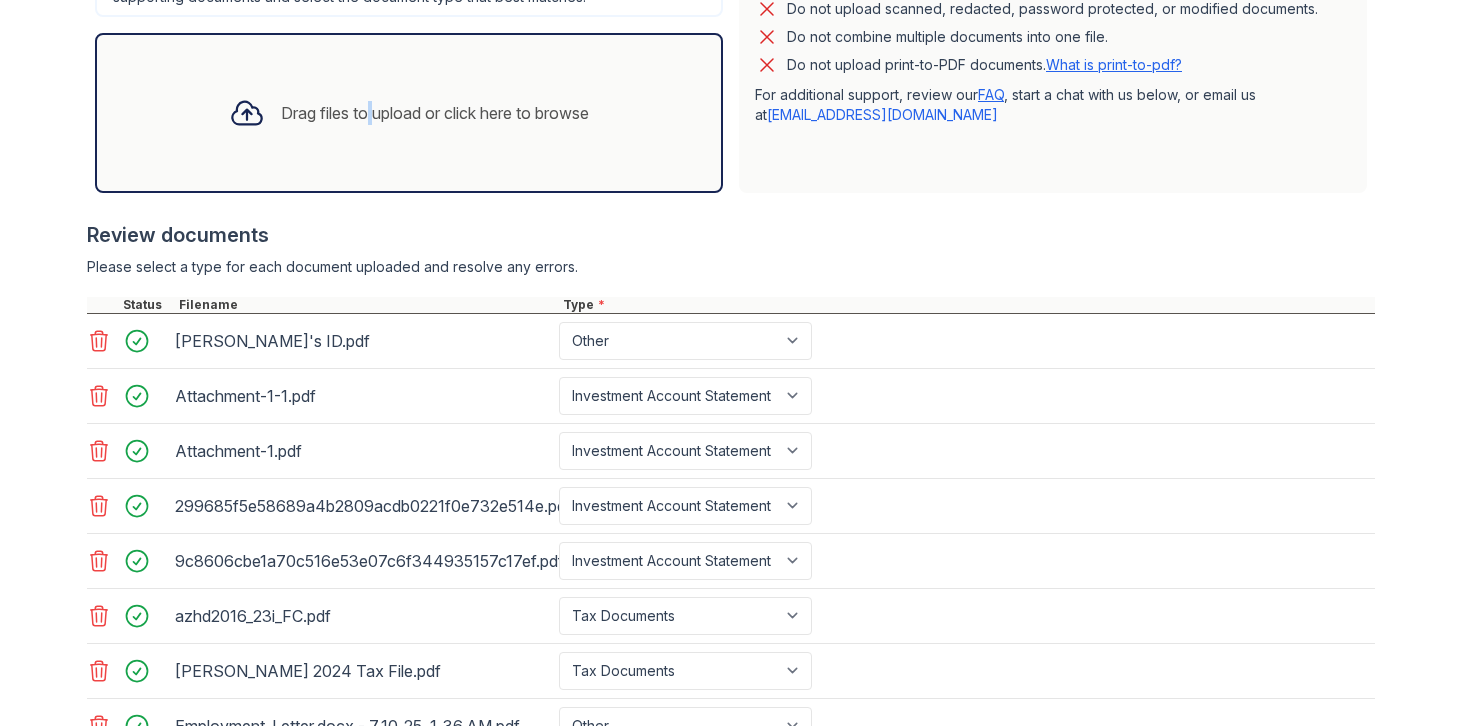 scroll, scrollTop: 615, scrollLeft: 0, axis: vertical 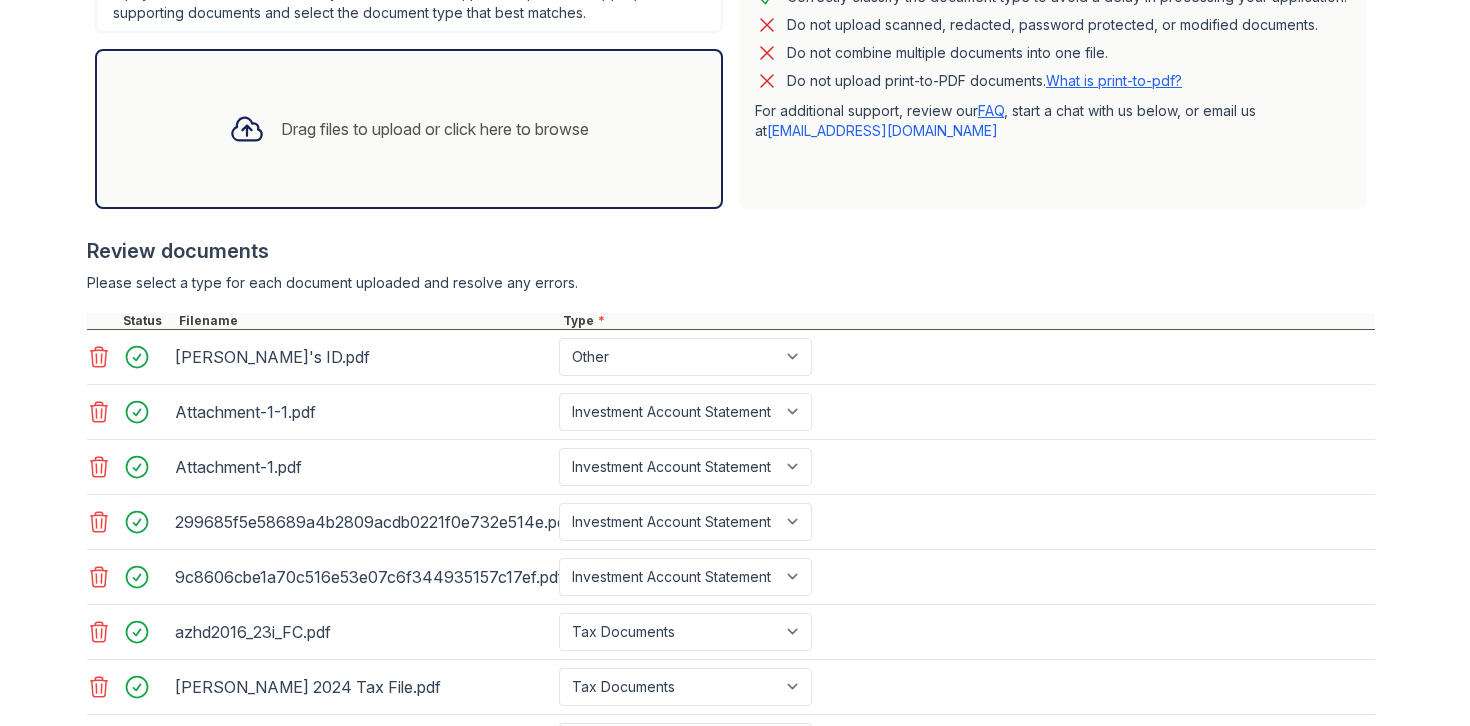 click on "Drag files to upload or click here to browse" at bounding box center [435, 129] 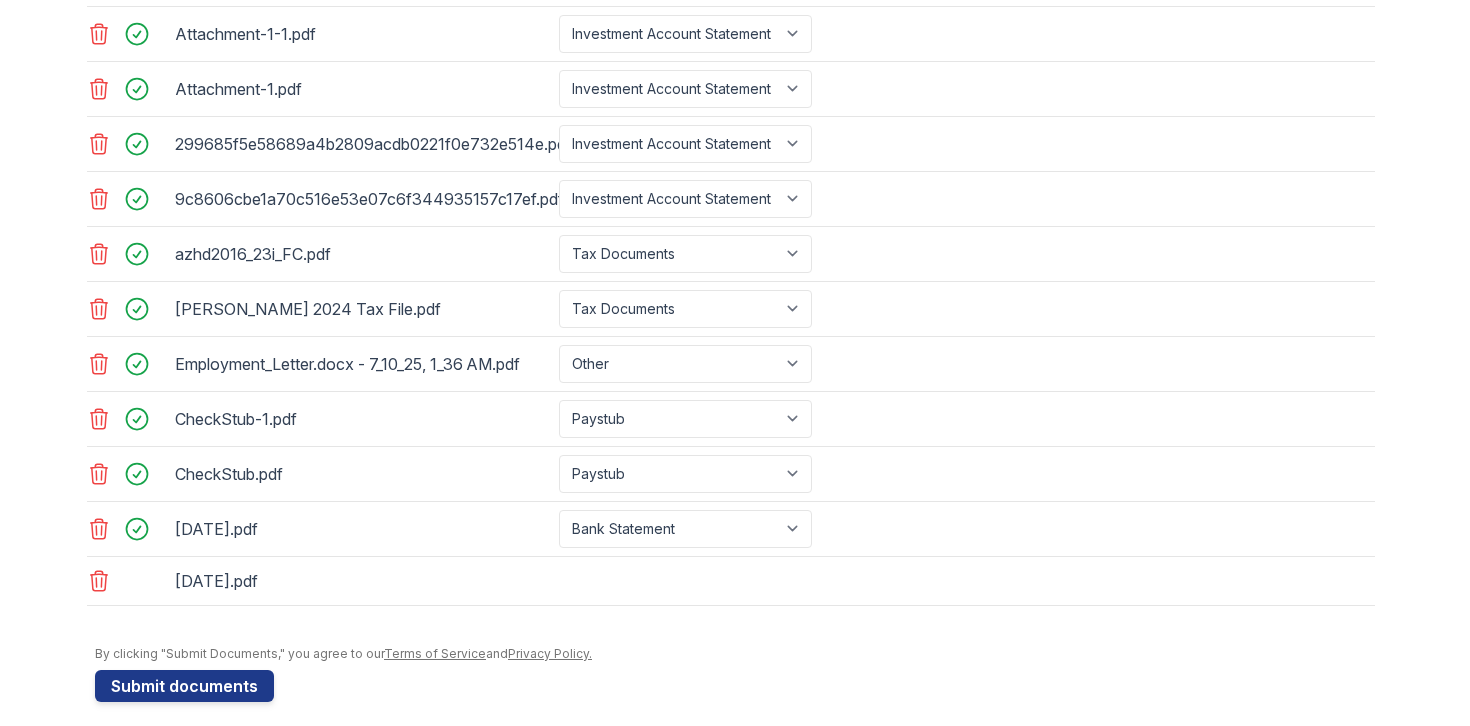 scroll, scrollTop: 1009, scrollLeft: 0, axis: vertical 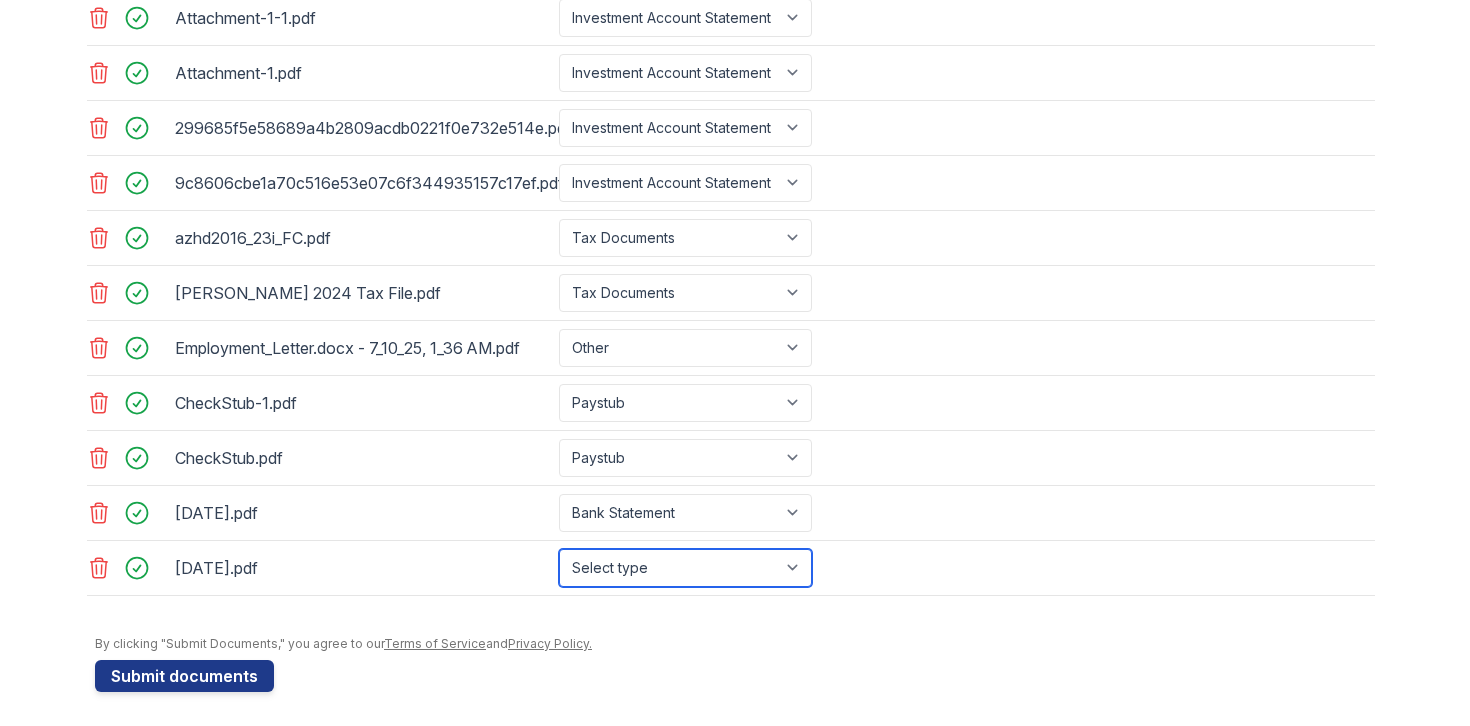 click on "Select type
Paystub
Bank Statement
Offer Letter
Tax Documents
Benefit Award Letter
Investment Account Statement
Other" at bounding box center (685, 568) 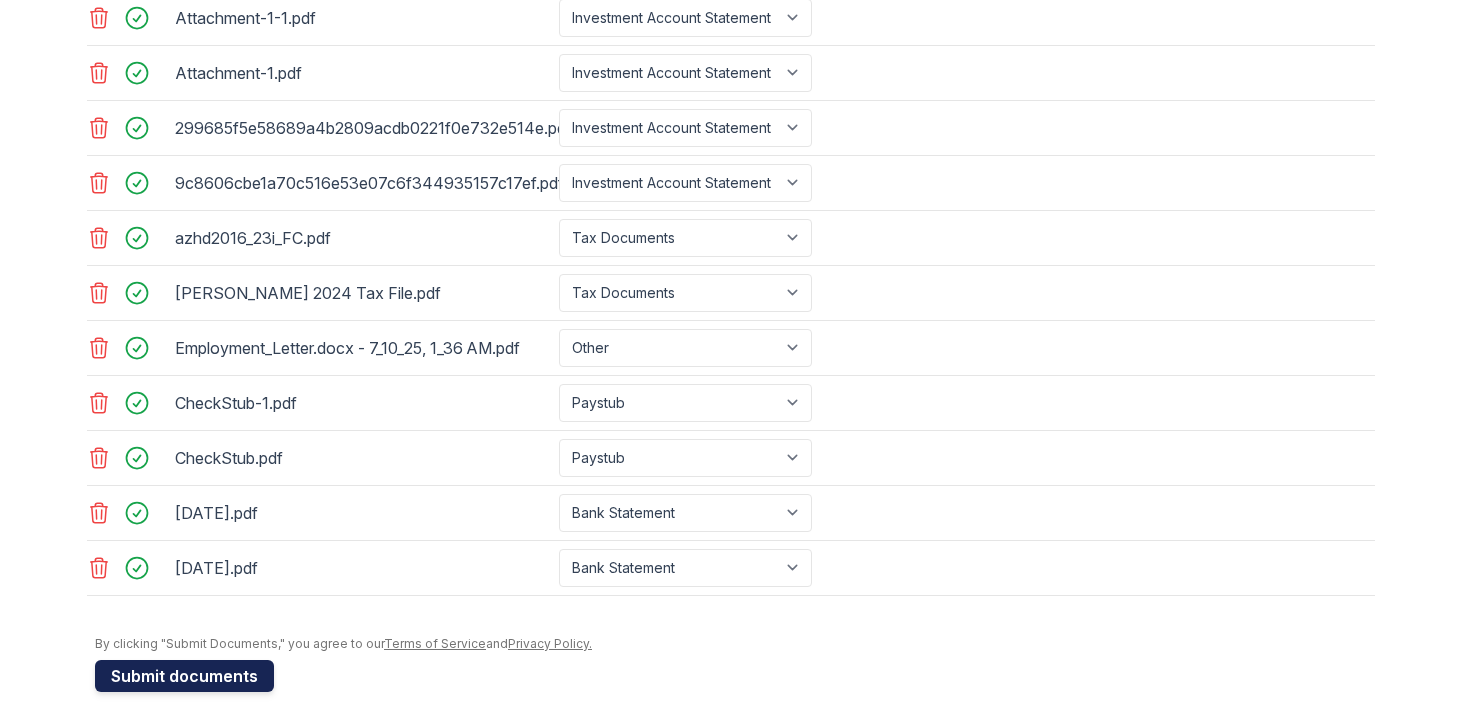 click on "Submit documents" at bounding box center [184, 676] 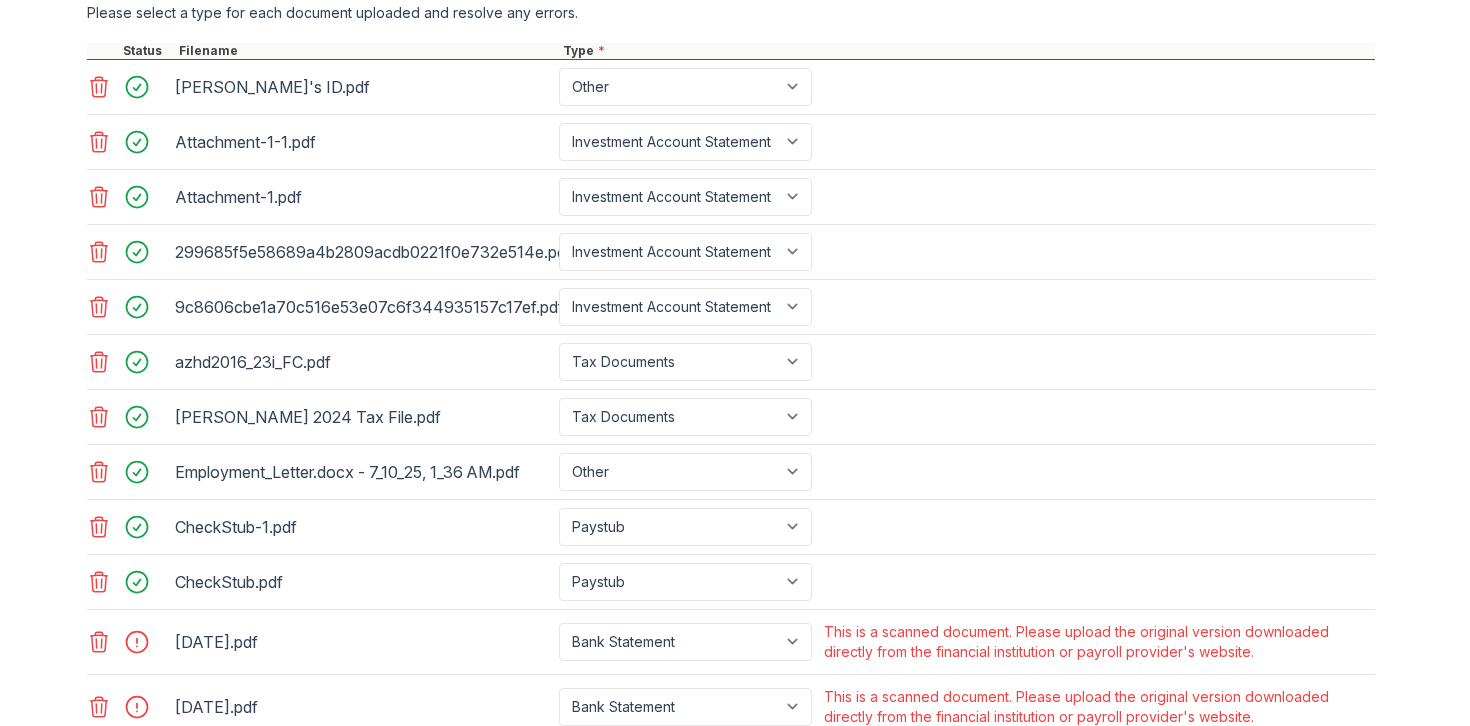 scroll, scrollTop: 1035, scrollLeft: 0, axis: vertical 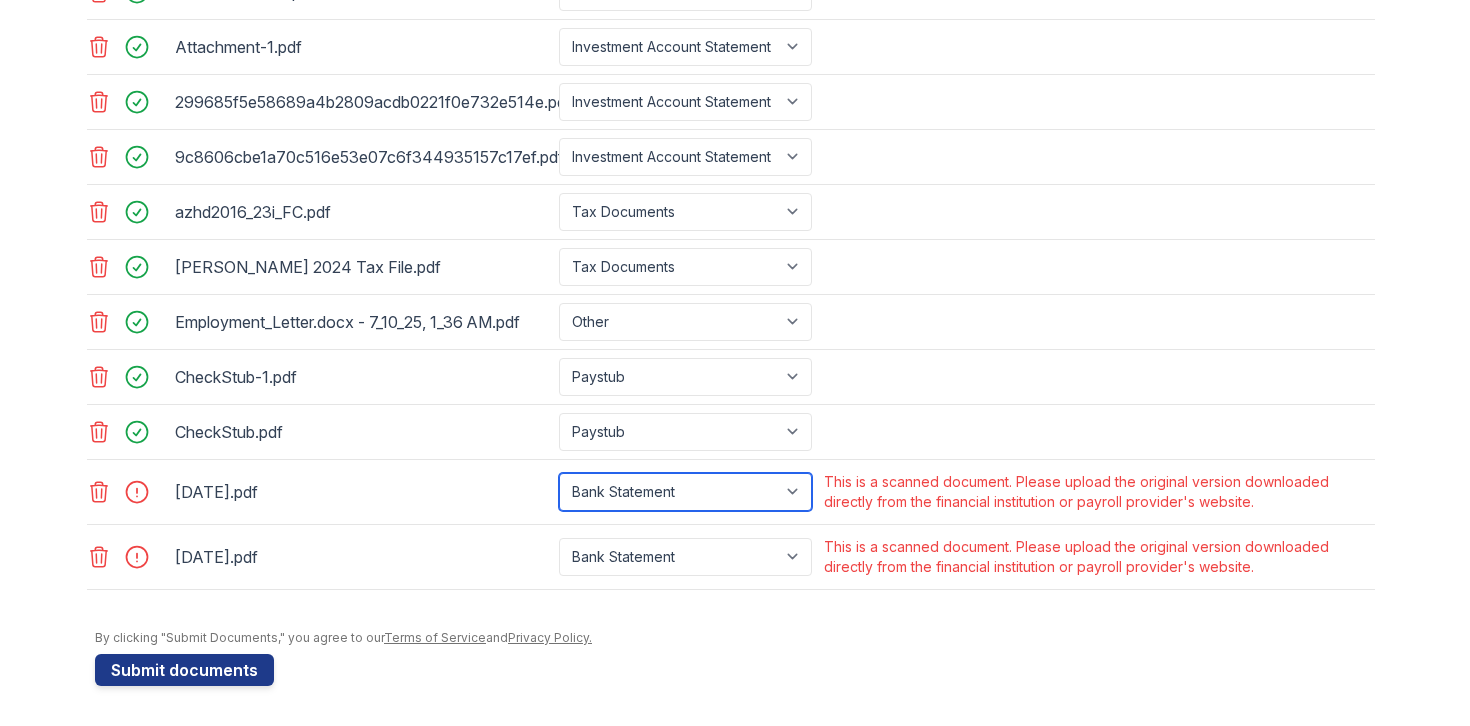 click on "Paystub
Bank Statement
Offer Letter
Tax Documents
Benefit Award Letter
Investment Account Statement
Other" at bounding box center (685, 492) 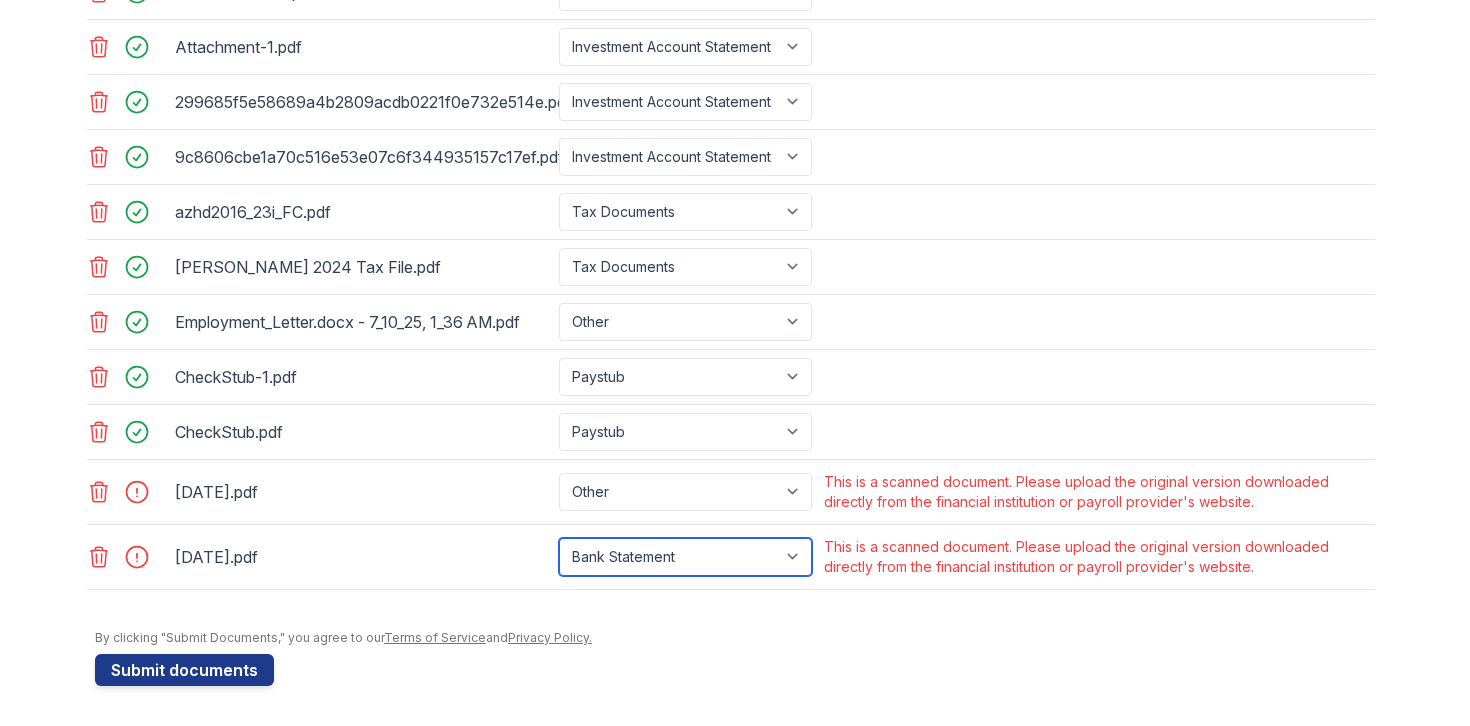 click on "Paystub
Bank Statement
Offer Letter
Tax Documents
Benefit Award Letter
Investment Account Statement
Other" at bounding box center (685, 557) 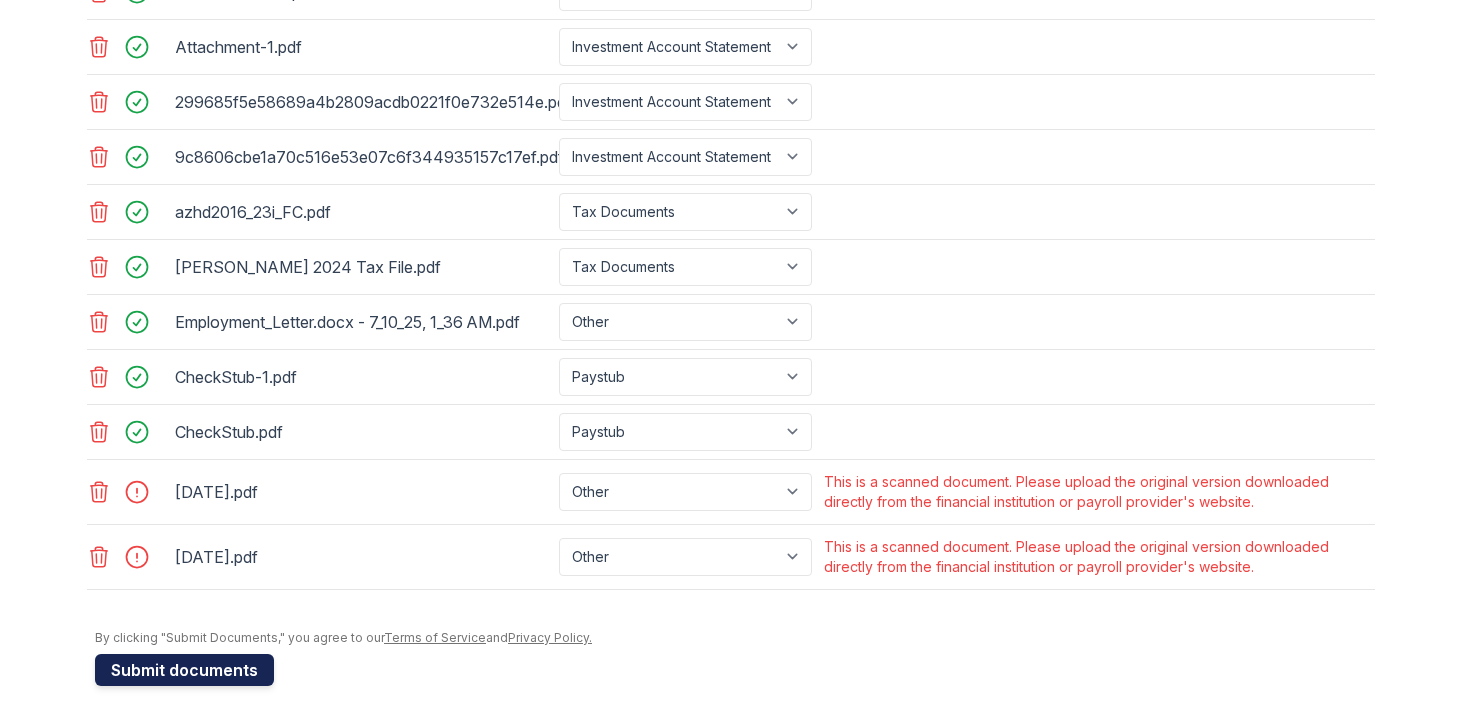click on "Submit documents" at bounding box center (184, 670) 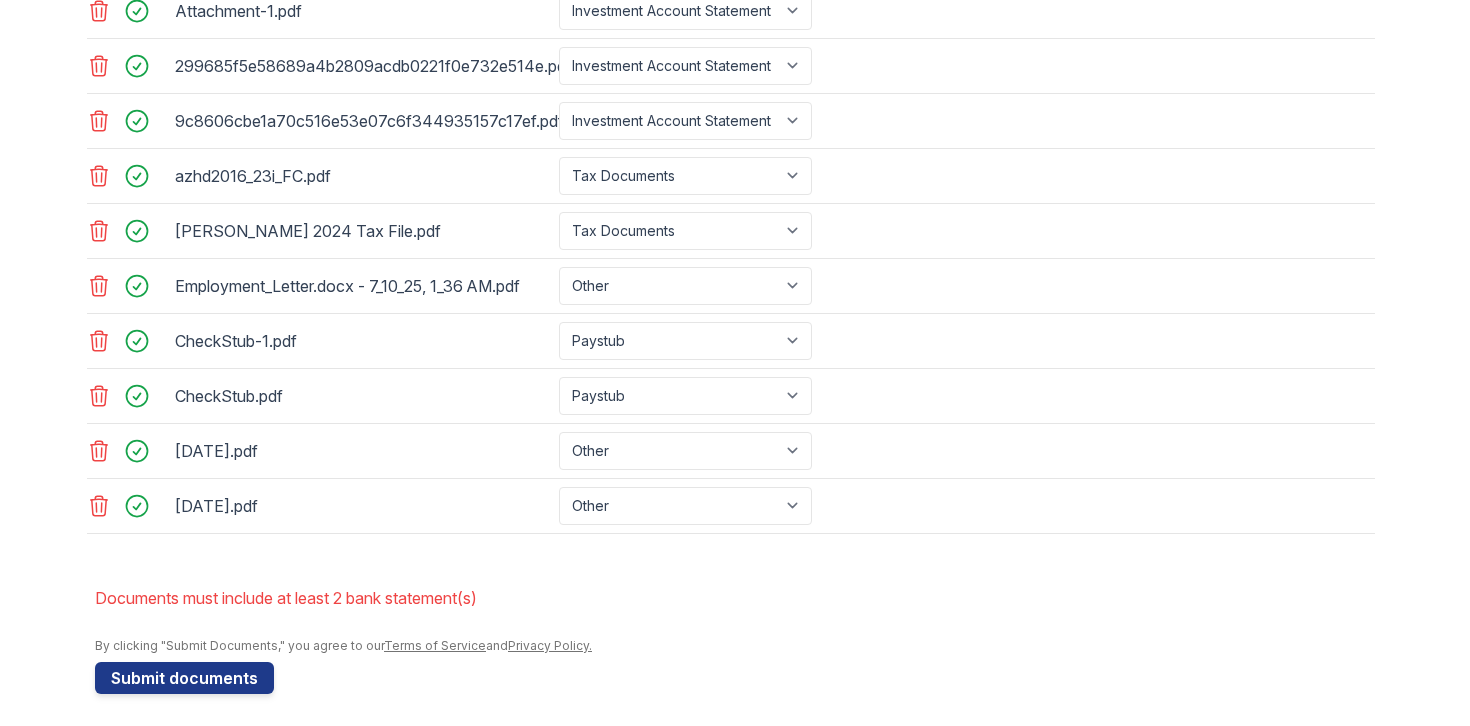 scroll, scrollTop: 1079, scrollLeft: 0, axis: vertical 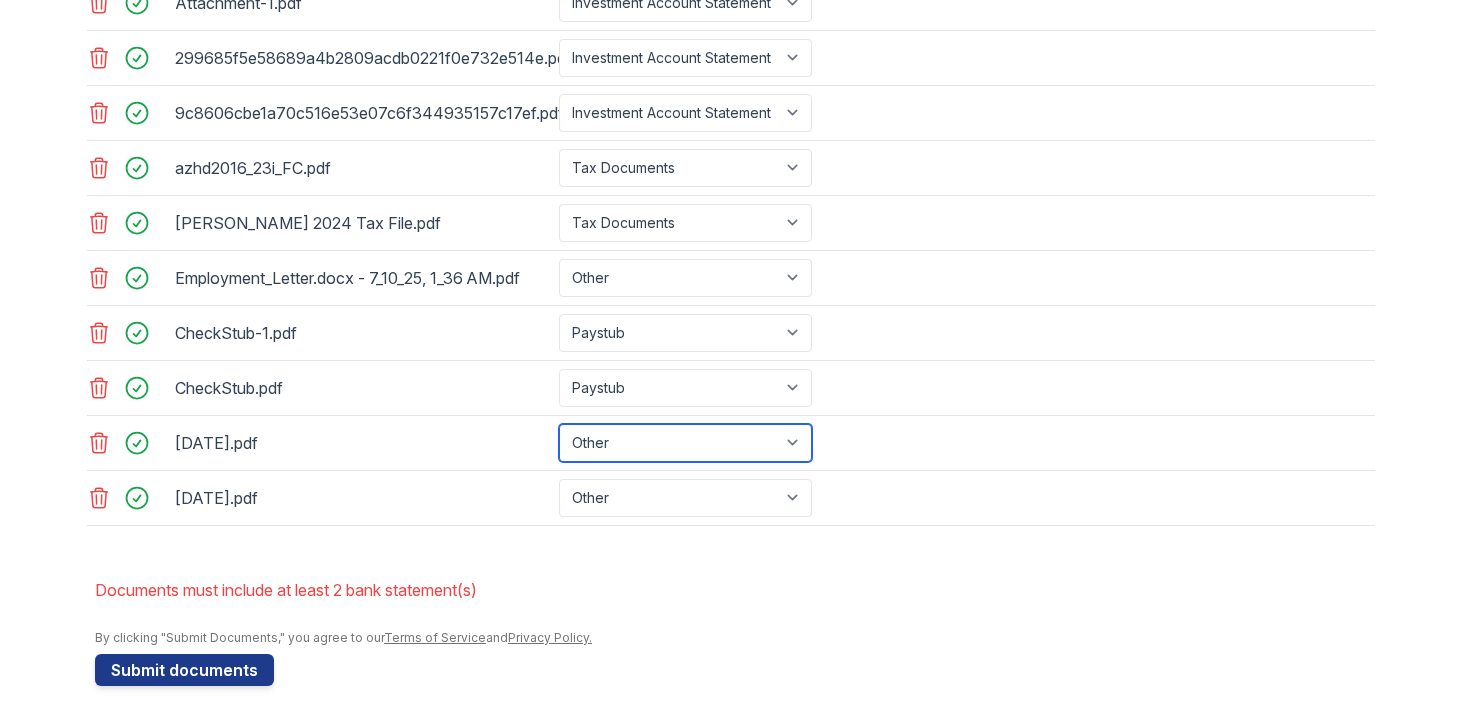 click on "Paystub
Bank Statement
Offer Letter
Tax Documents
Benefit Award Letter
Investment Account Statement
Other" at bounding box center [685, 443] 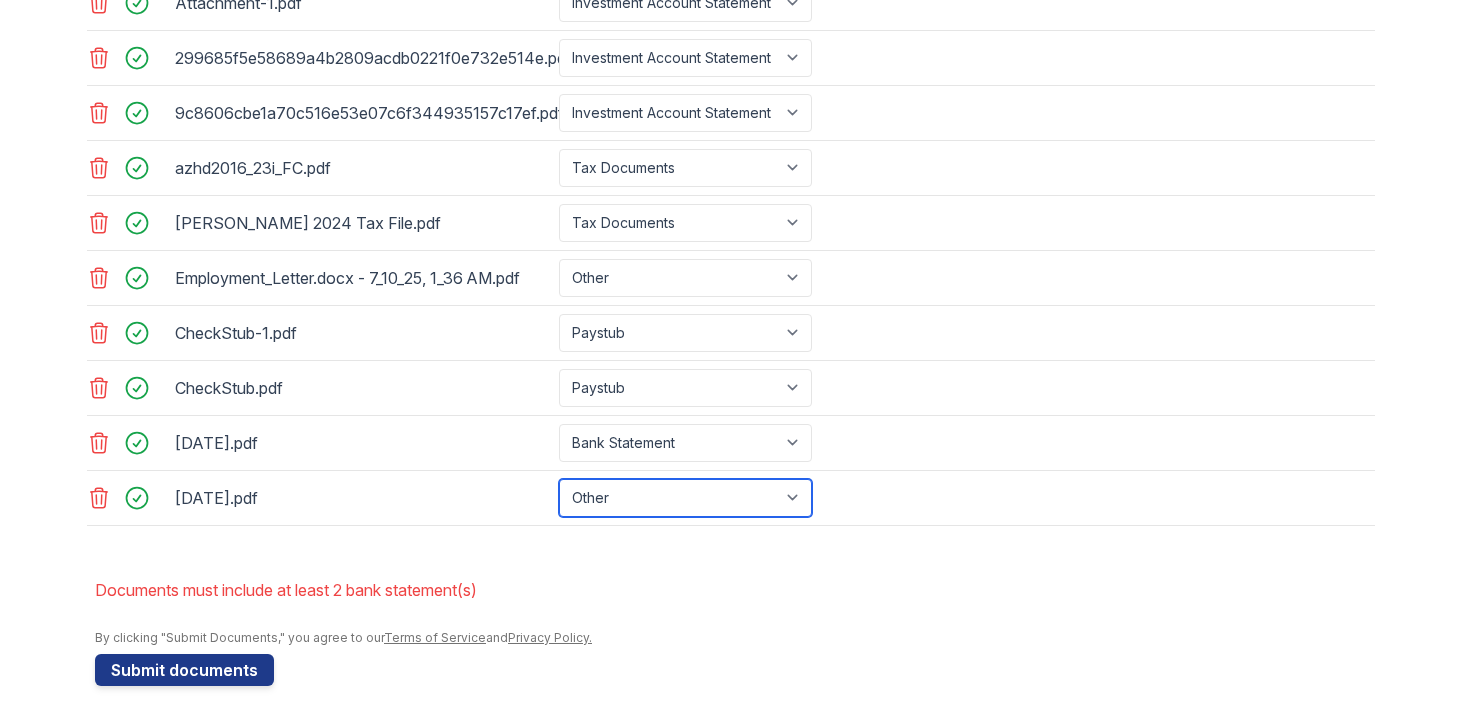 click on "Paystub
Bank Statement
Offer Letter
Tax Documents
Benefit Award Letter
Investment Account Statement
Other" at bounding box center (685, 498) 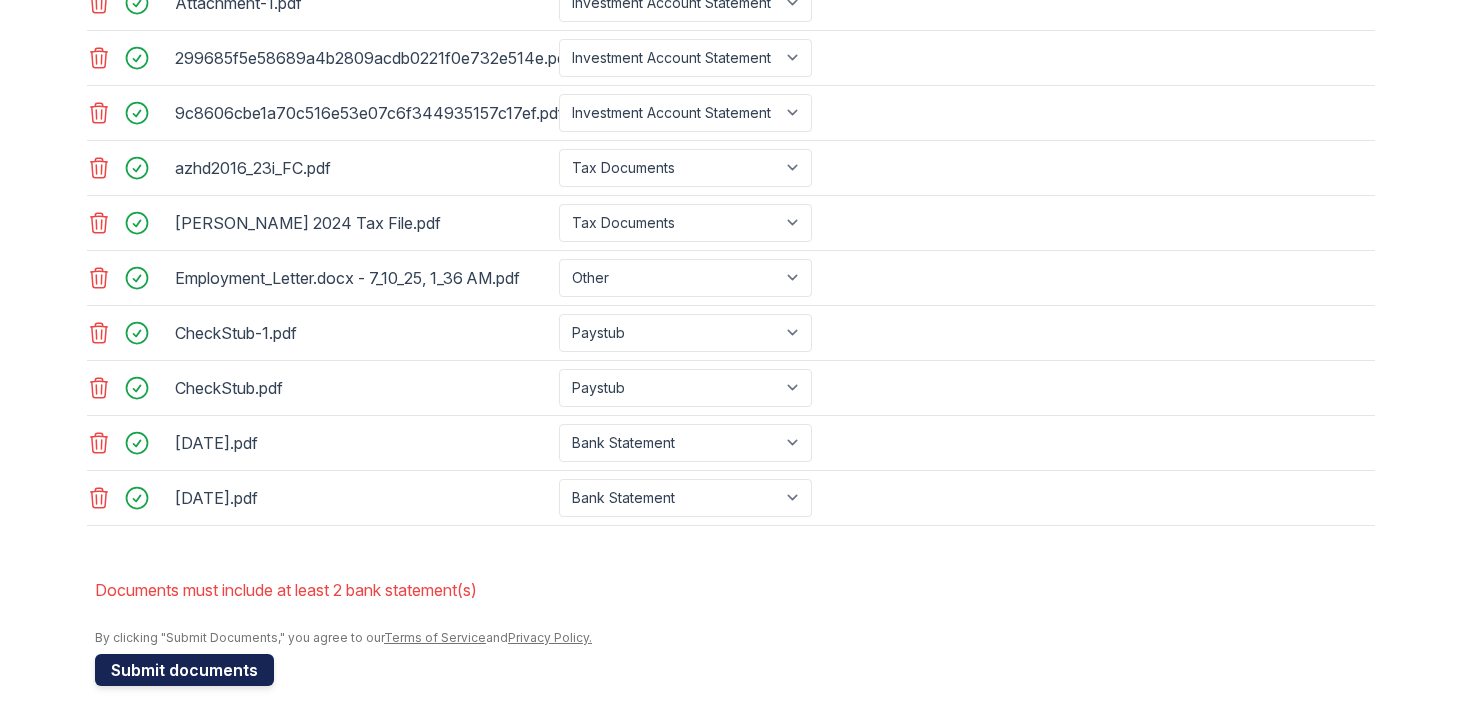 click on "Submit documents" at bounding box center (184, 670) 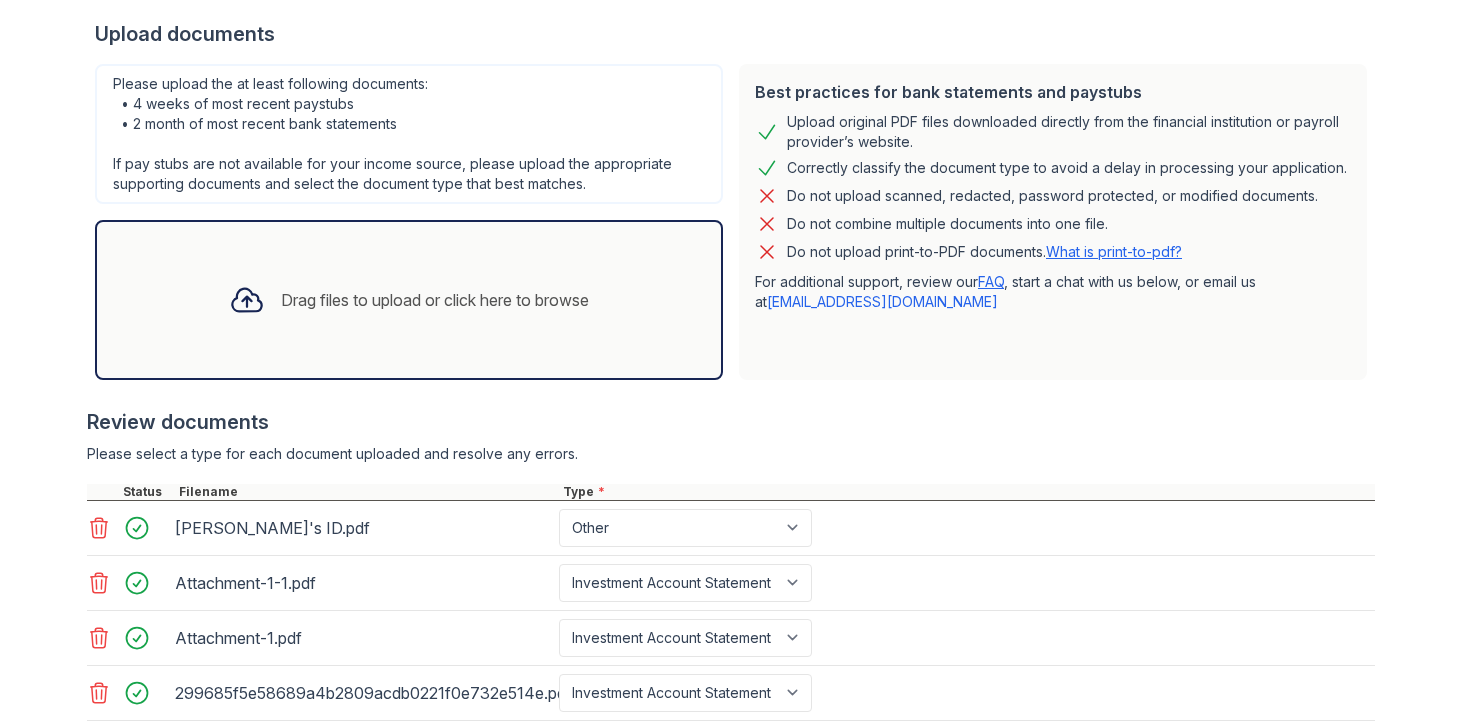 scroll, scrollTop: 1035, scrollLeft: 0, axis: vertical 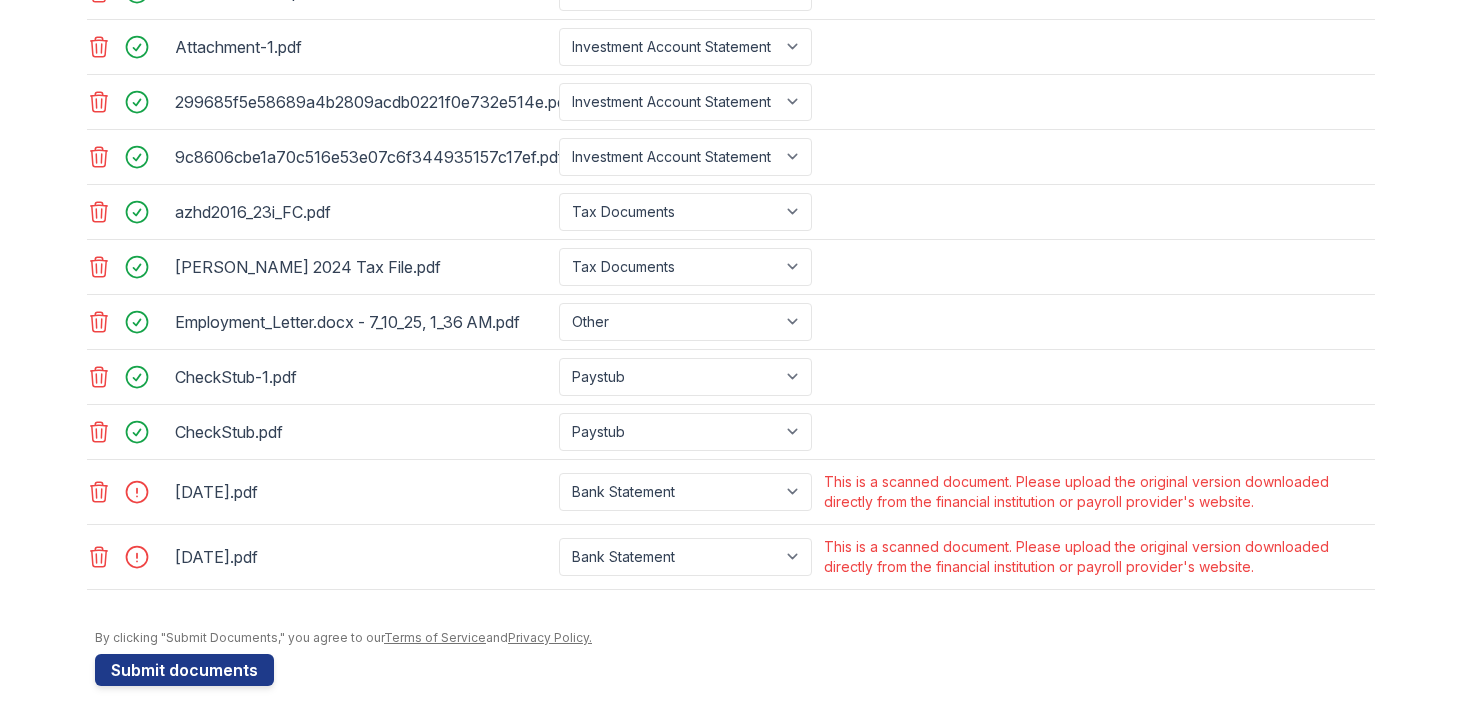 drag, startPoint x: 828, startPoint y: 477, endPoint x: 1275, endPoint y: 494, distance: 447.32315 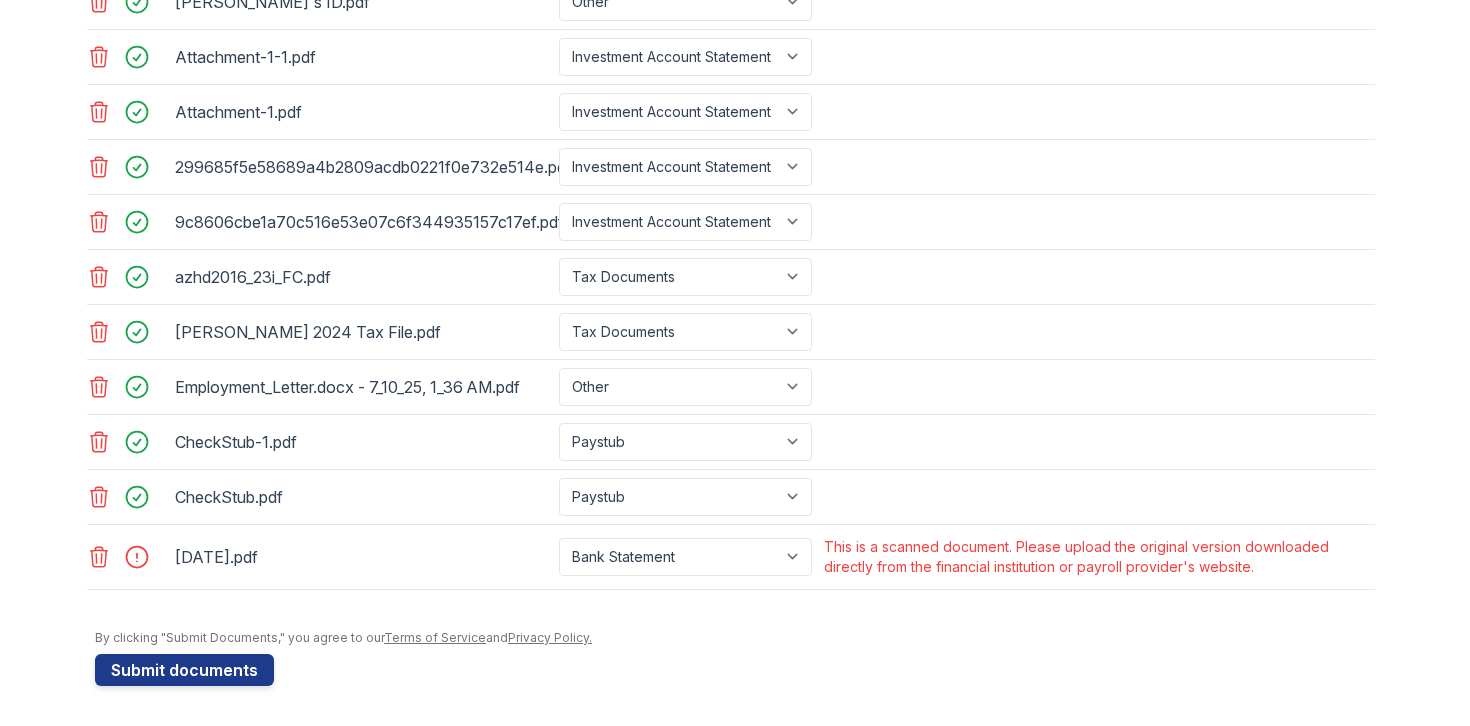 click 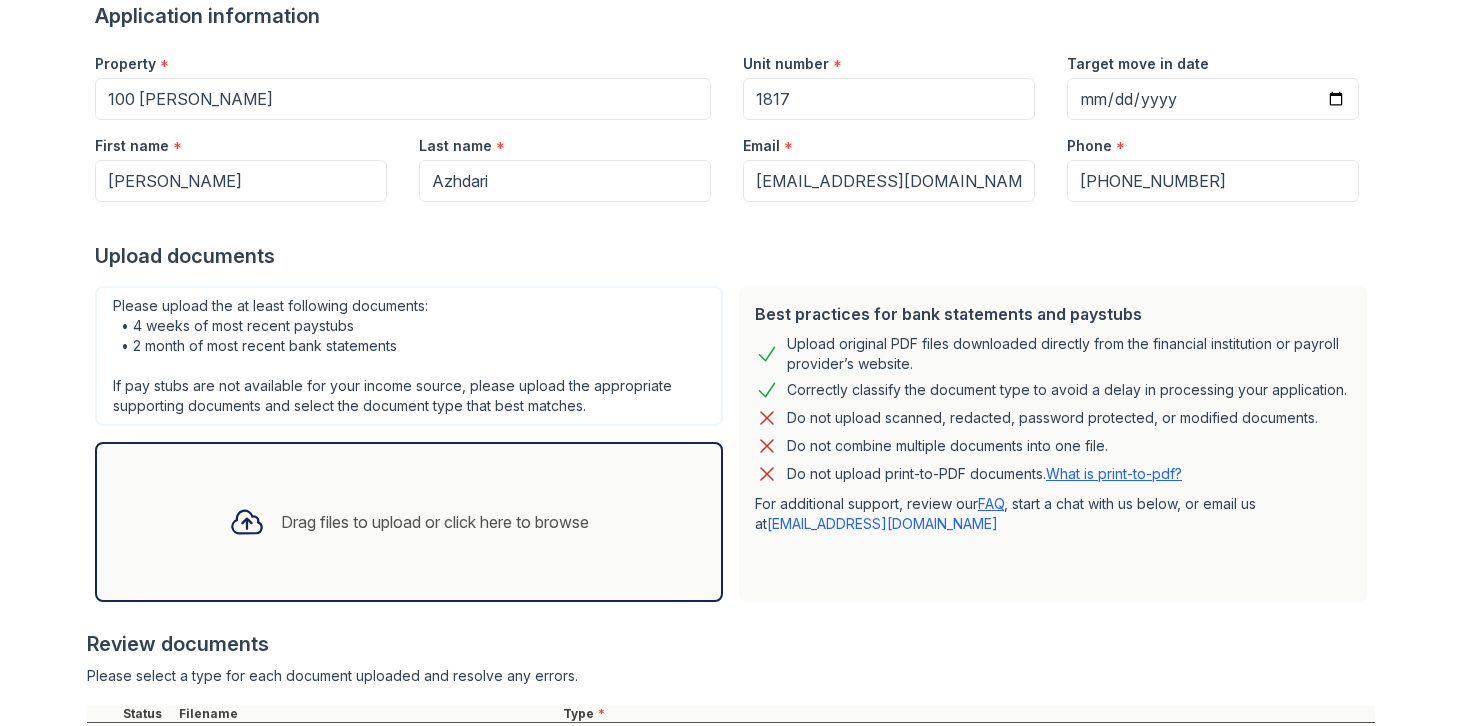 scroll, scrollTop: 223, scrollLeft: 0, axis: vertical 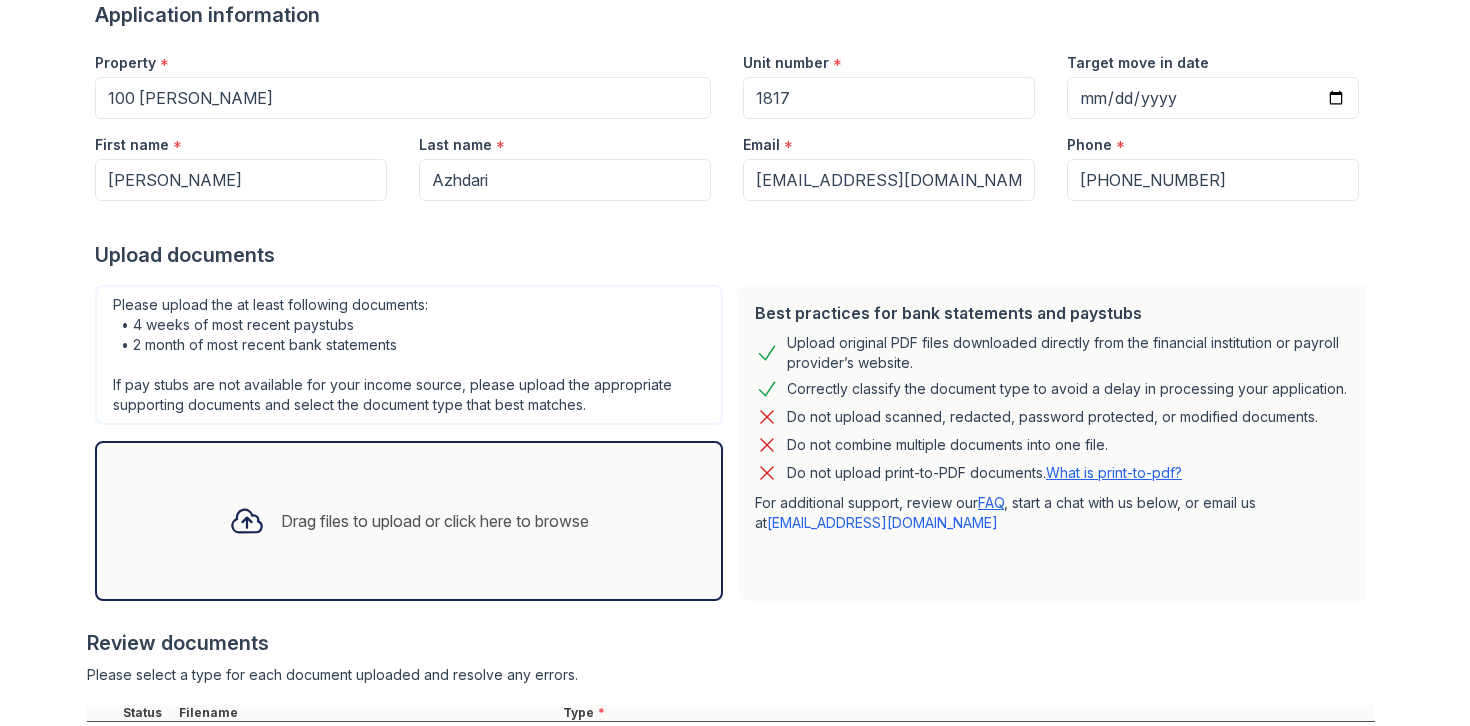 click on "Drag files to upload or click here to browse" at bounding box center [409, 521] 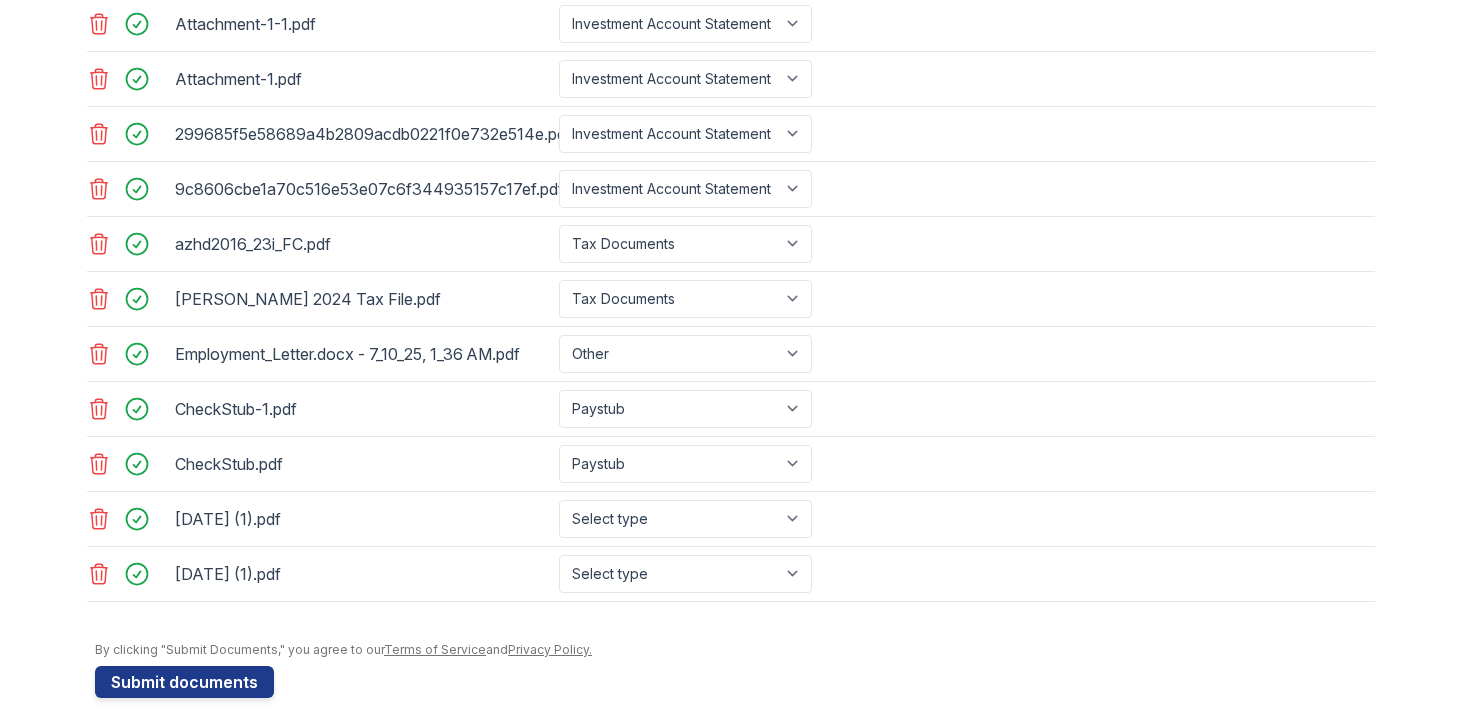 scroll, scrollTop: 1015, scrollLeft: 0, axis: vertical 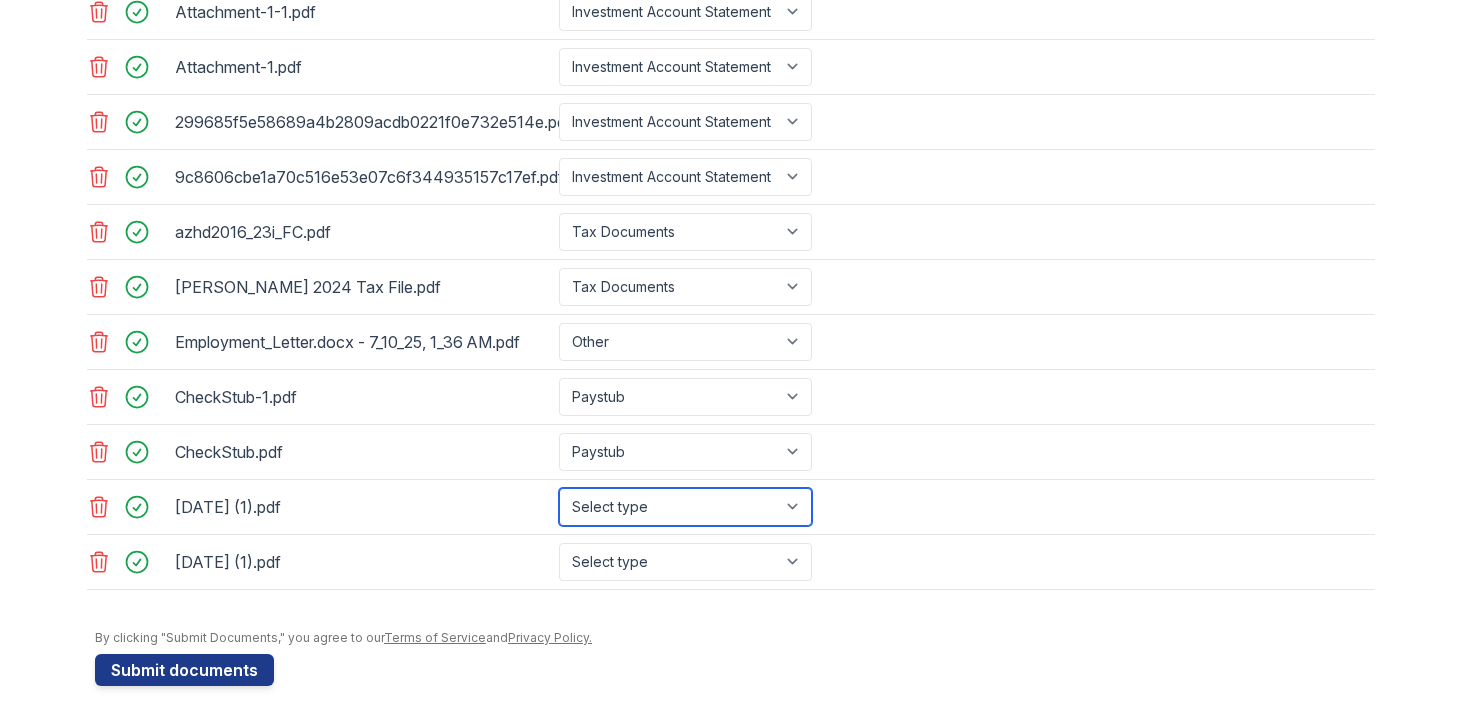 click on "Select type
Paystub
Bank Statement
Offer Letter
Tax Documents
Benefit Award Letter
Investment Account Statement
Other" at bounding box center (685, 507) 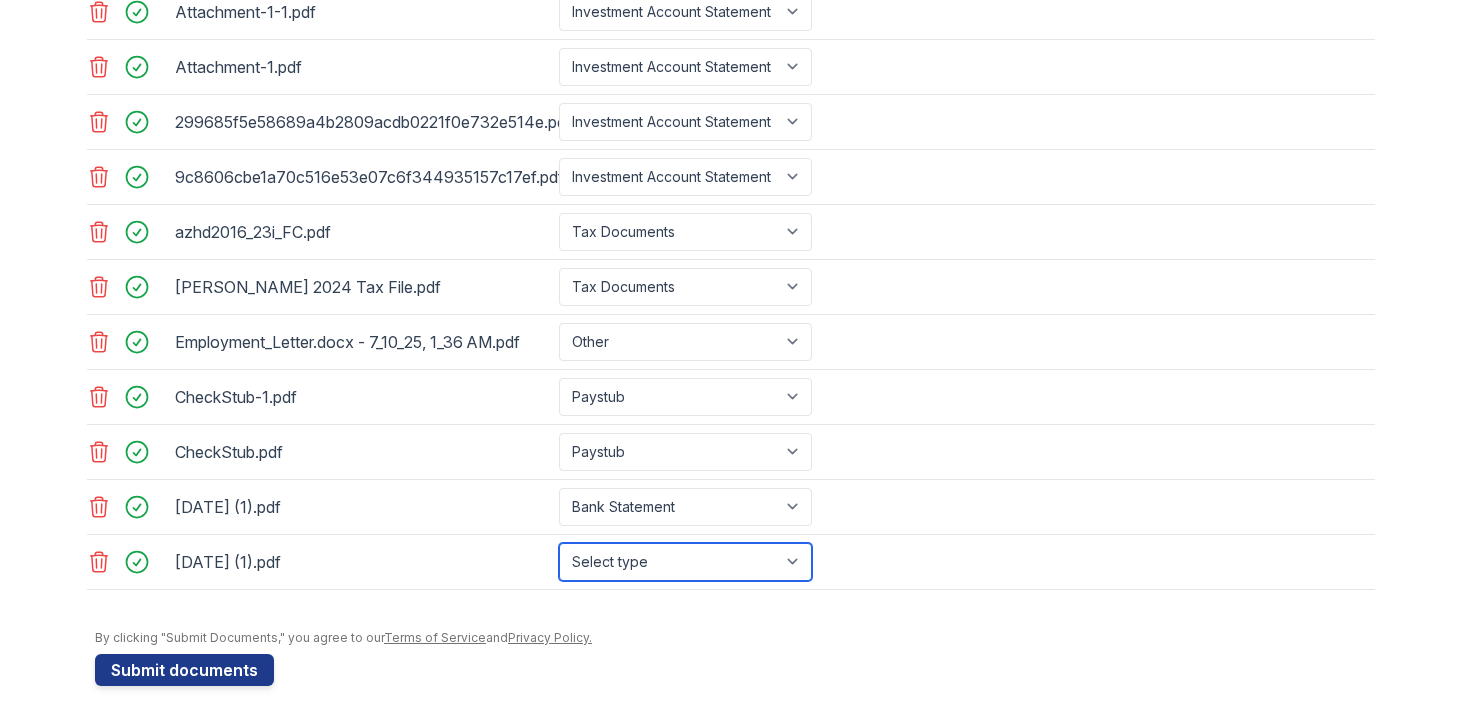 click on "Select type
Paystub
Bank Statement
Offer Letter
Tax Documents
Benefit Award Letter
Investment Account Statement
Other" at bounding box center [685, 562] 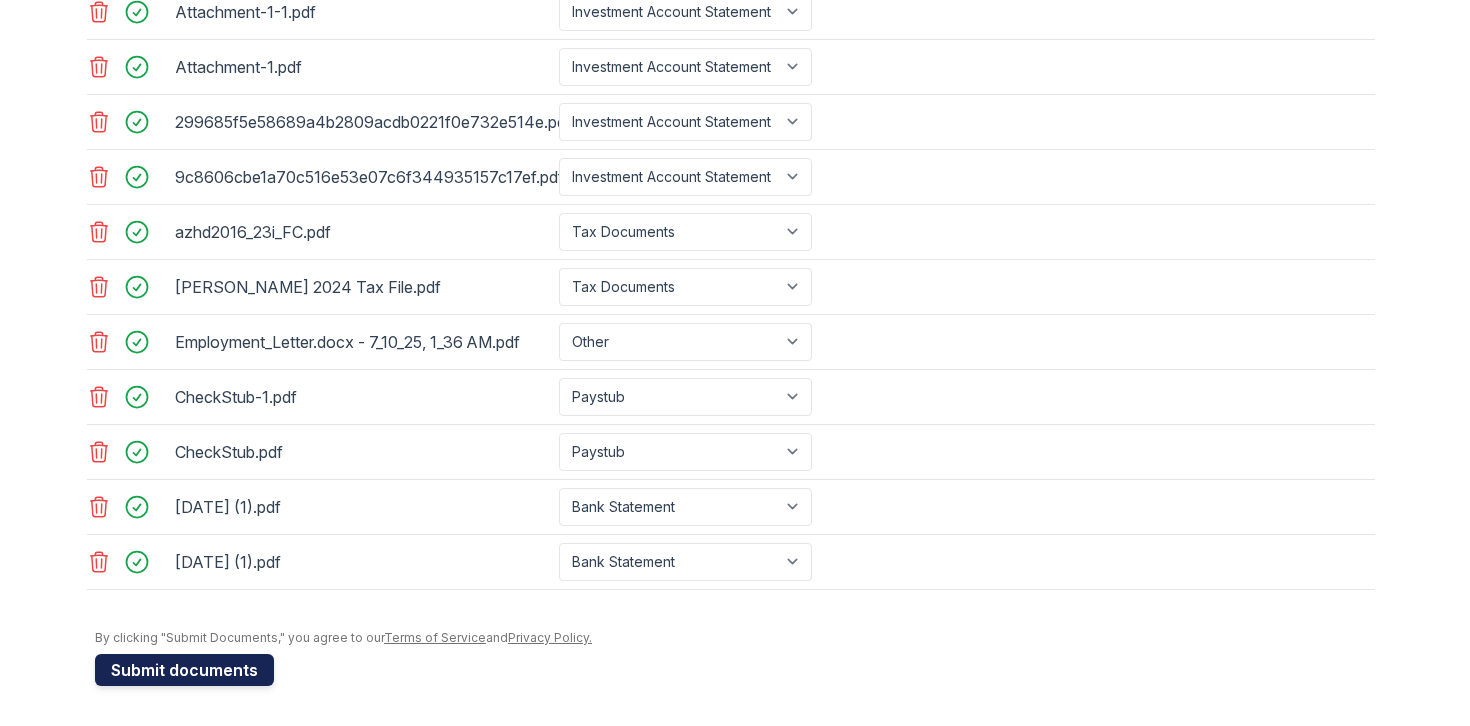 click on "Submit documents" at bounding box center (184, 670) 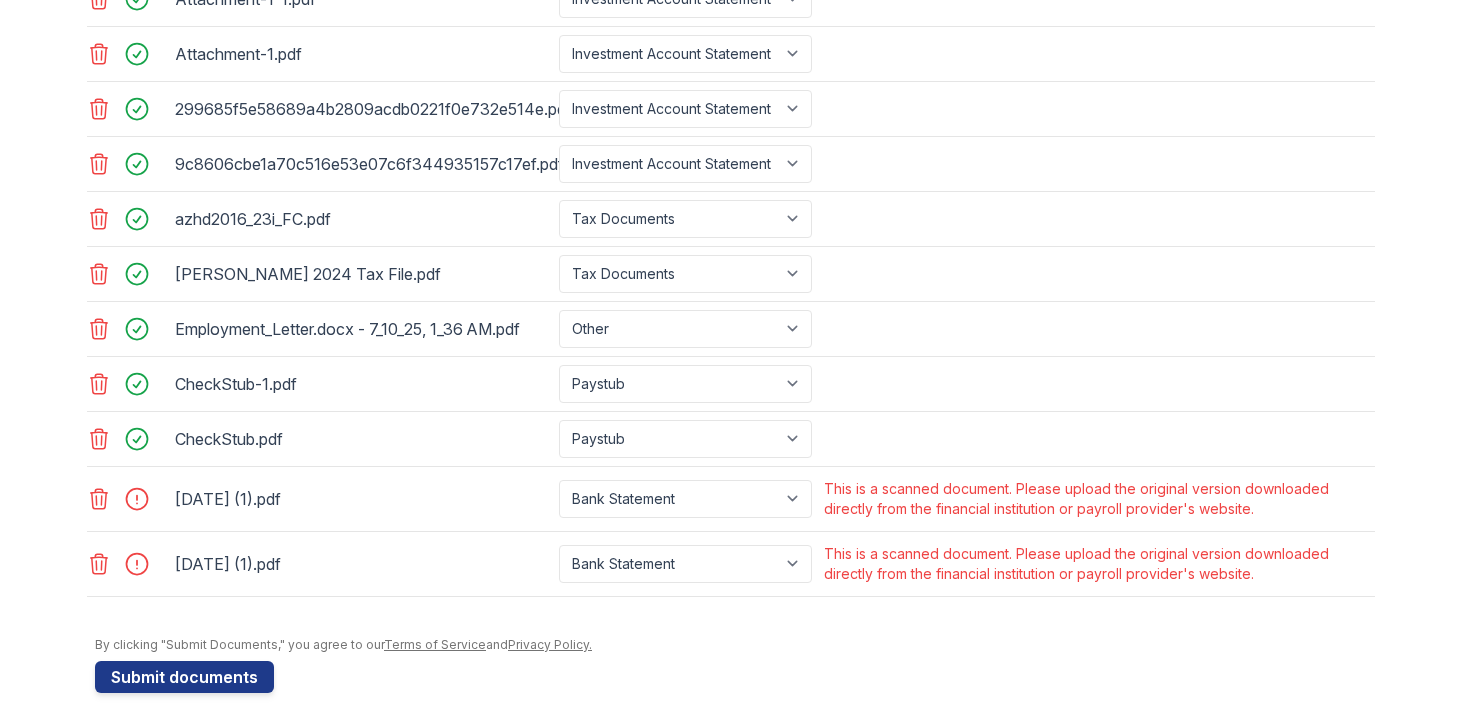 scroll, scrollTop: 1035, scrollLeft: 0, axis: vertical 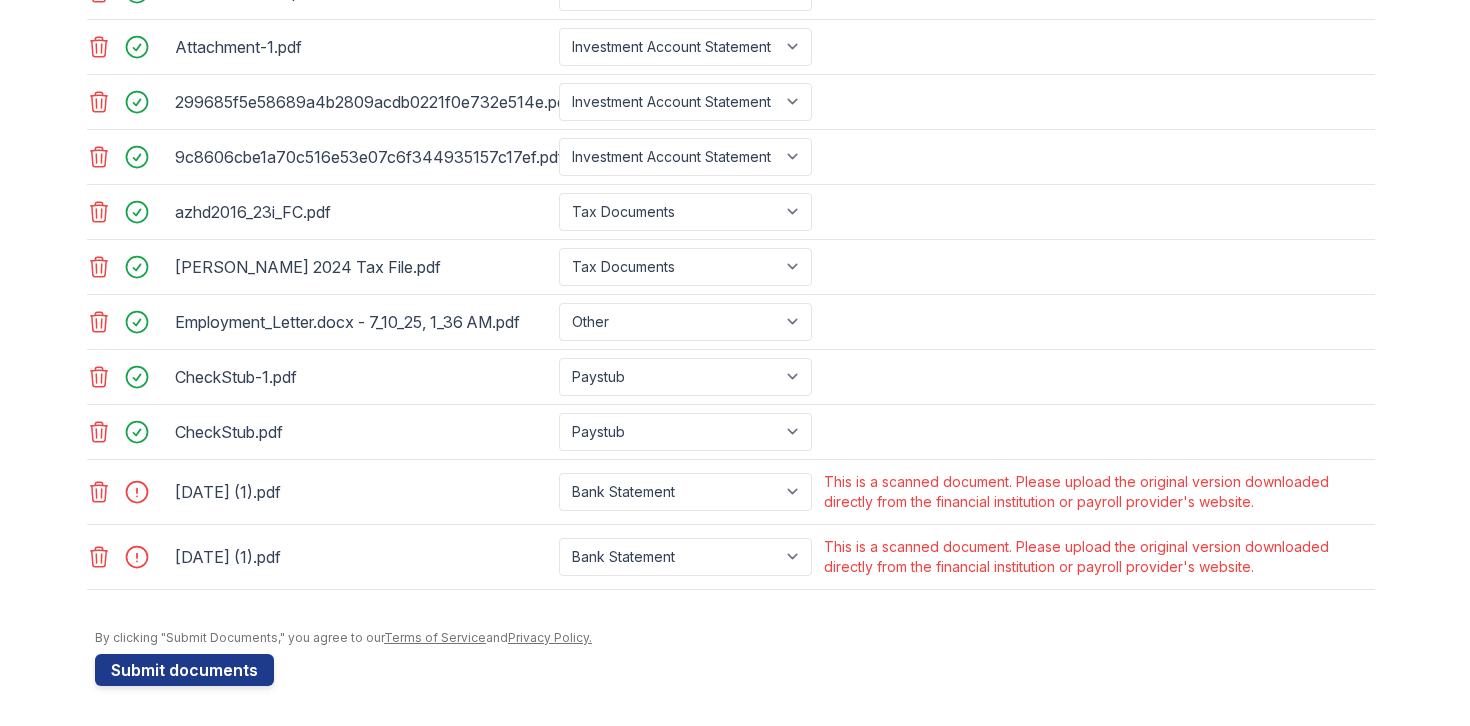 click 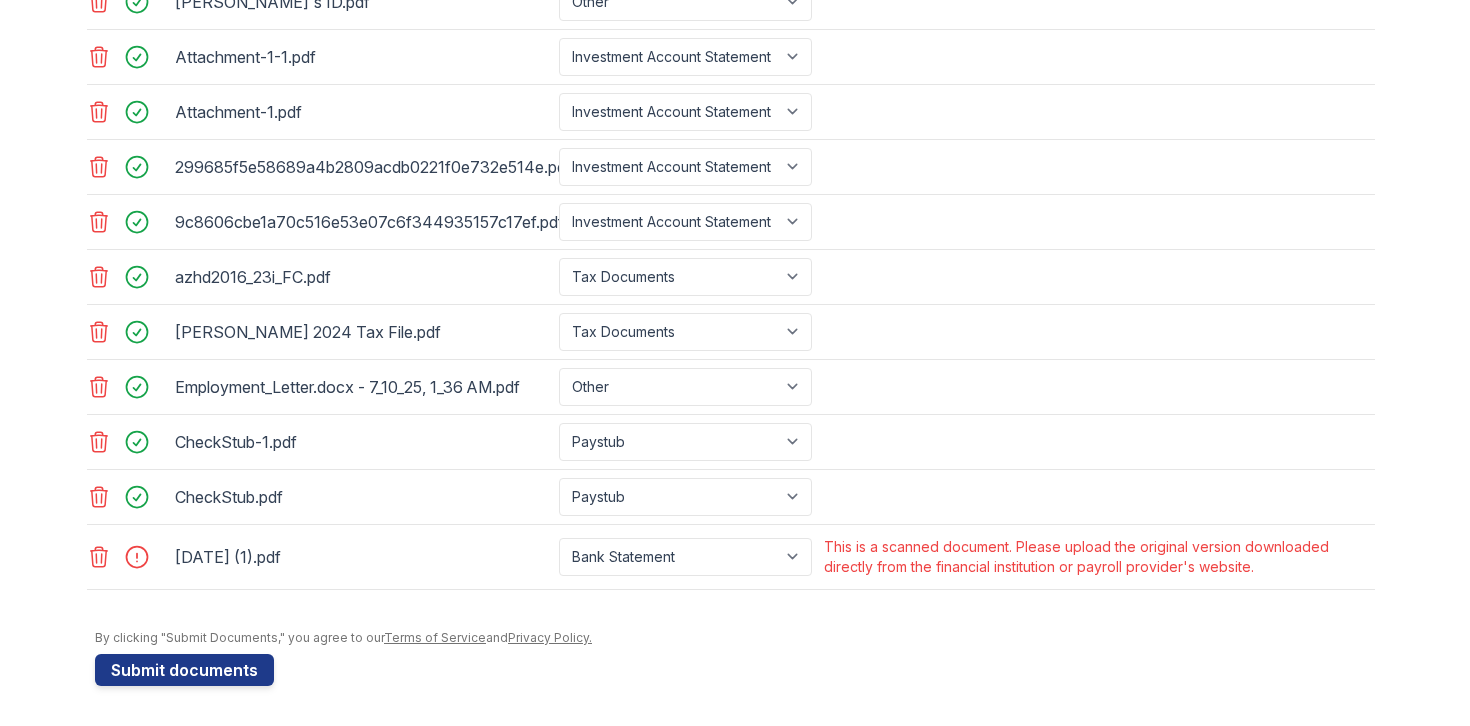 scroll, scrollTop: 970, scrollLeft: 0, axis: vertical 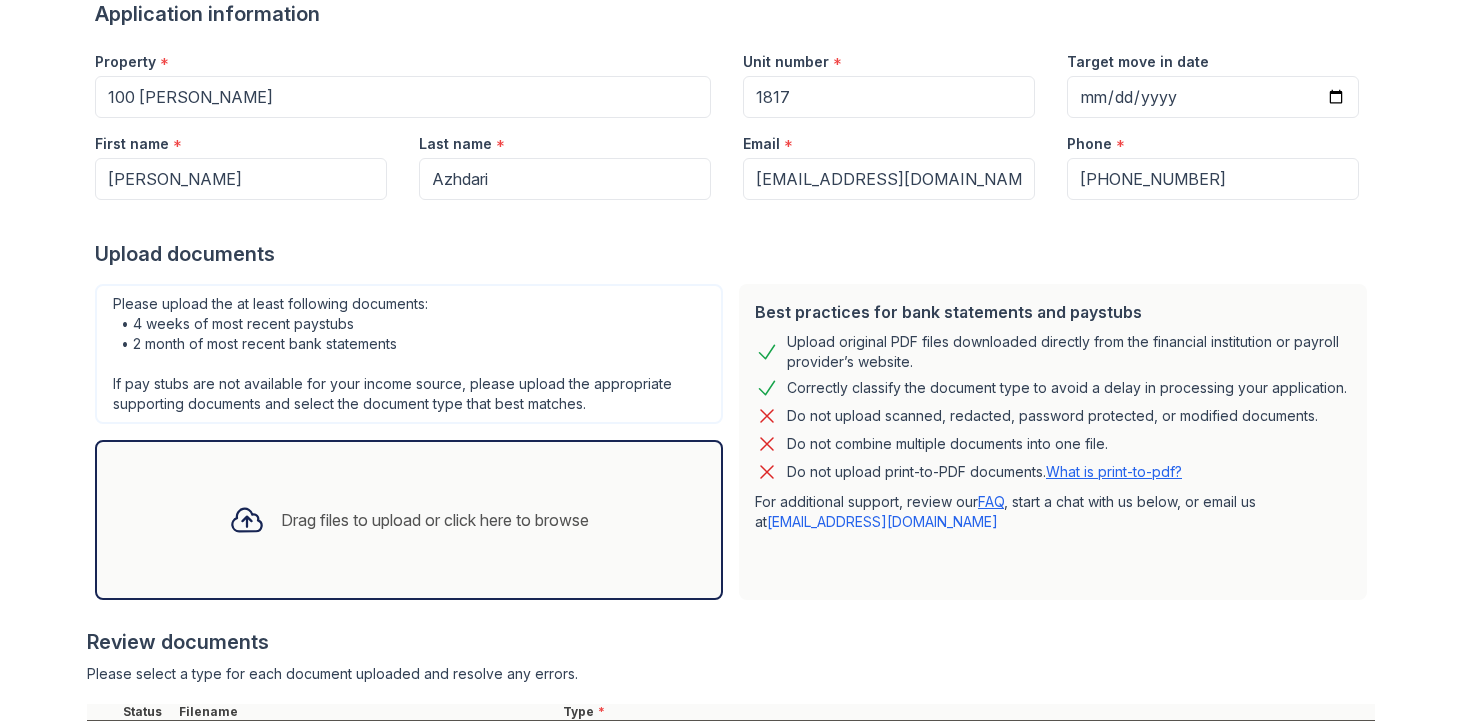 click on "Drag files to upload or click here to browse" at bounding box center (435, 520) 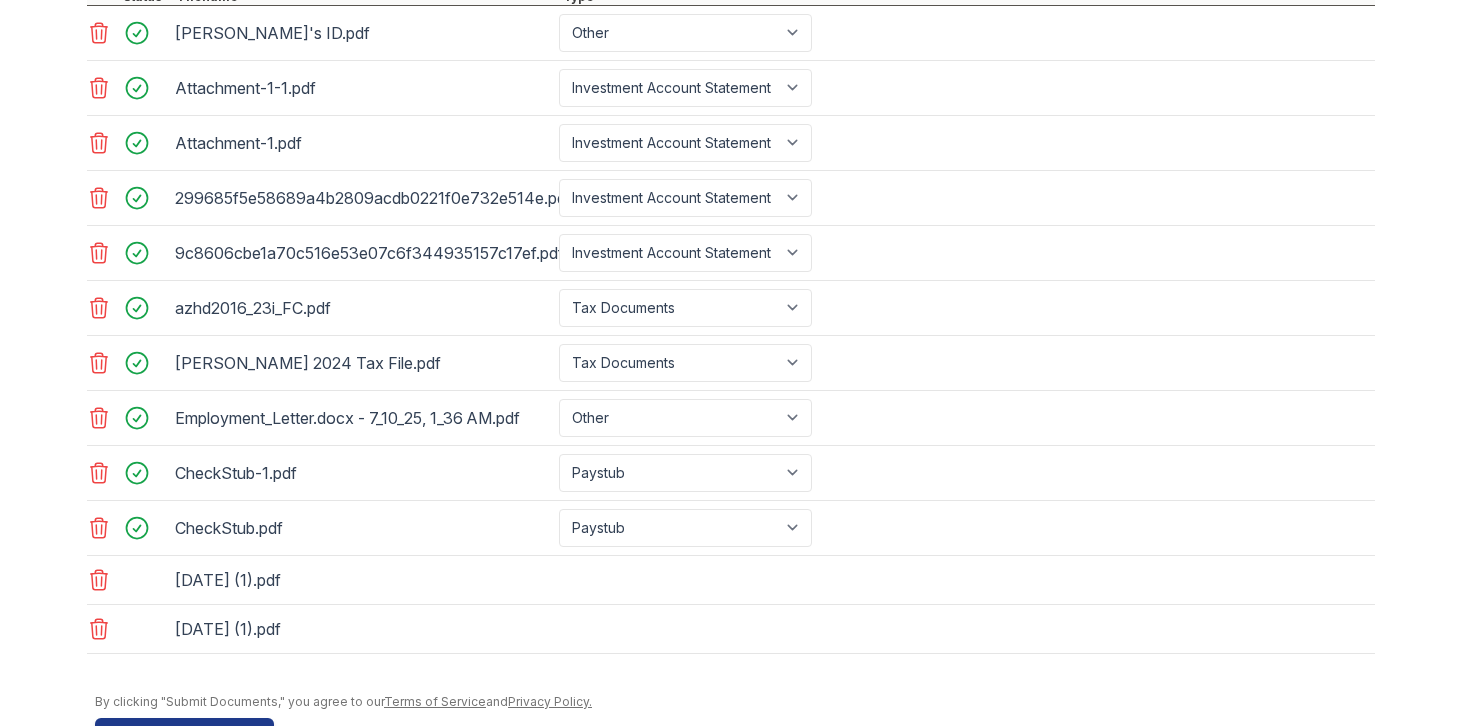 scroll, scrollTop: 1003, scrollLeft: 0, axis: vertical 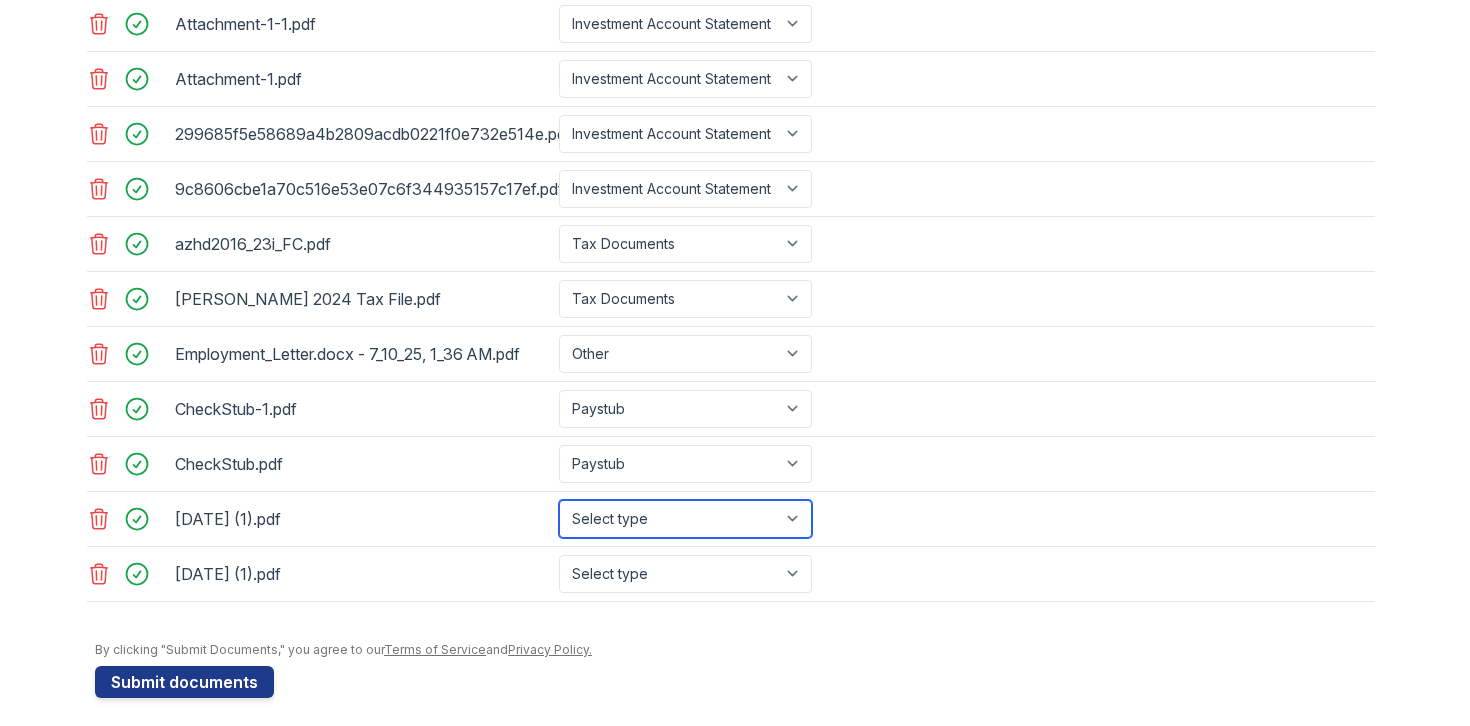 click on "Select type
Paystub
Bank Statement
Offer Letter
Tax Documents
Benefit Award Letter
Investment Account Statement
Other" at bounding box center (685, 519) 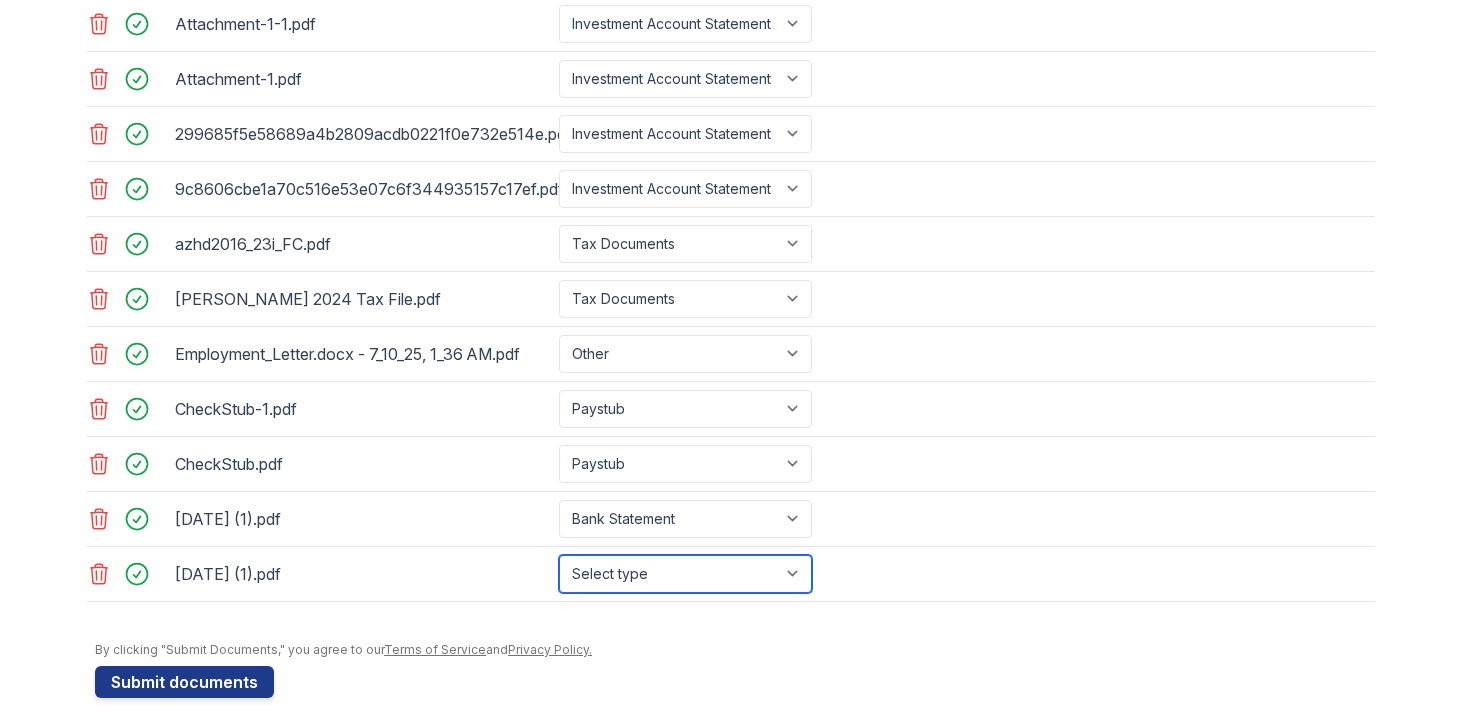 click on "Select type
Paystub
Bank Statement
Offer Letter
Tax Documents
Benefit Award Letter
Investment Account Statement
Other" at bounding box center (685, 574) 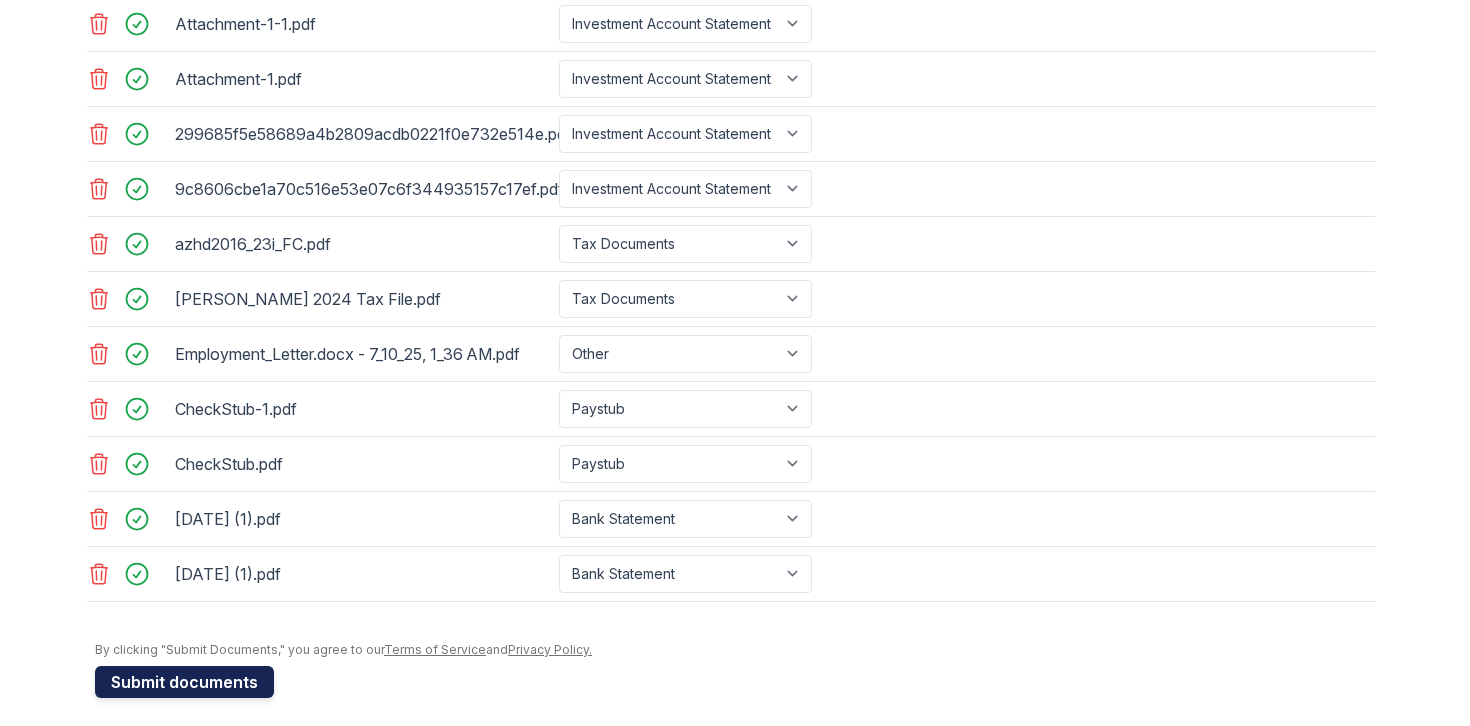 click on "Submit documents" at bounding box center [184, 682] 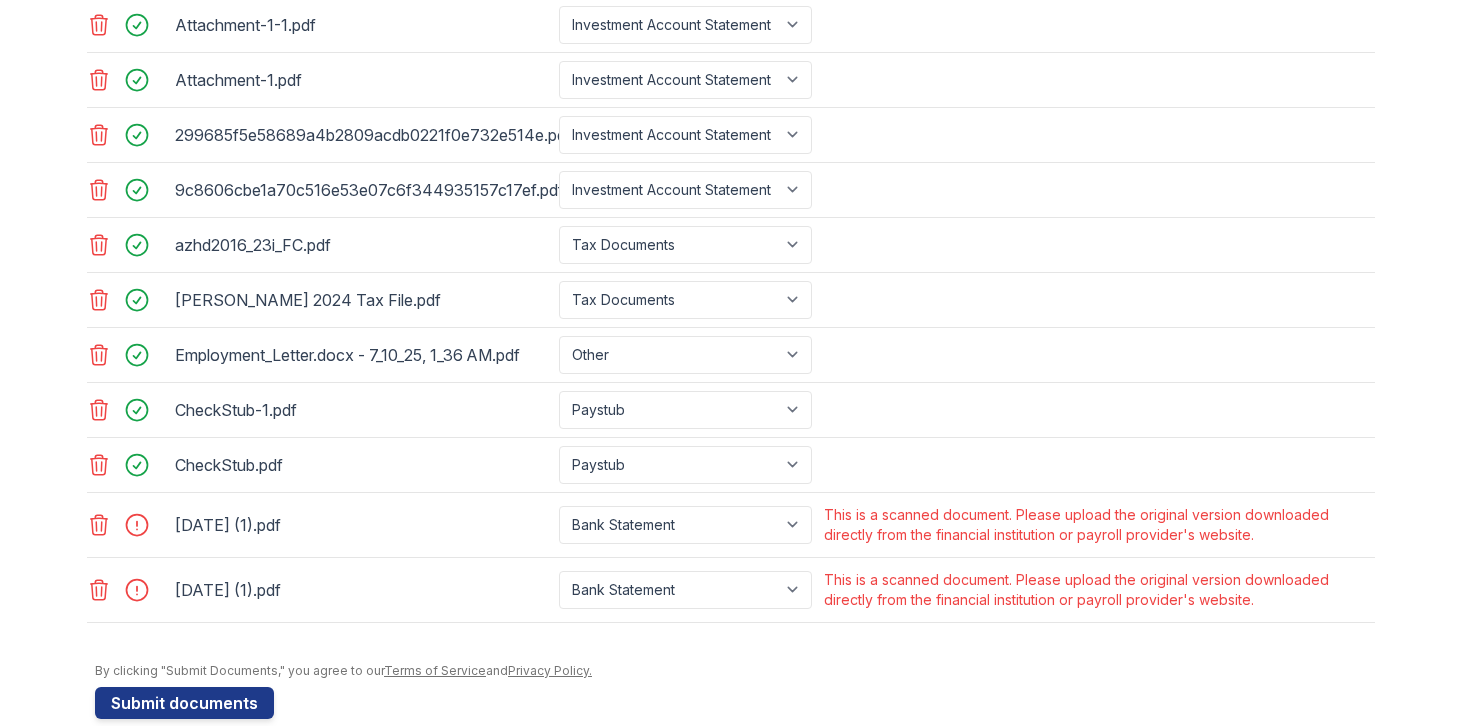 scroll, scrollTop: 1035, scrollLeft: 0, axis: vertical 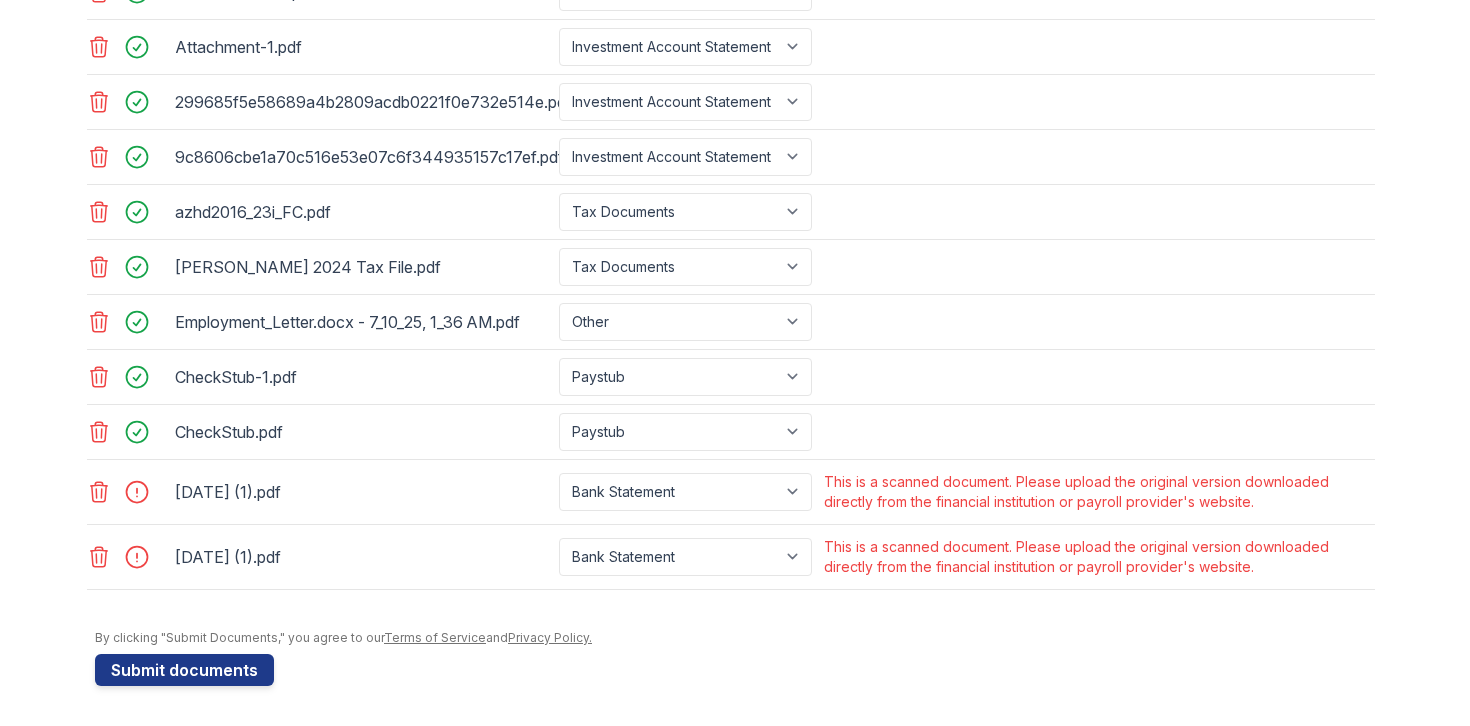 click 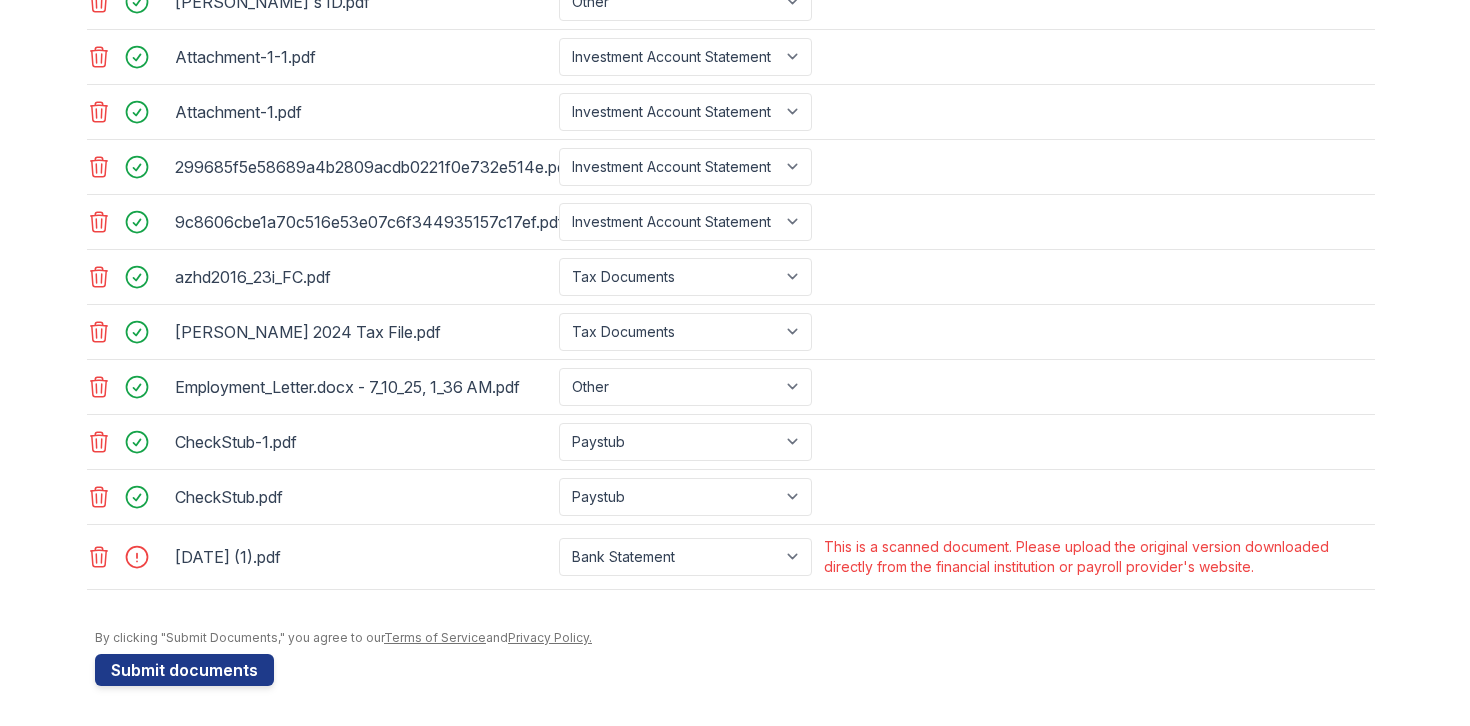 click 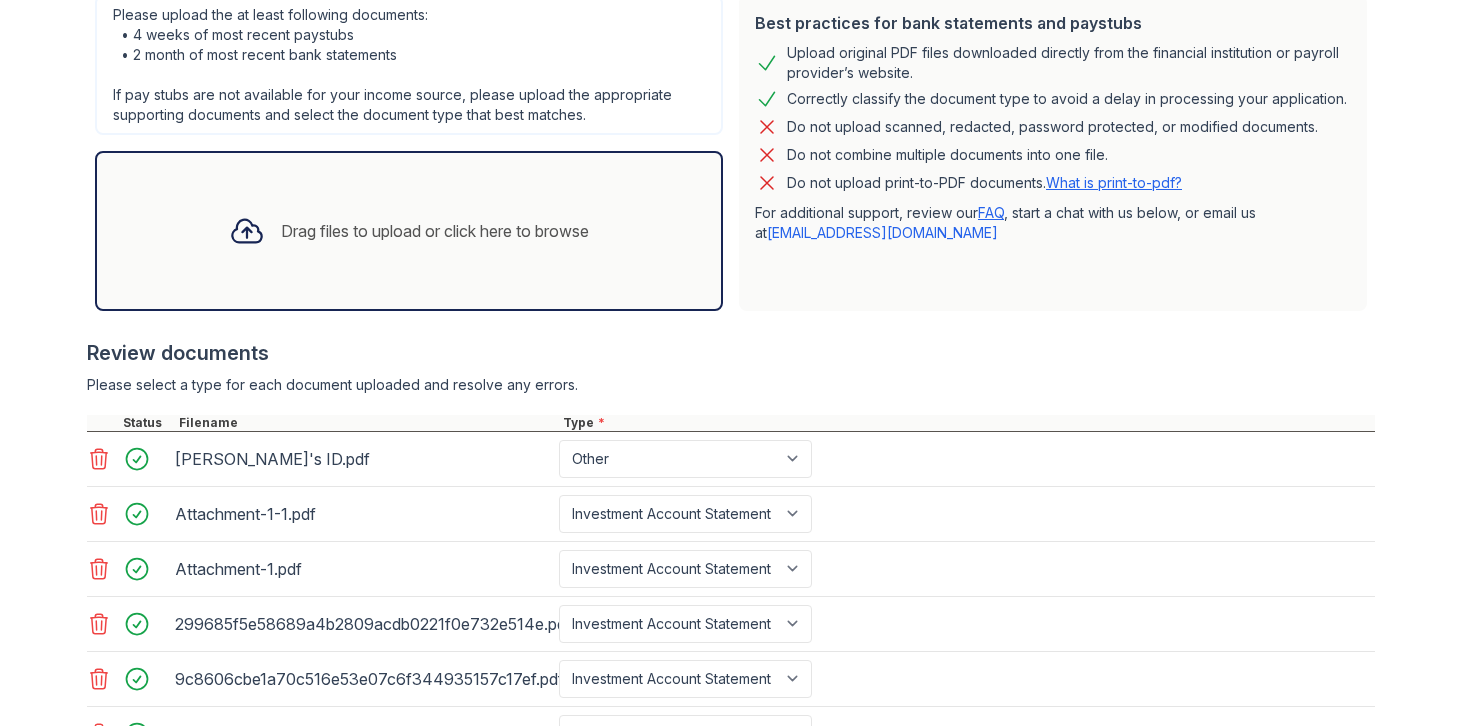 scroll, scrollTop: 506, scrollLeft: 0, axis: vertical 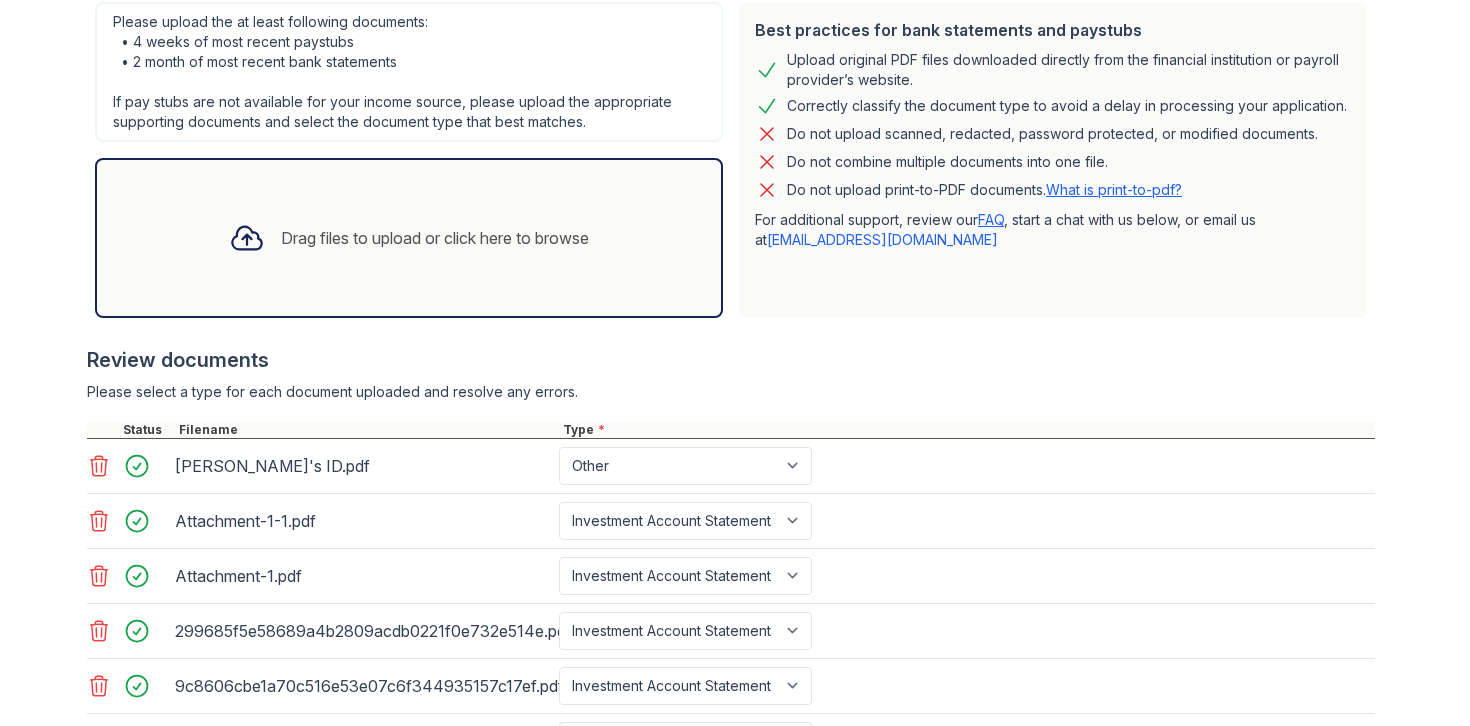 click on "Drag files to upload or click here to browse" at bounding box center [435, 238] 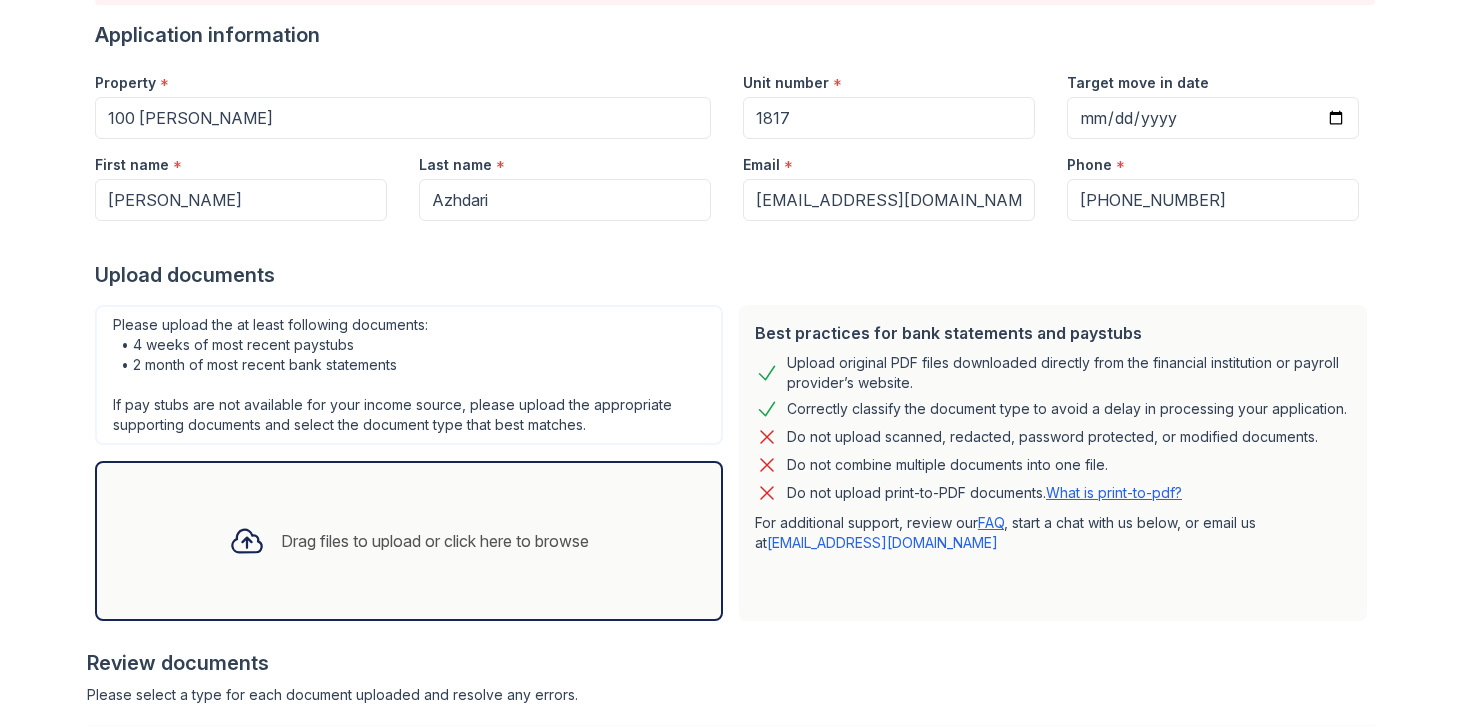 scroll, scrollTop: 227, scrollLeft: 0, axis: vertical 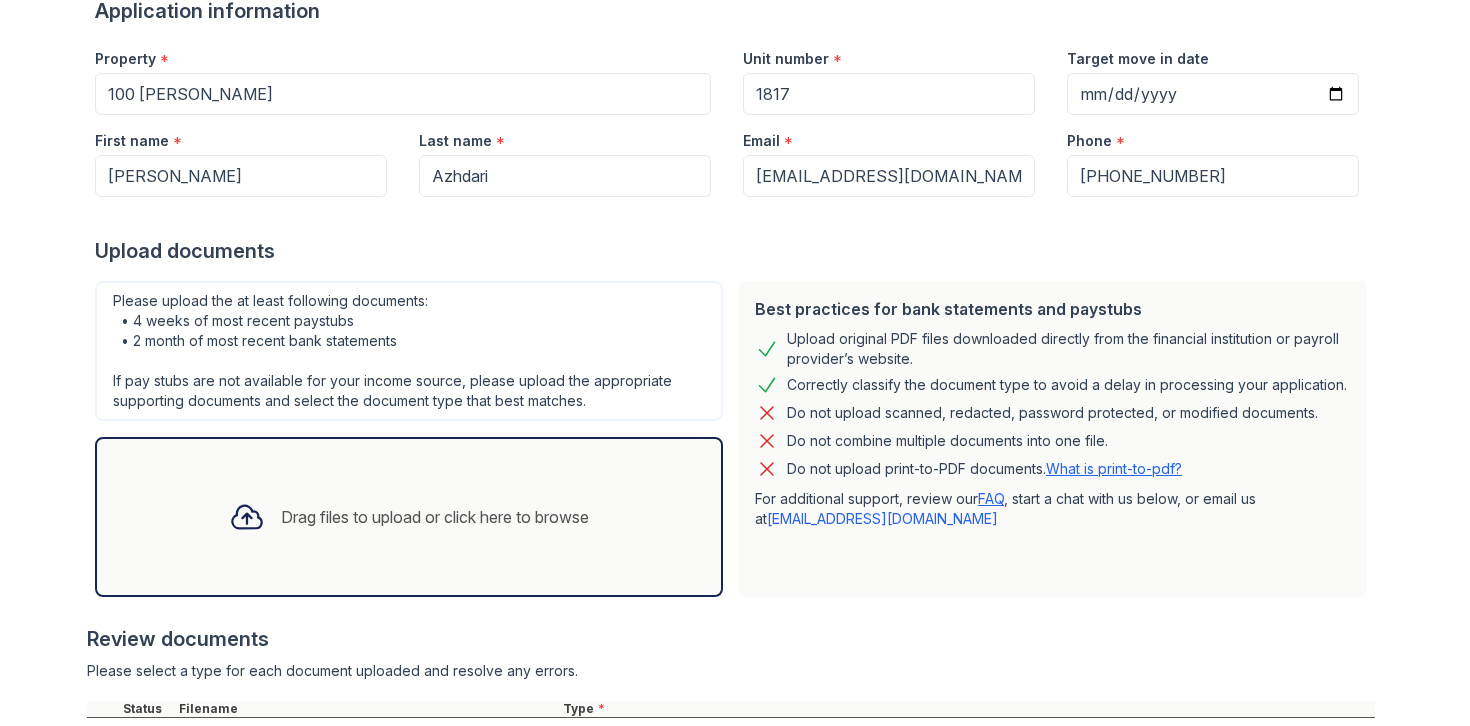 click on "Drag files to upload or click here to browse" at bounding box center (409, 517) 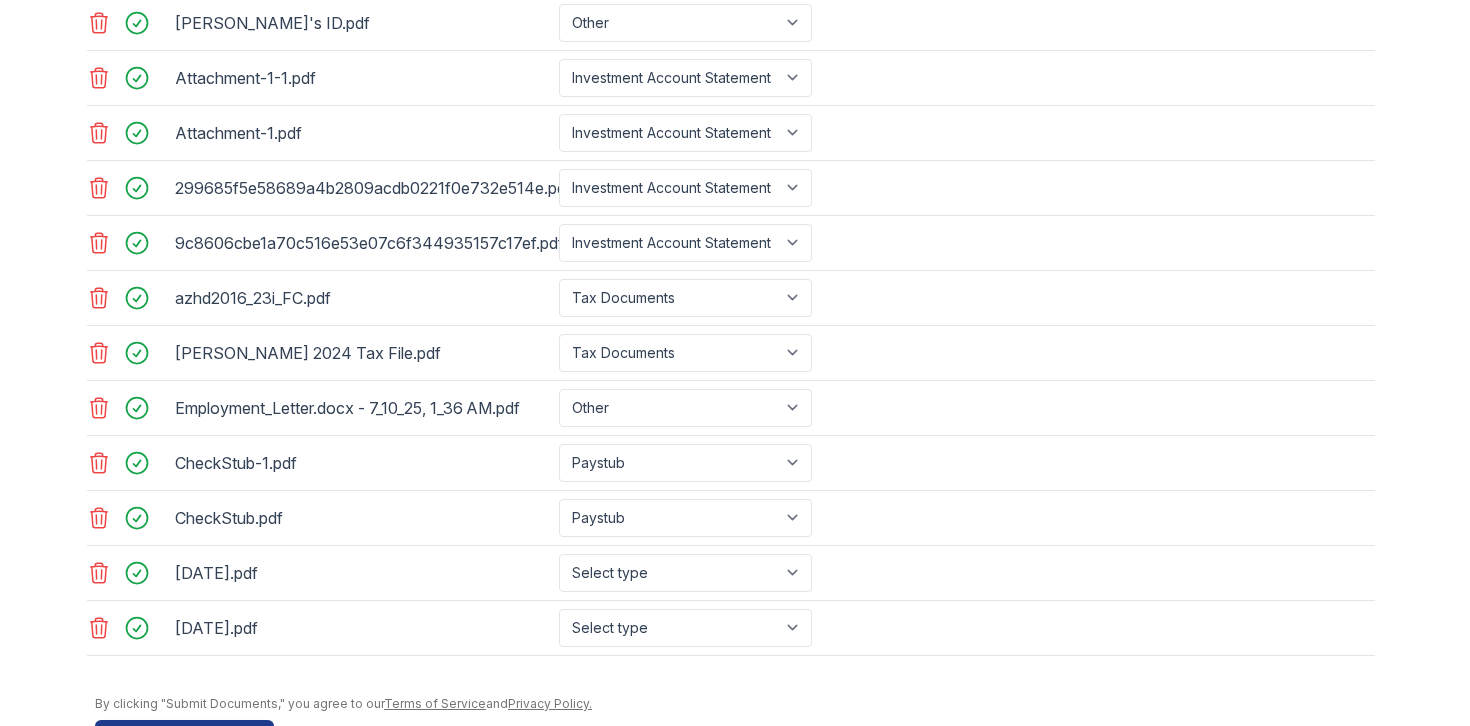 scroll, scrollTop: 1015, scrollLeft: 0, axis: vertical 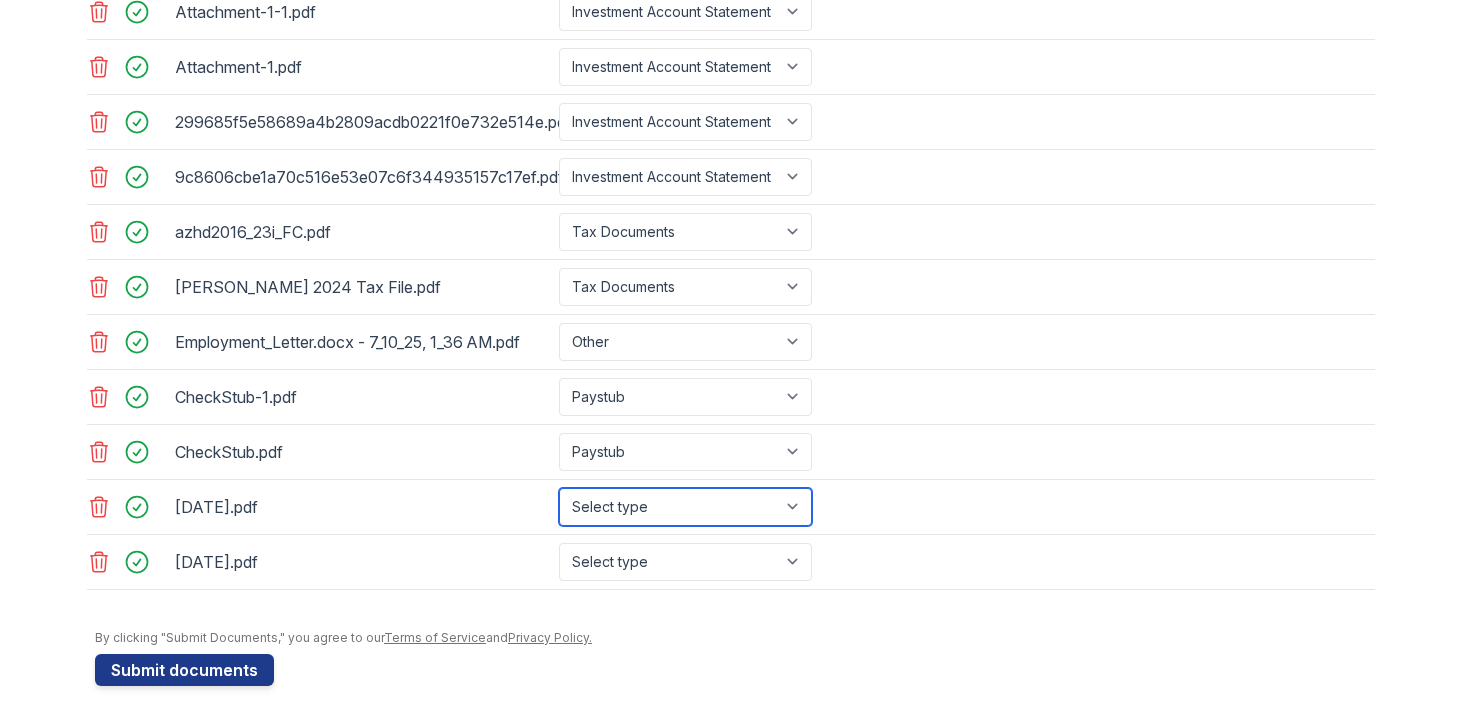 click on "Select type
Paystub
Bank Statement
Offer Letter
Tax Documents
Benefit Award Letter
Investment Account Statement
Other" at bounding box center (685, 507) 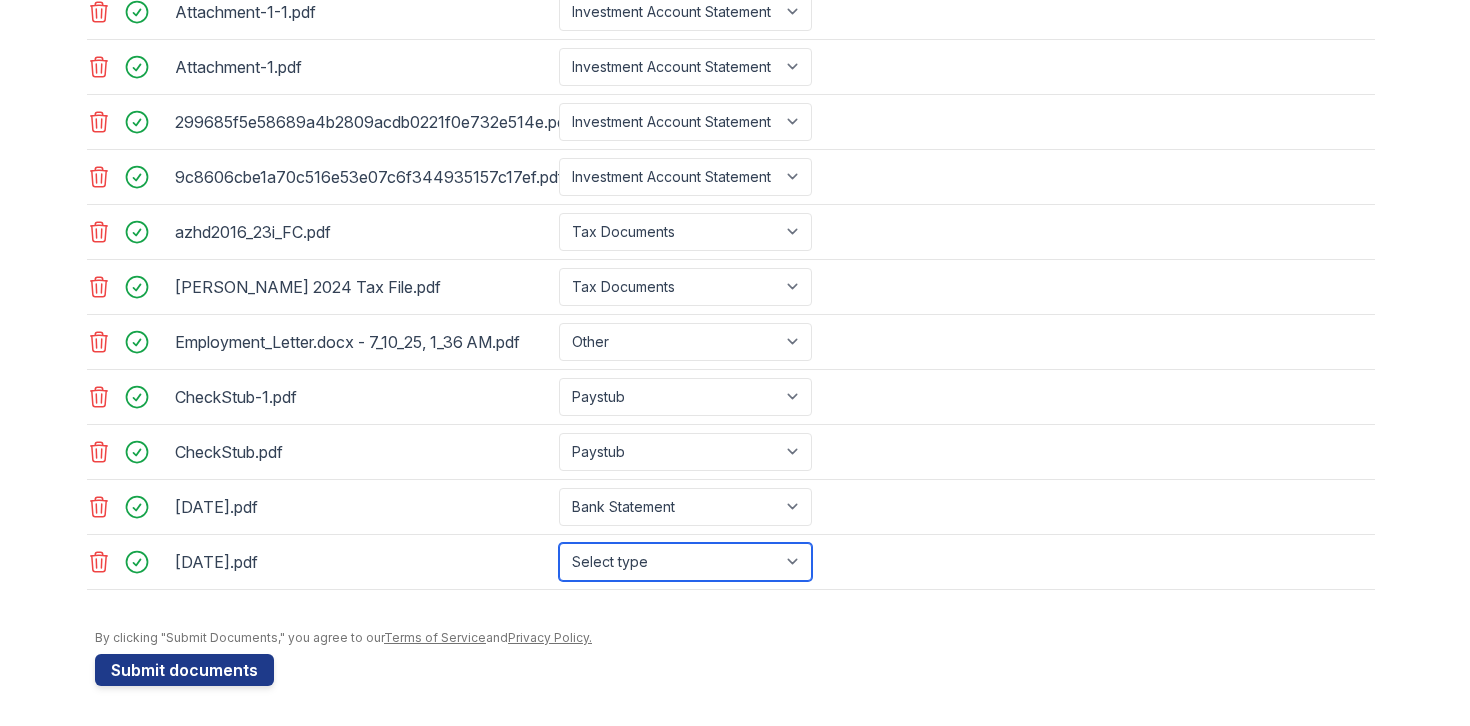 click on "Select type
Paystub
Bank Statement
Offer Letter
Tax Documents
Benefit Award Letter
Investment Account Statement
Other" at bounding box center (685, 562) 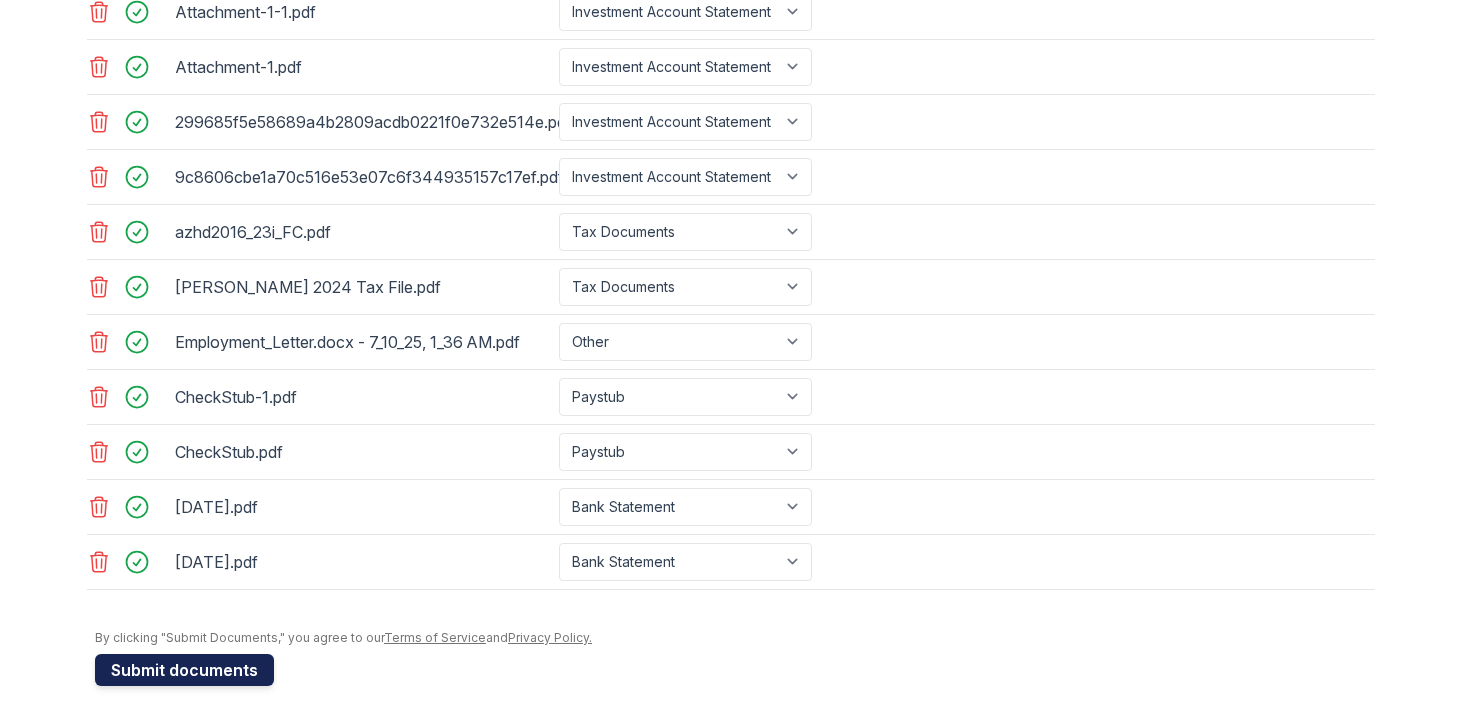 click on "Submit documents" at bounding box center (184, 670) 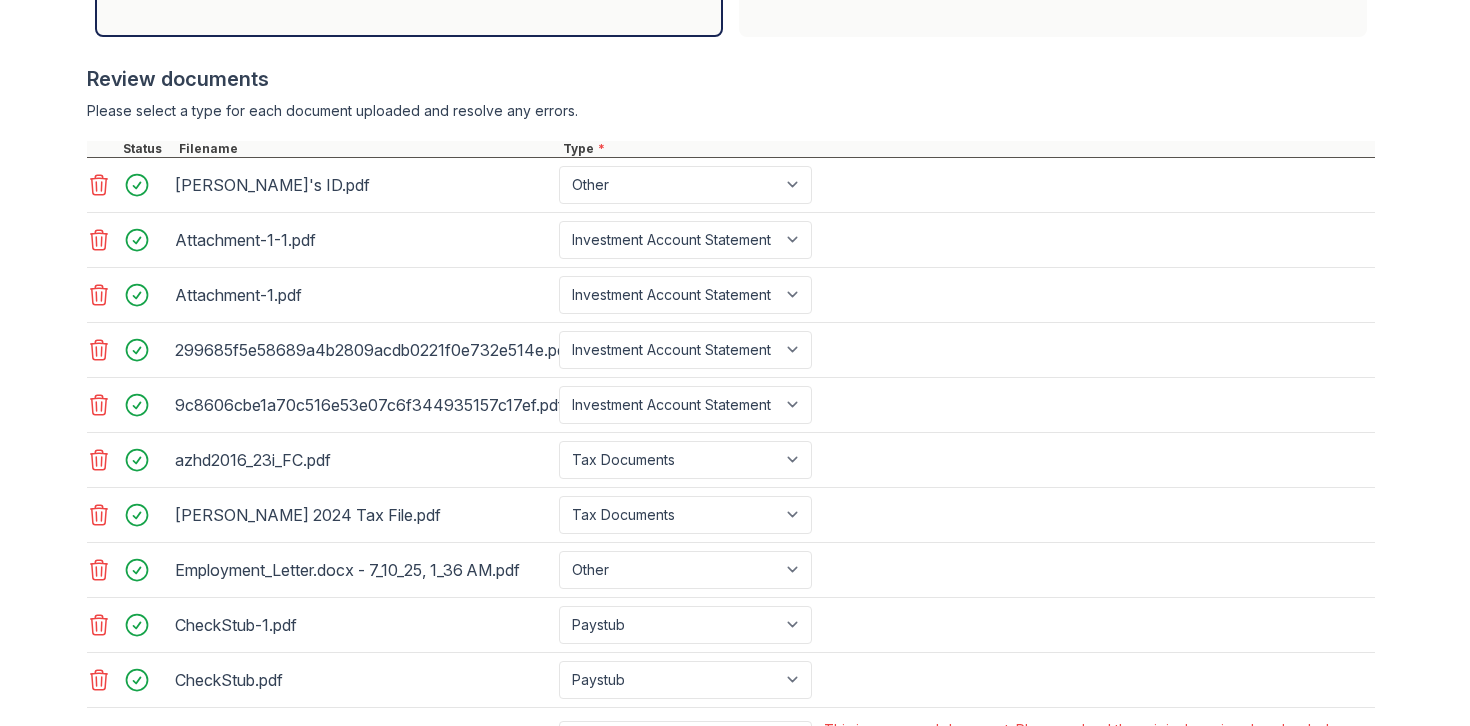 scroll, scrollTop: 1035, scrollLeft: 0, axis: vertical 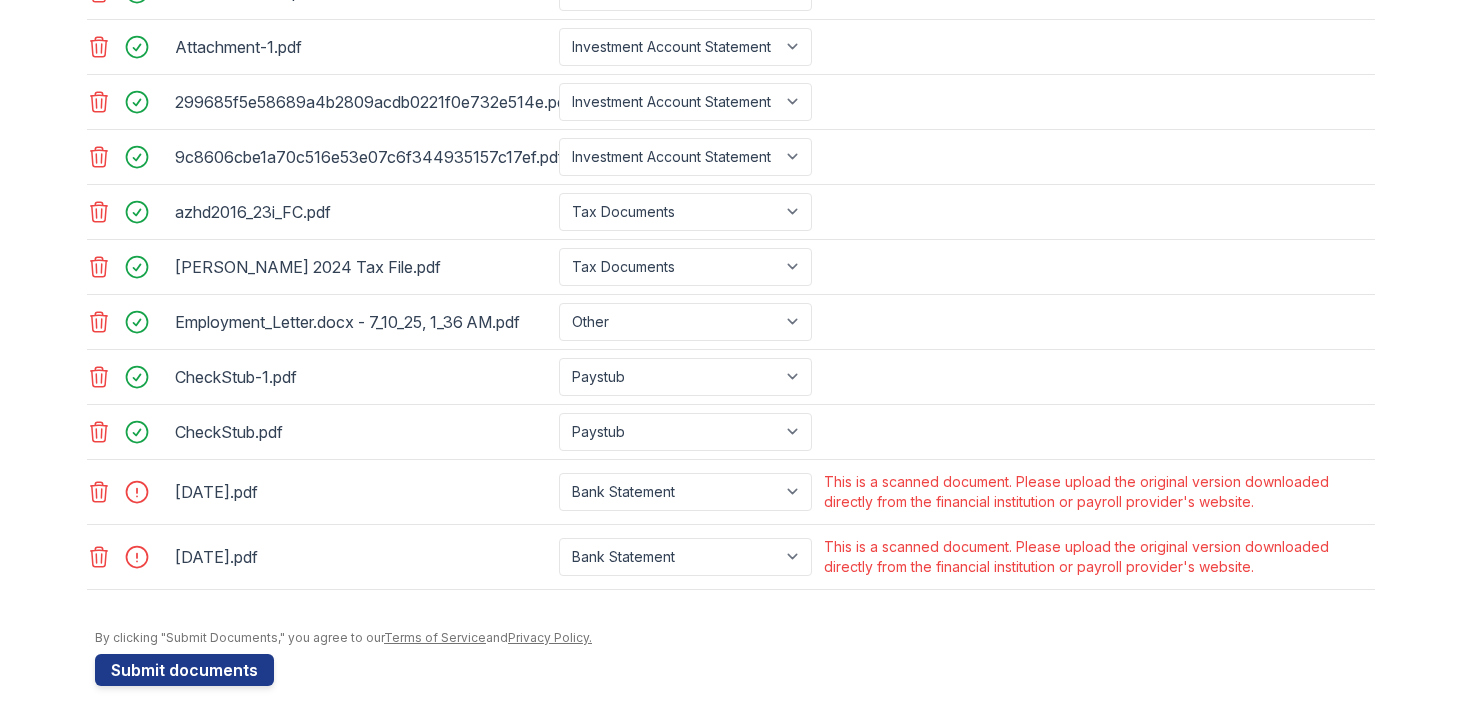drag, startPoint x: 829, startPoint y: 480, endPoint x: 1326, endPoint y: 496, distance: 497.25748 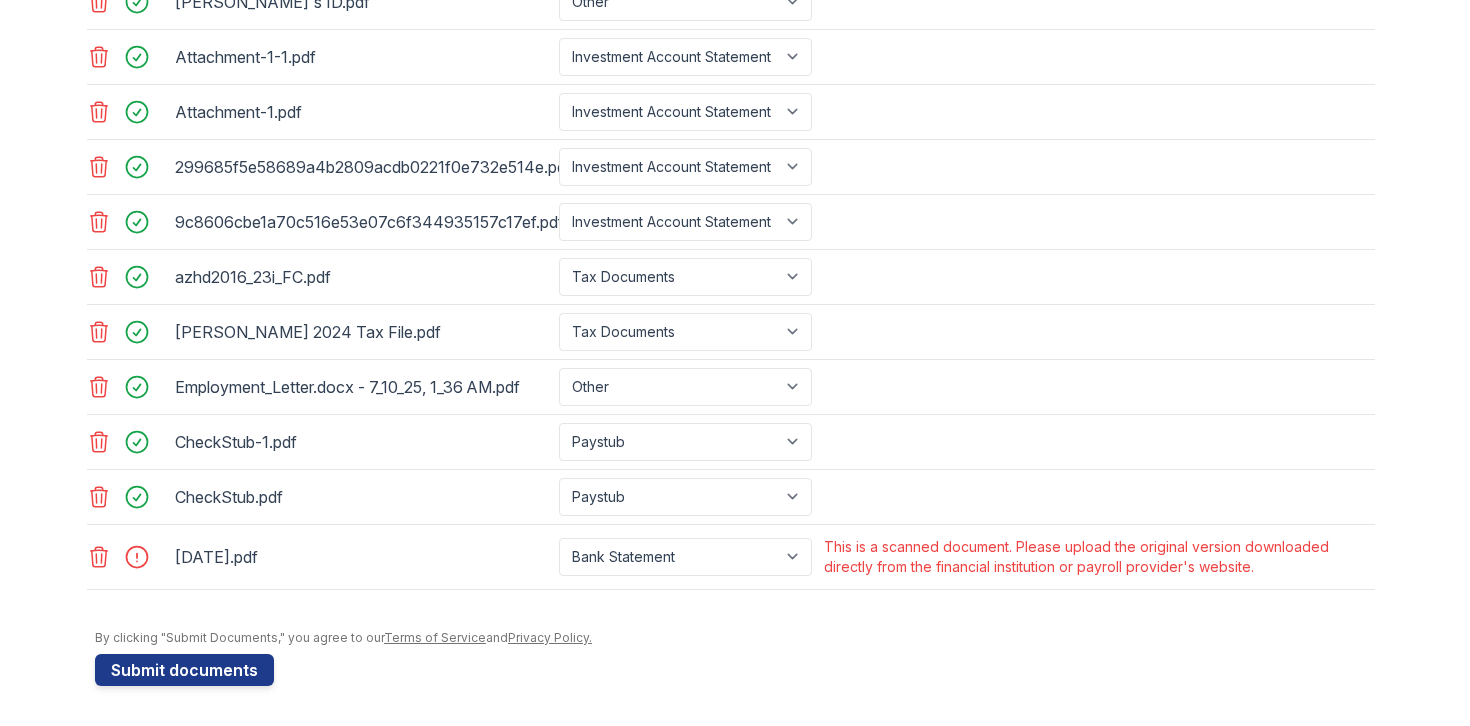 click 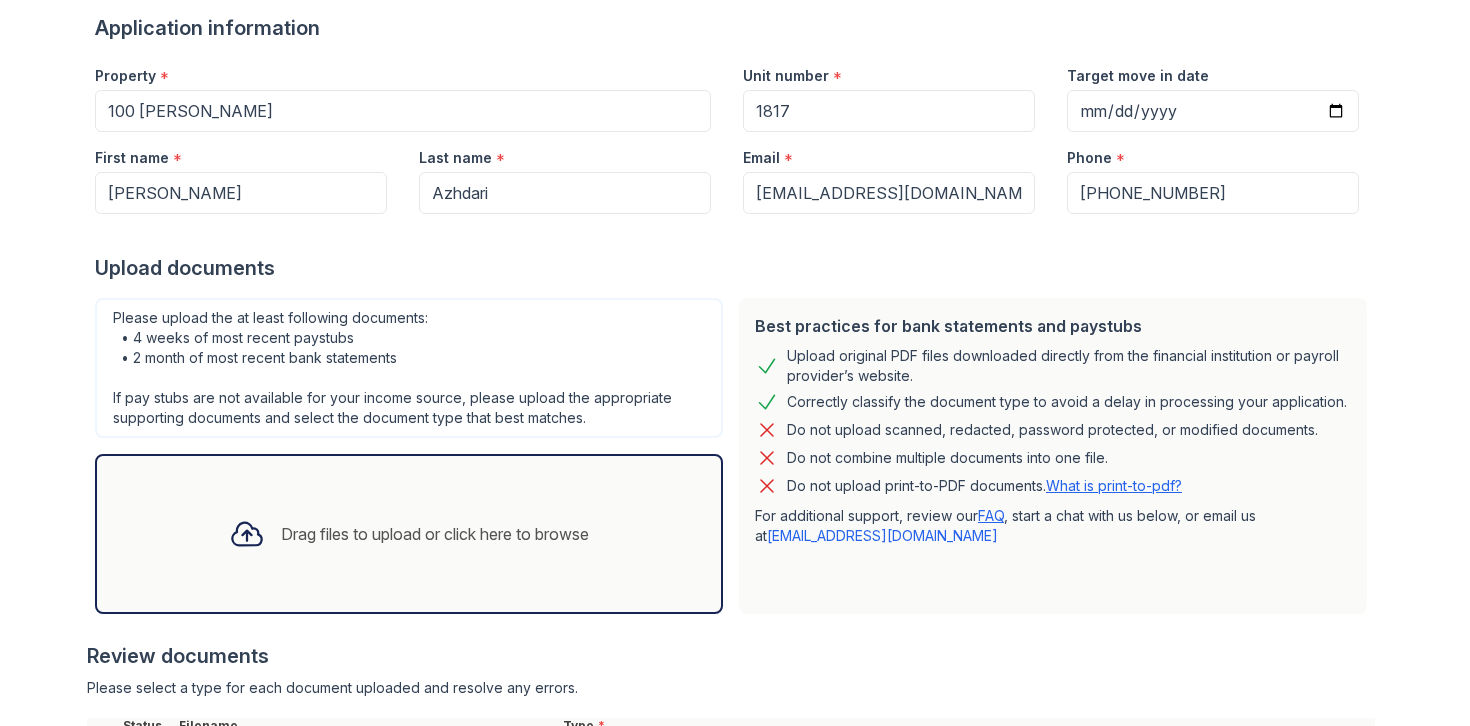 scroll, scrollTop: 215, scrollLeft: 0, axis: vertical 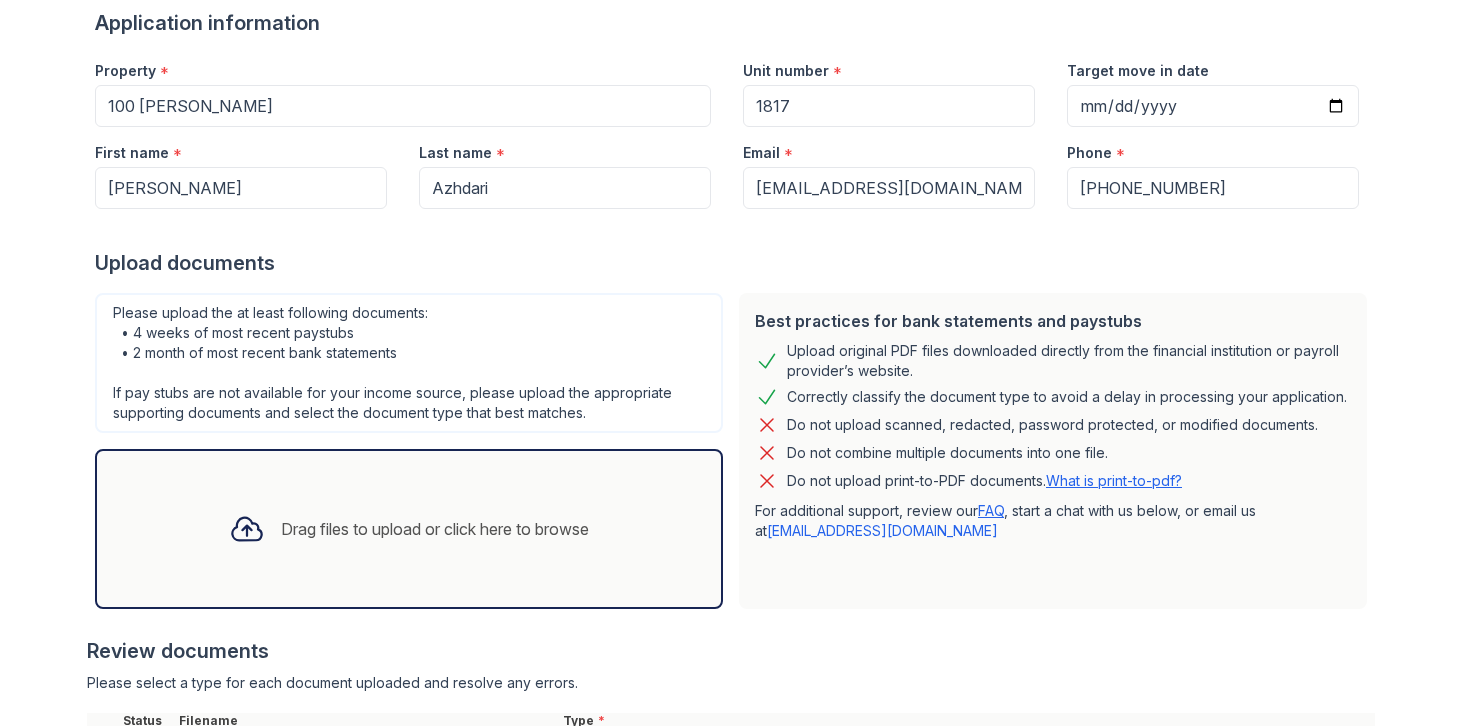 click on "Drag files to upload or click here to browse" at bounding box center [409, 529] 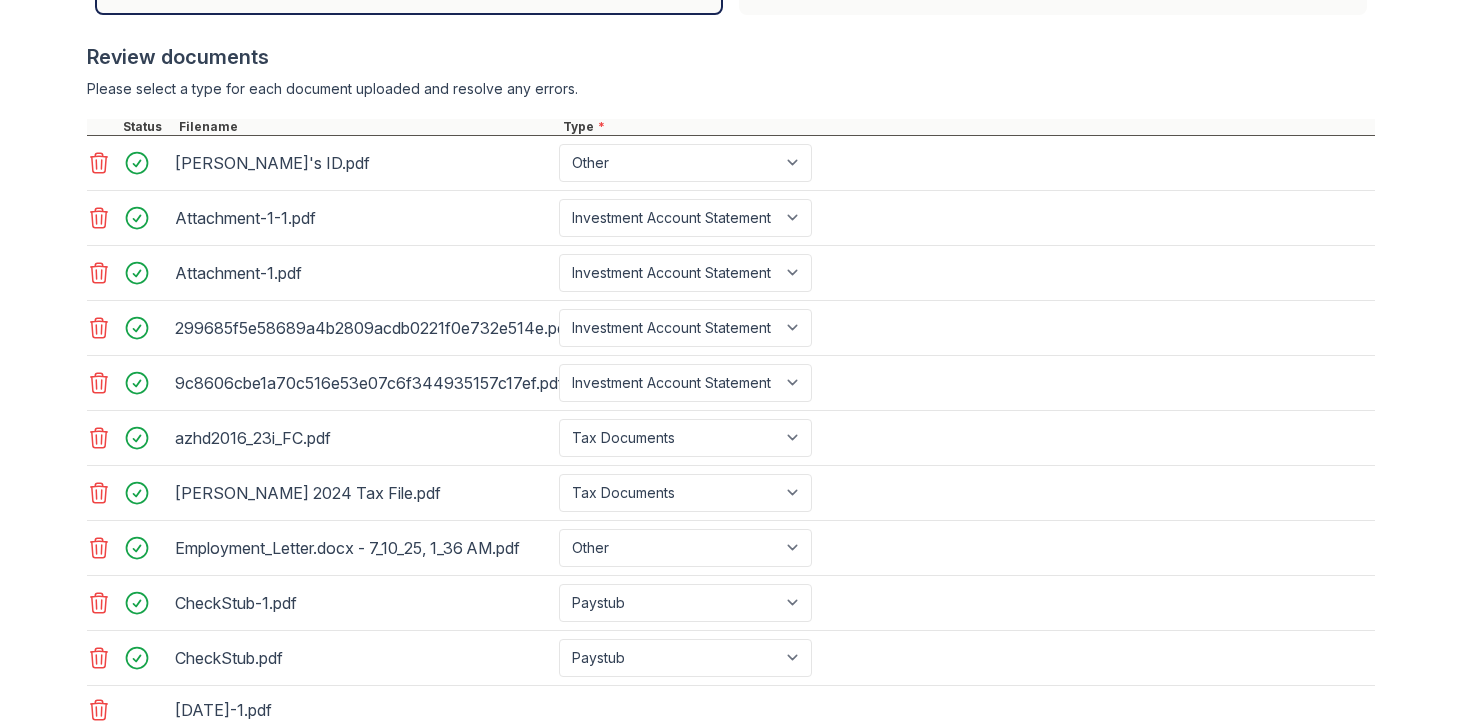 scroll, scrollTop: 1003, scrollLeft: 0, axis: vertical 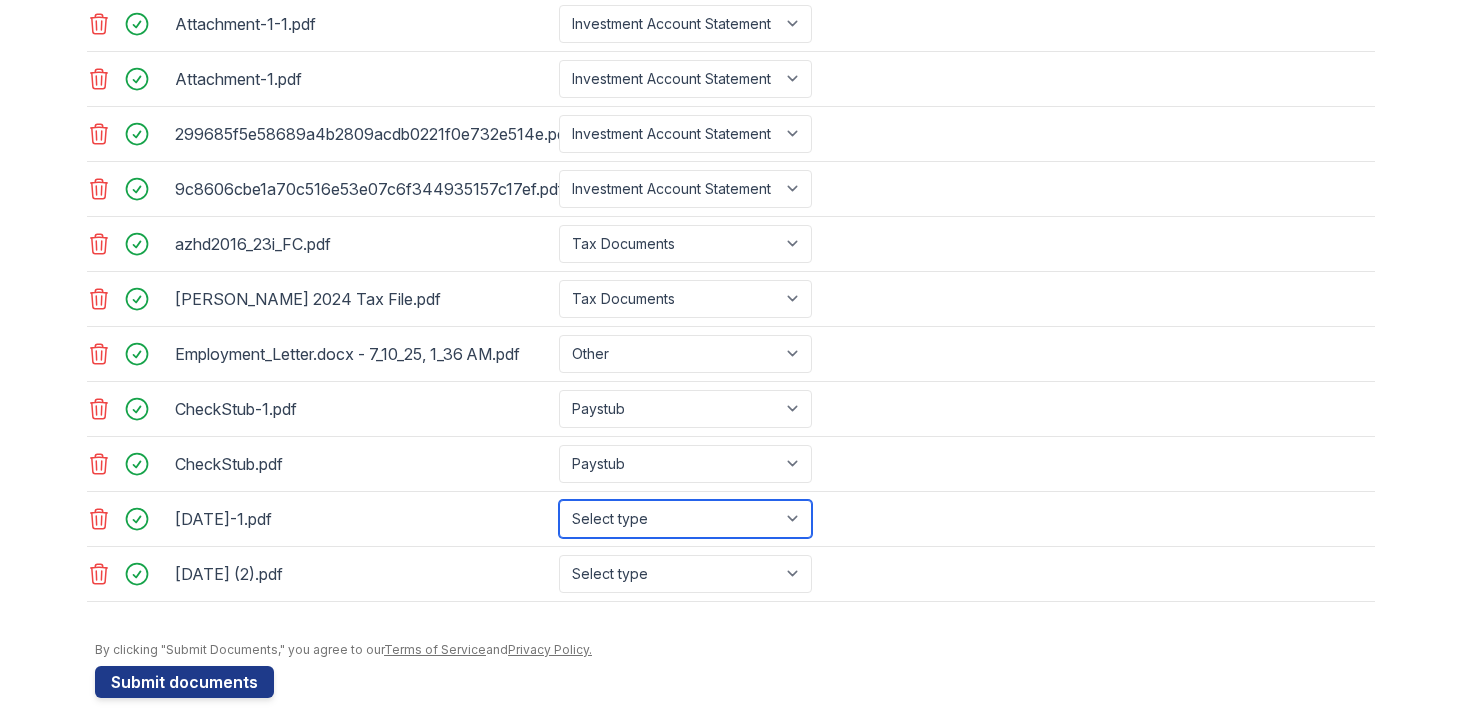 click on "Select type
Paystub
Bank Statement
Offer Letter
Tax Documents
Benefit Award Letter
Investment Account Statement
Other" at bounding box center (685, 519) 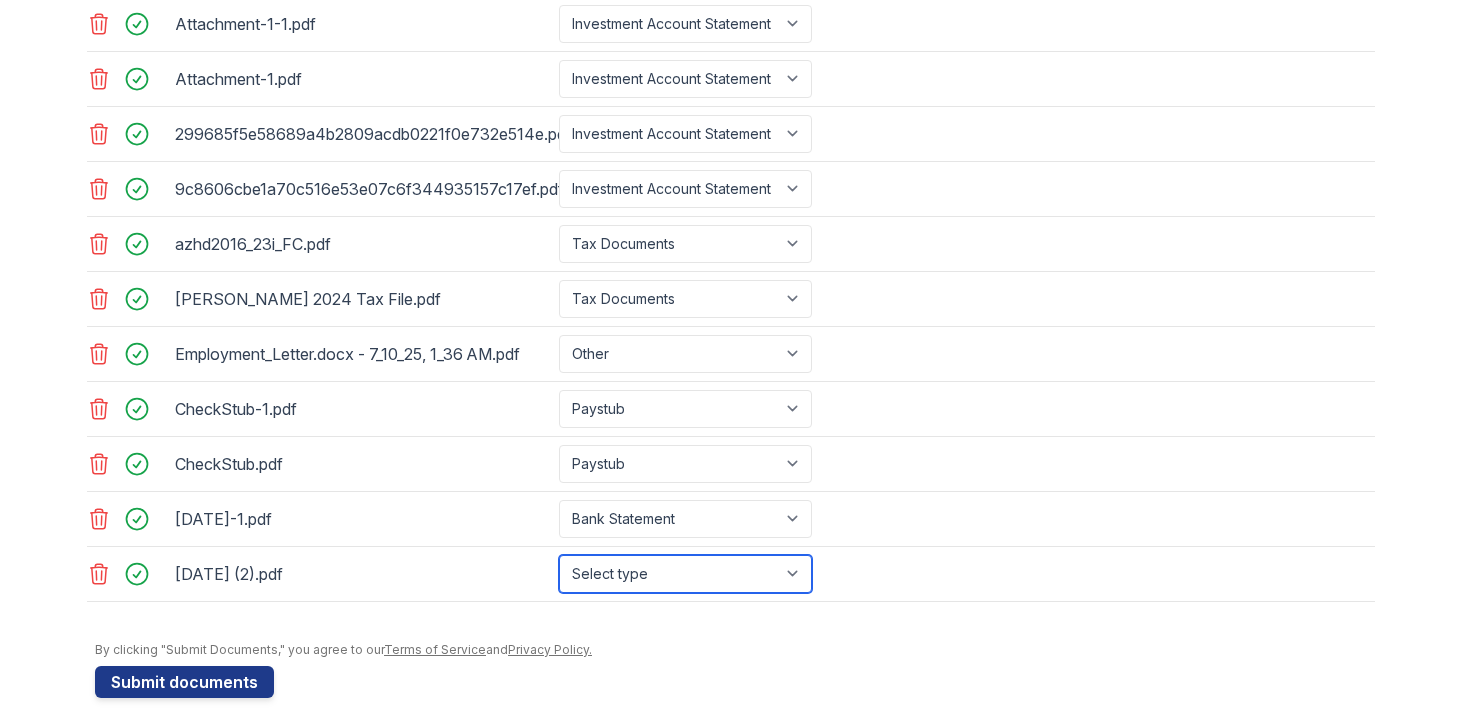 click on "Select type
Paystub
Bank Statement
Offer Letter
Tax Documents
Benefit Award Letter
Investment Account Statement
Other" at bounding box center [685, 574] 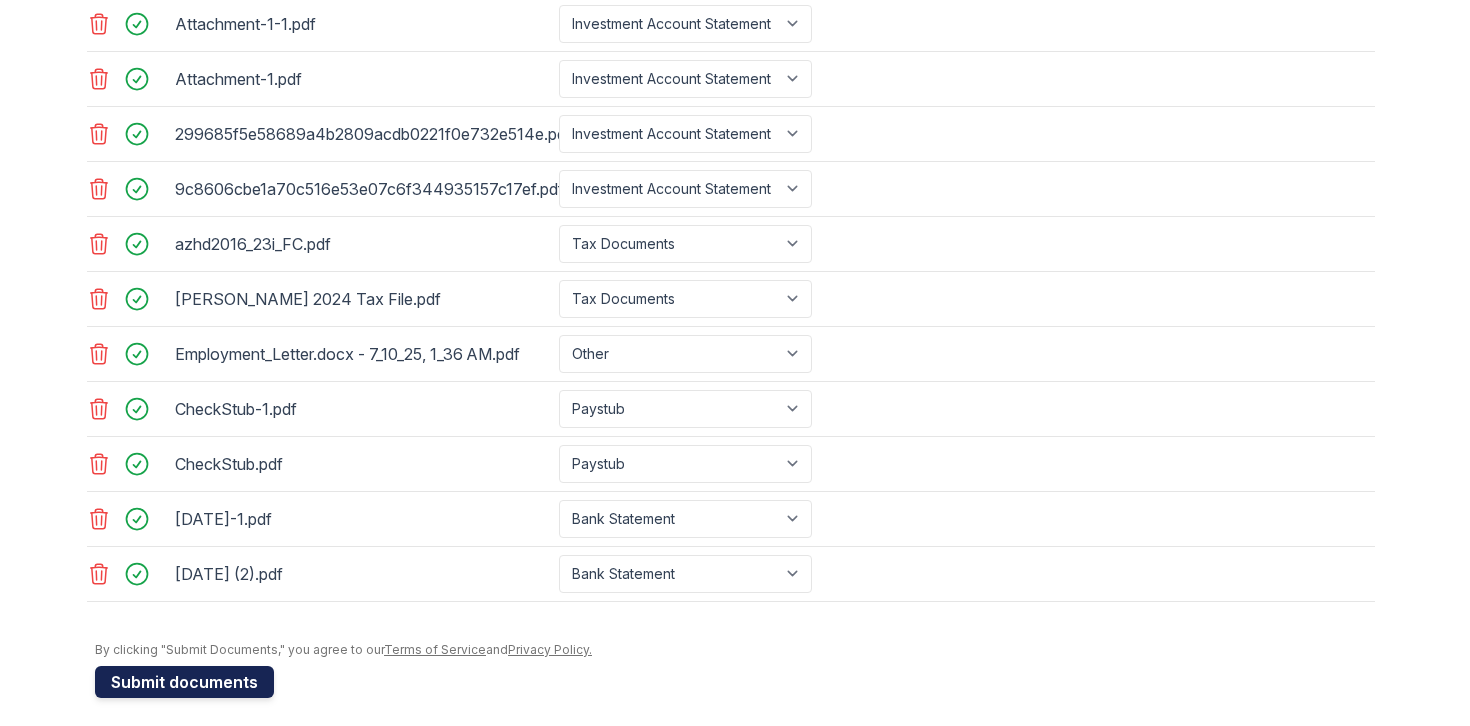 click on "Submit documents" at bounding box center (184, 682) 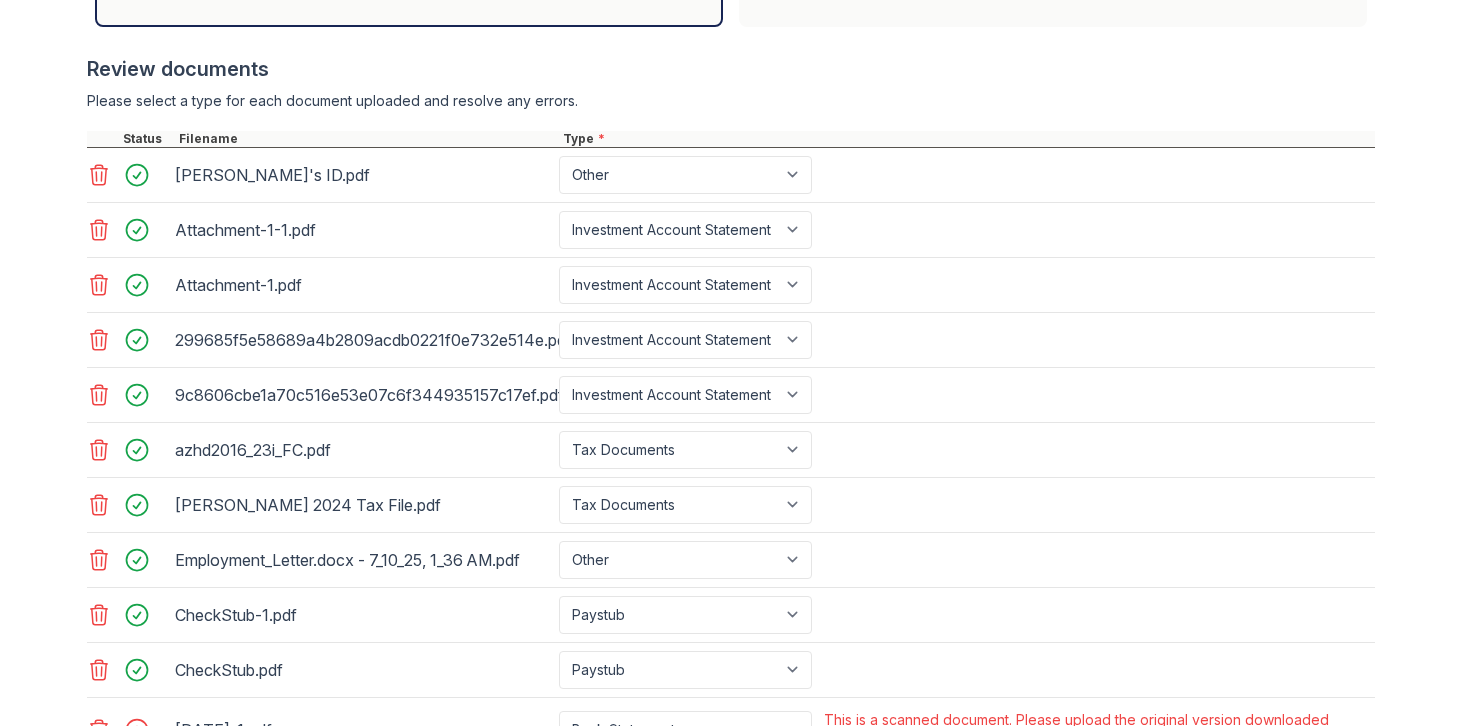 scroll, scrollTop: 1035, scrollLeft: 0, axis: vertical 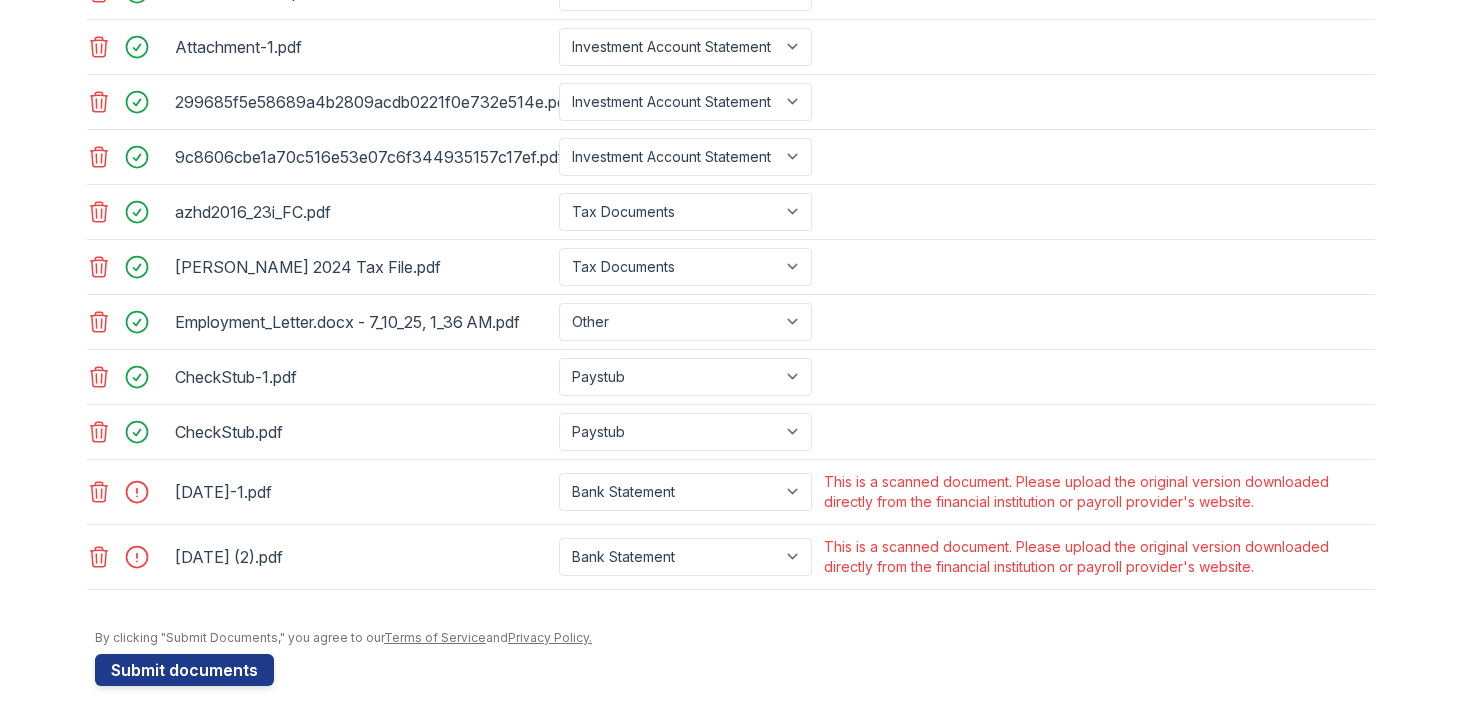 click 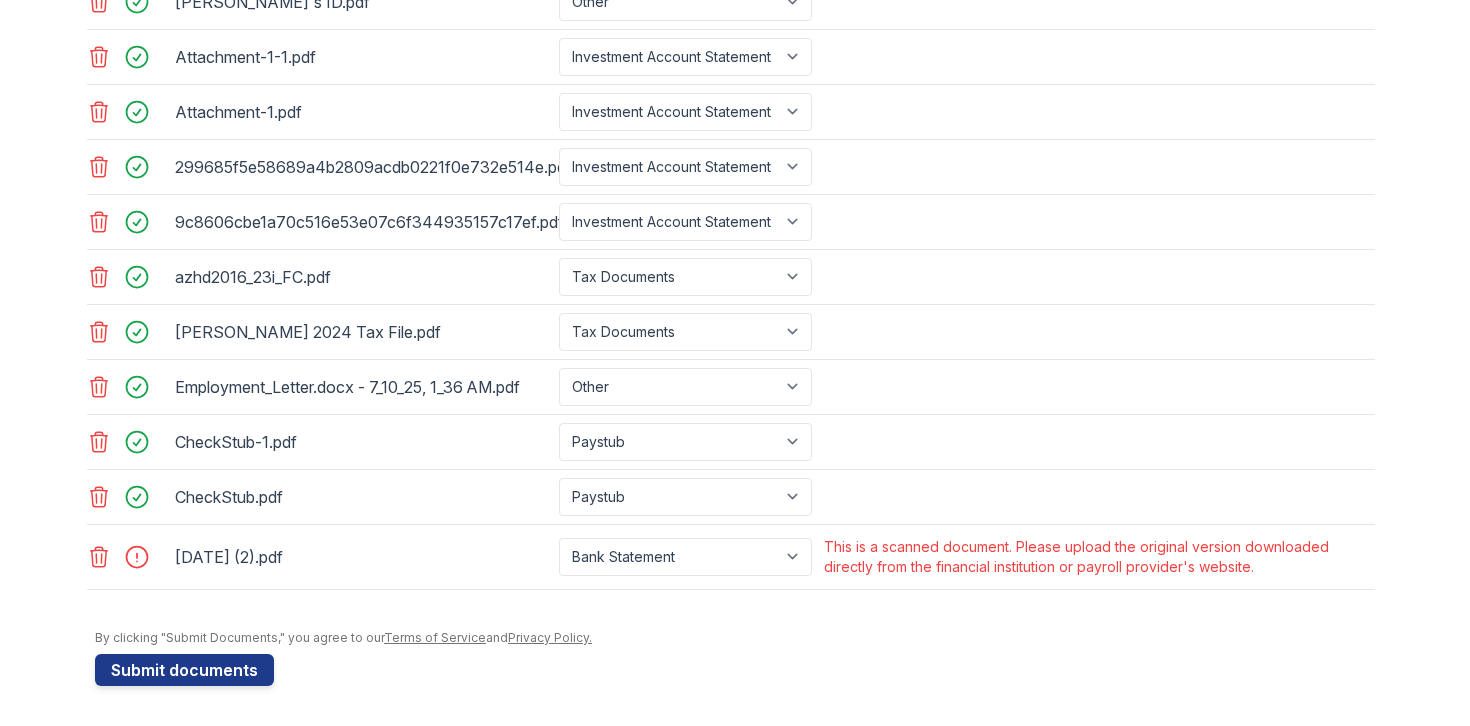 click 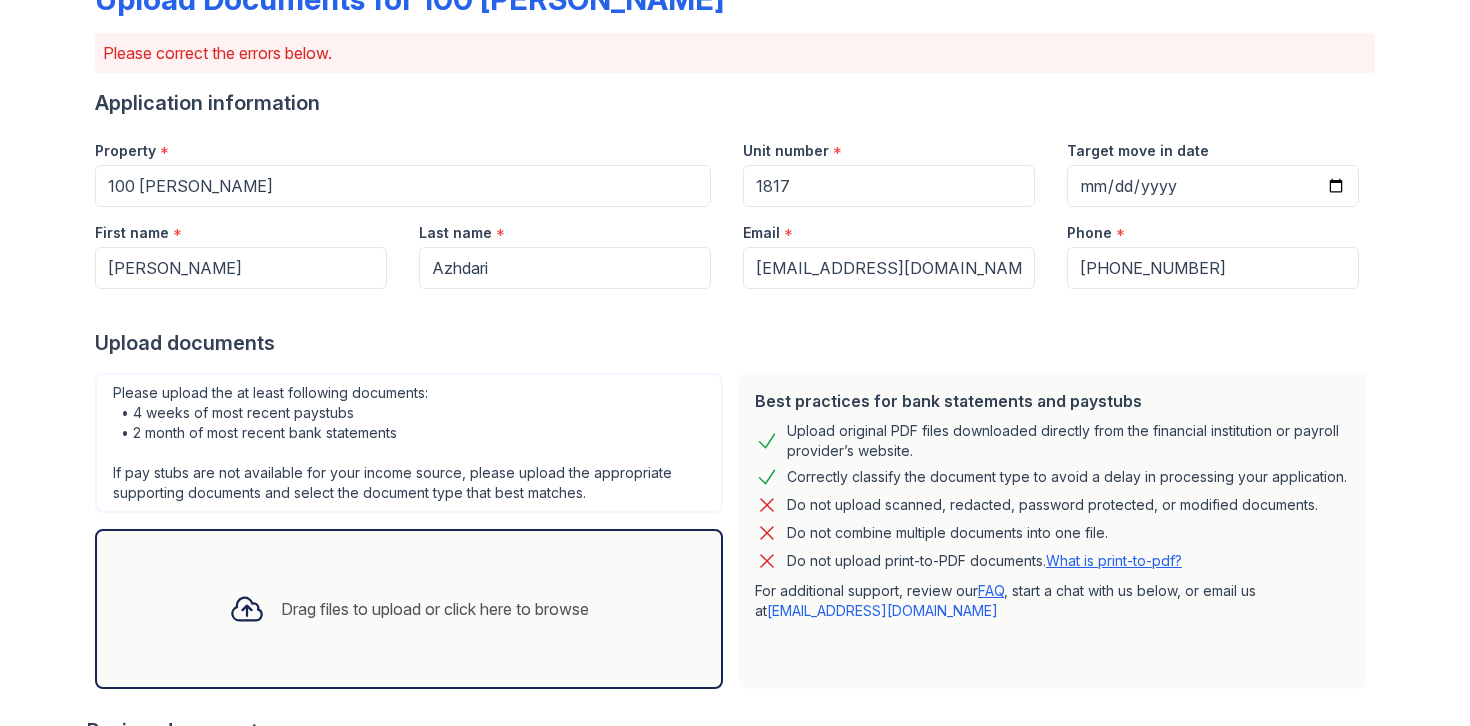 scroll, scrollTop: 137, scrollLeft: 0, axis: vertical 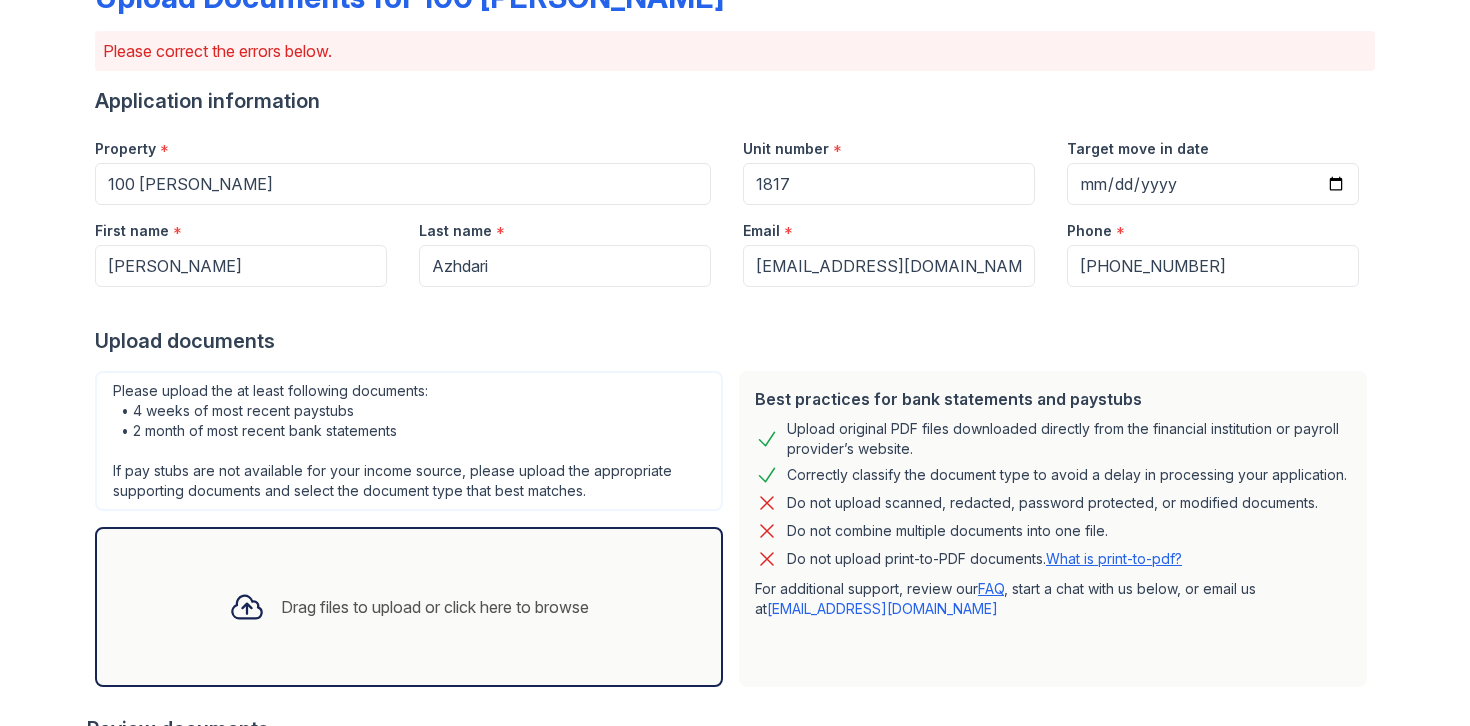 click on "Drag files to upload or click here to browse" at bounding box center (409, 607) 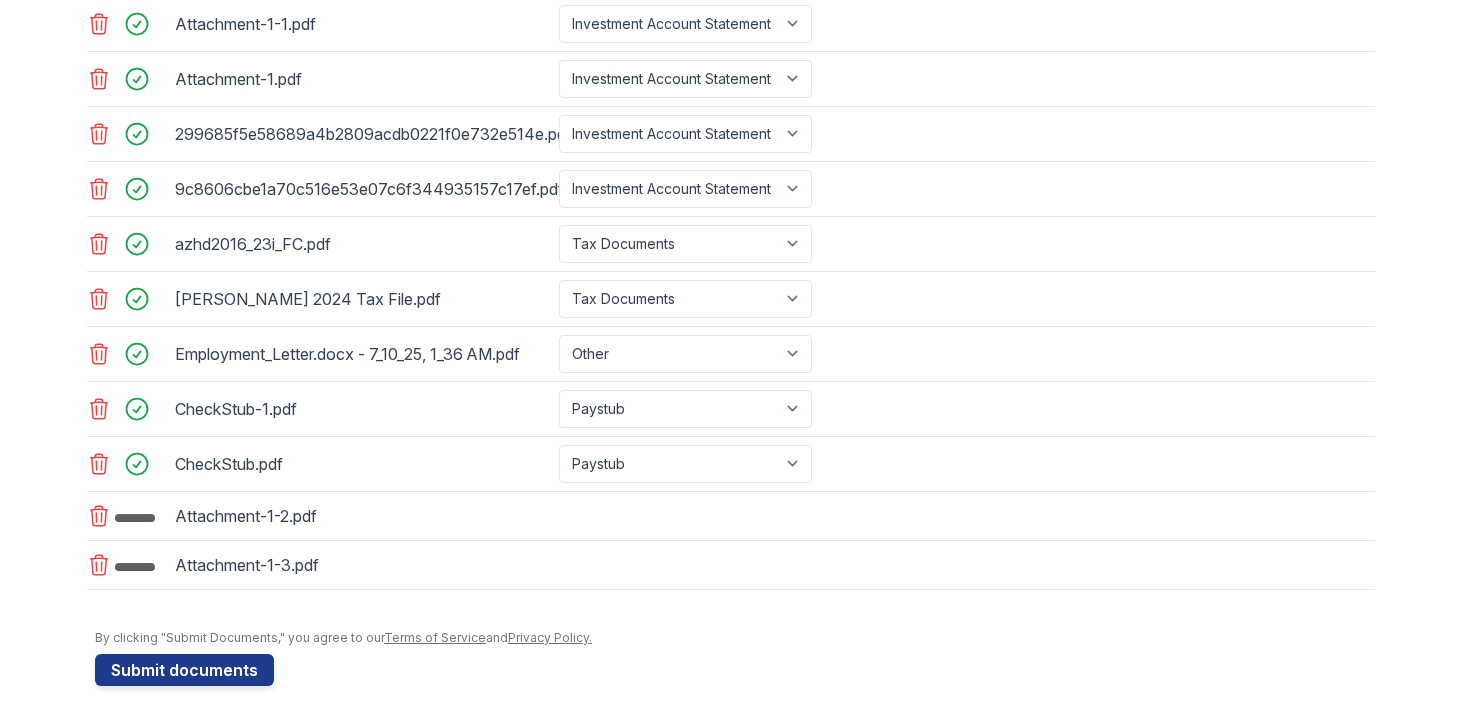 scroll, scrollTop: 1015, scrollLeft: 0, axis: vertical 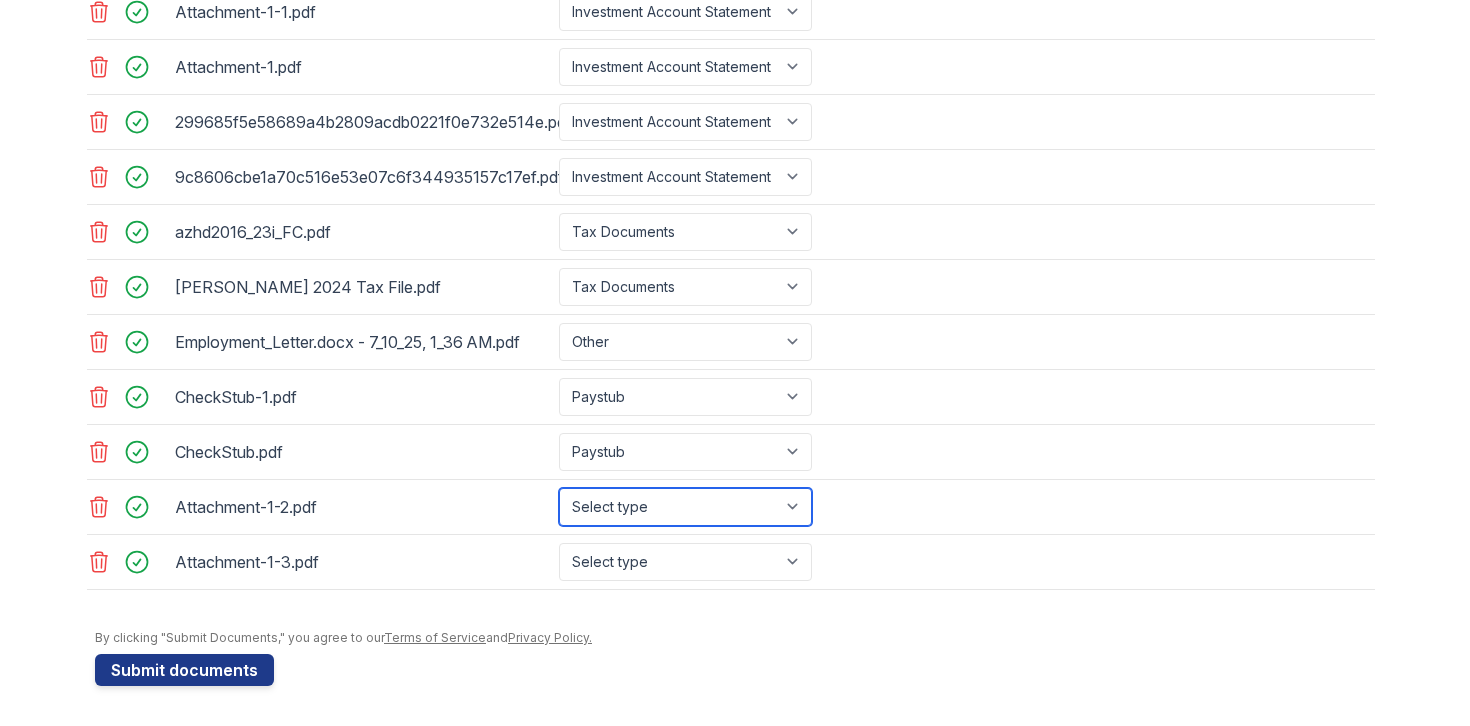 click on "Select type
Paystub
Bank Statement
Offer Letter
Tax Documents
Benefit Award Letter
Investment Account Statement
Other" at bounding box center [685, 507] 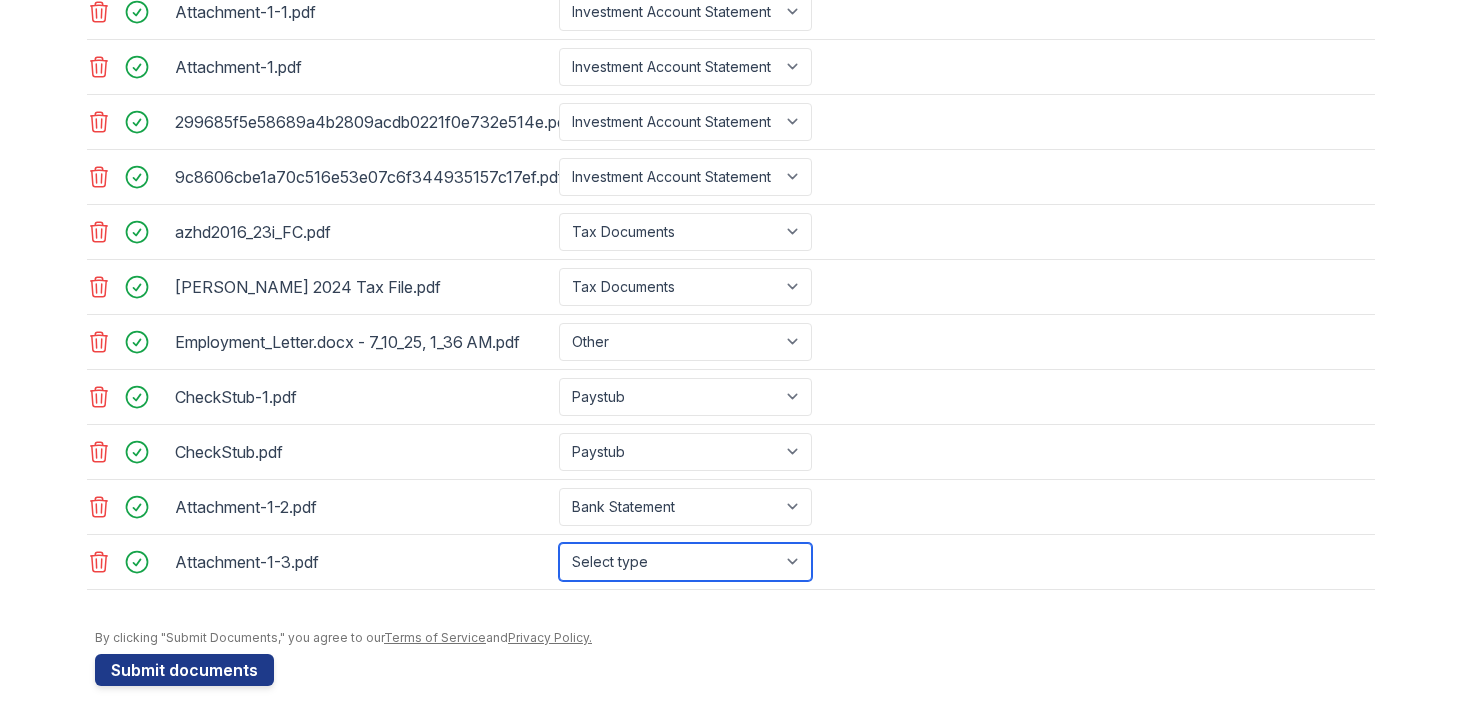 click on "Select type
Paystub
Bank Statement
Offer Letter
Tax Documents
Benefit Award Letter
Investment Account Statement
Other" at bounding box center (685, 562) 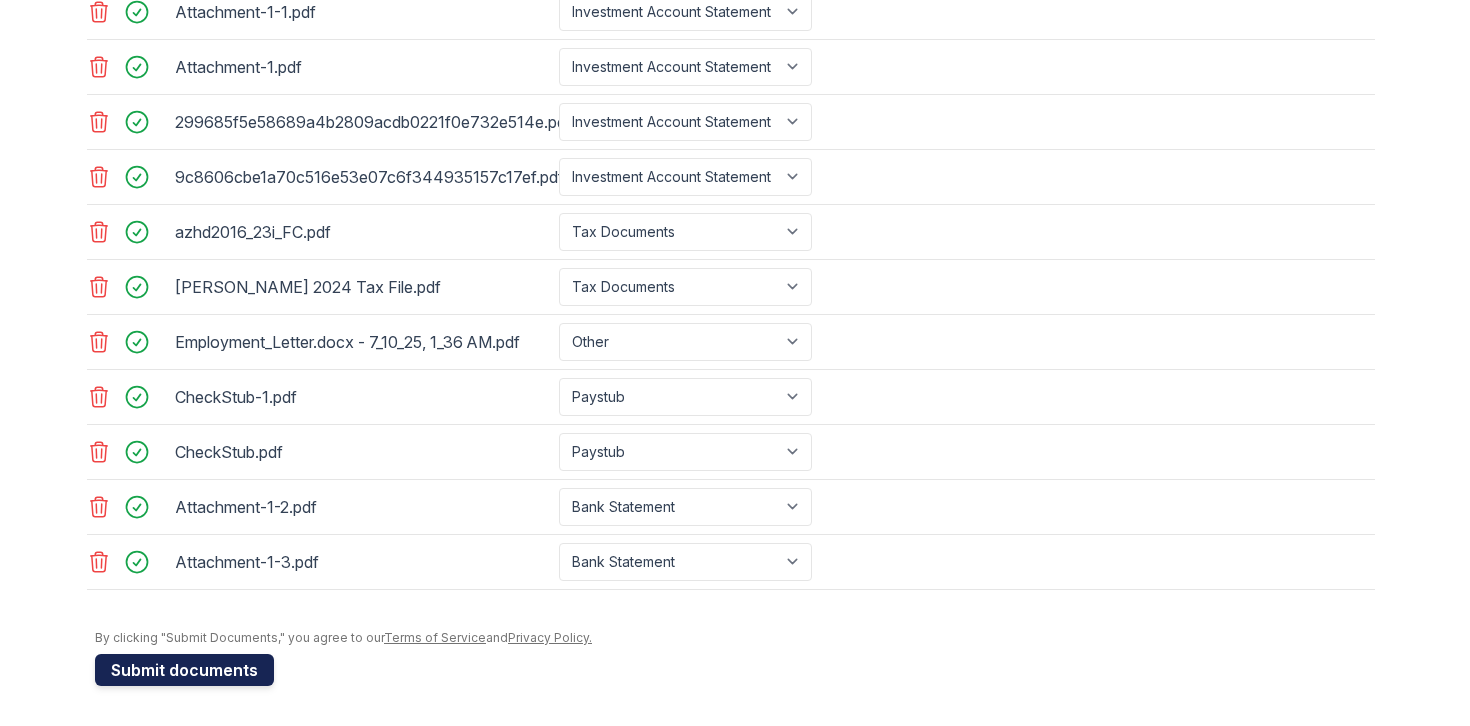 click on "Submit documents" at bounding box center [184, 670] 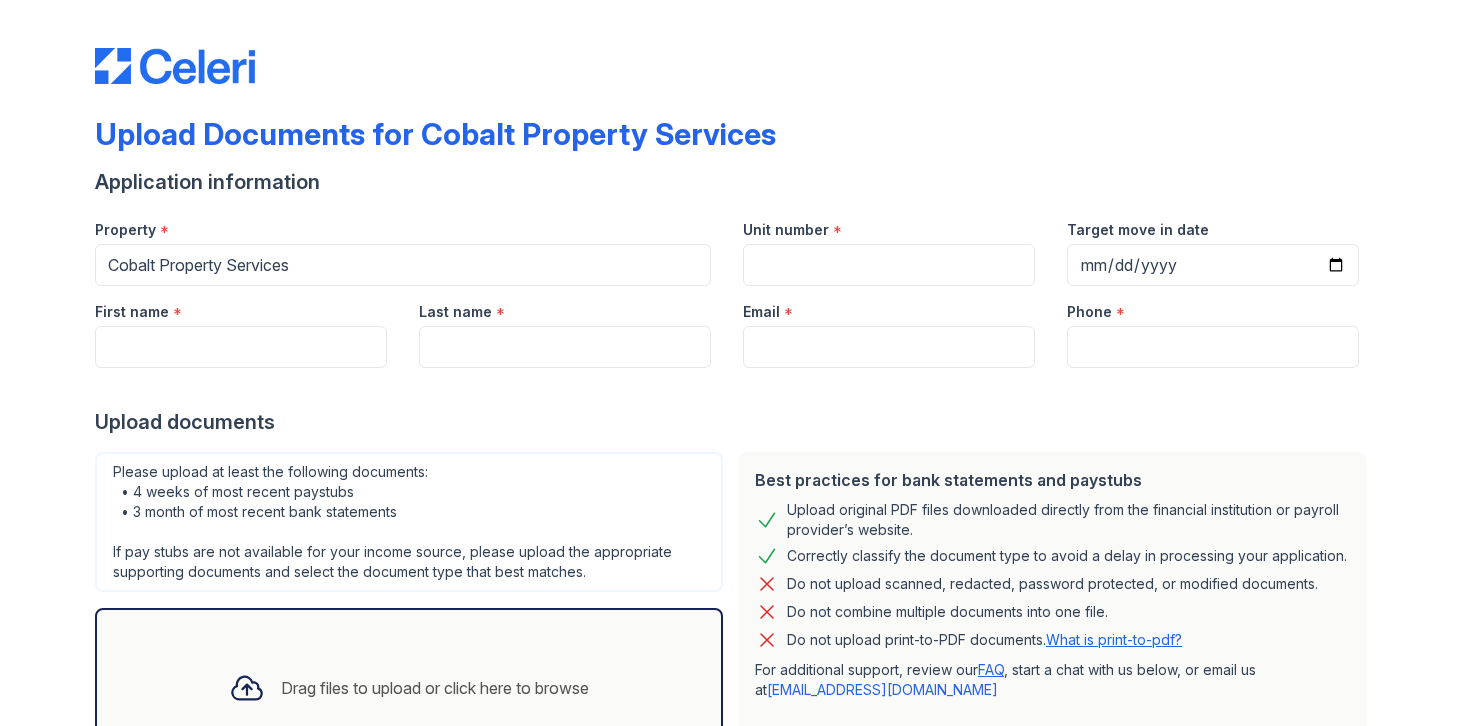 scroll, scrollTop: 0, scrollLeft: 0, axis: both 